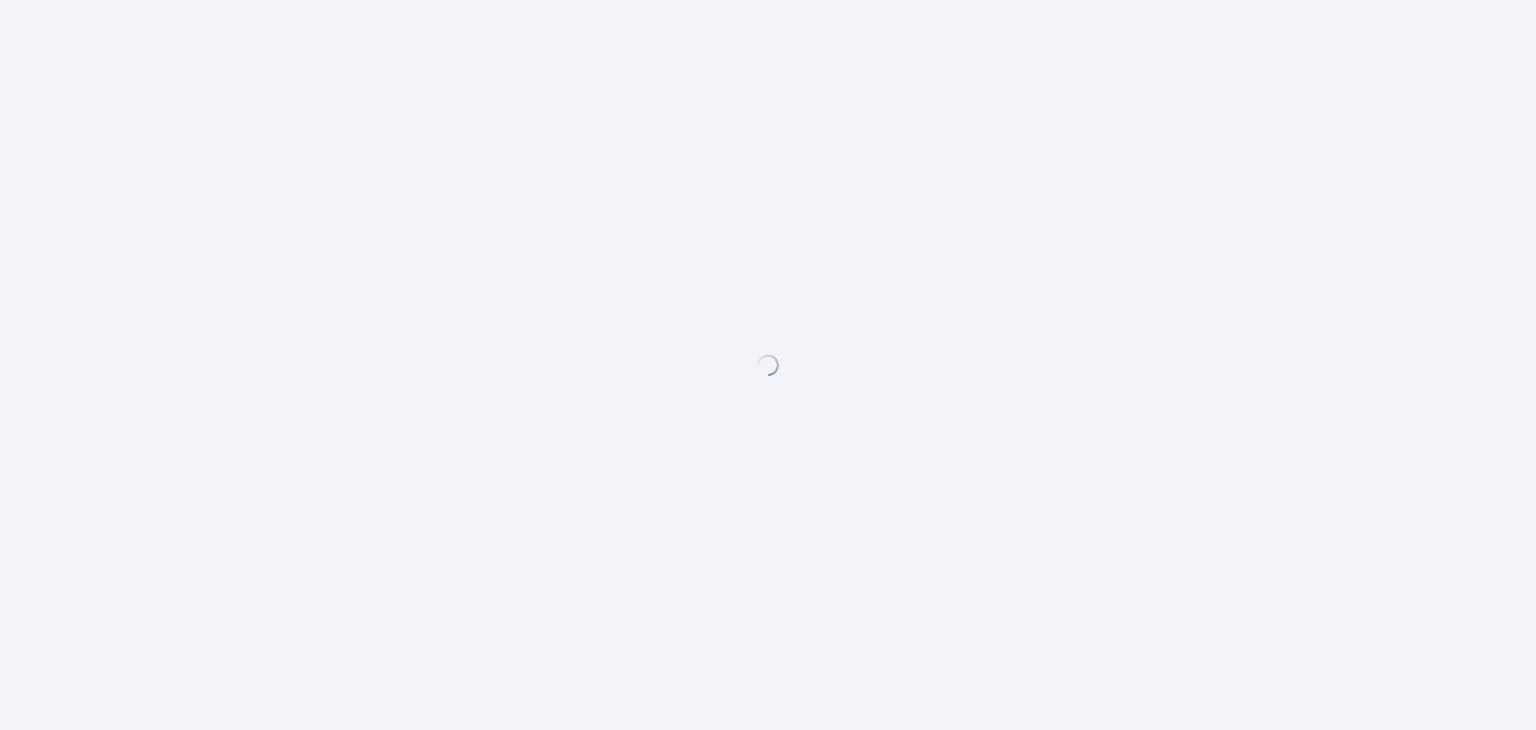 scroll, scrollTop: 0, scrollLeft: 0, axis: both 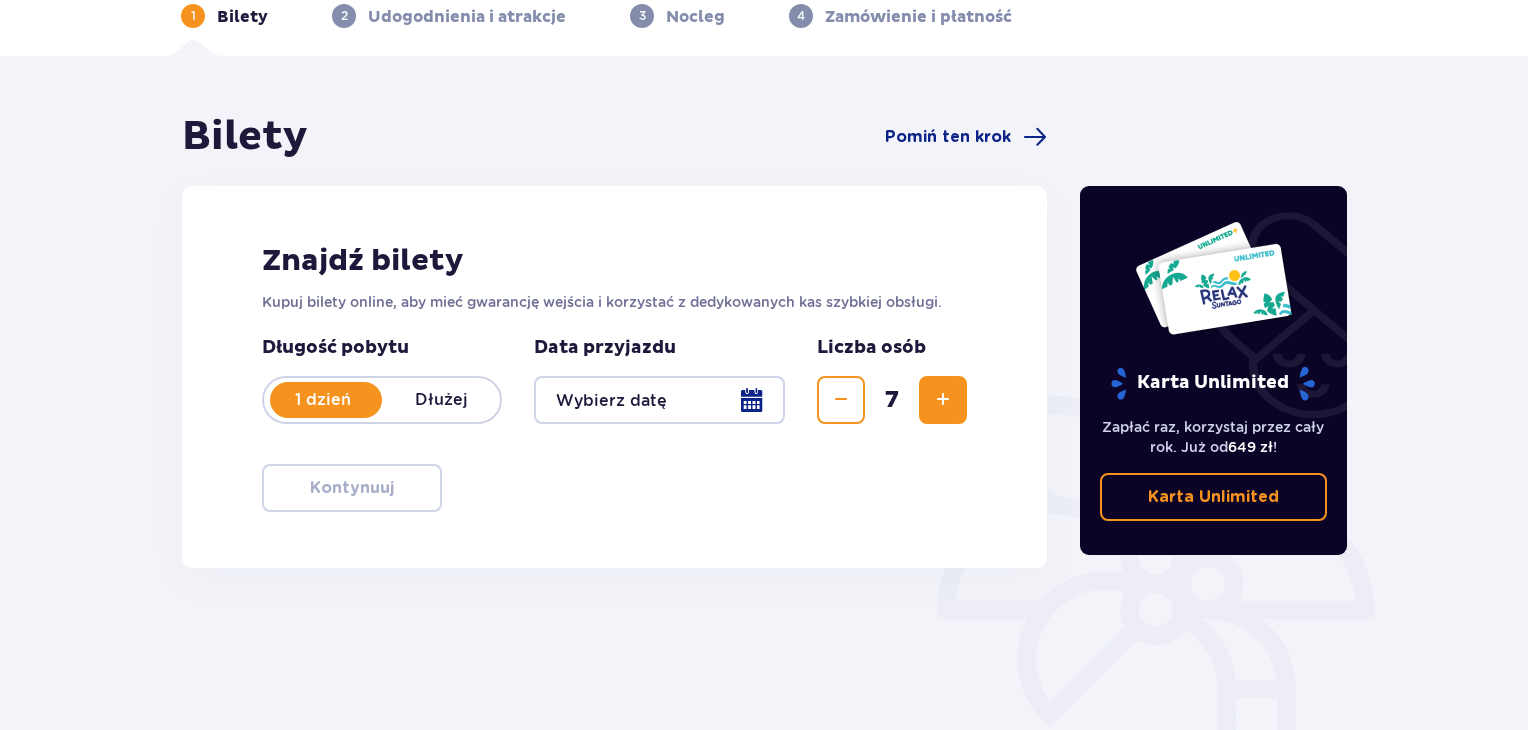 click at bounding box center [659, 400] 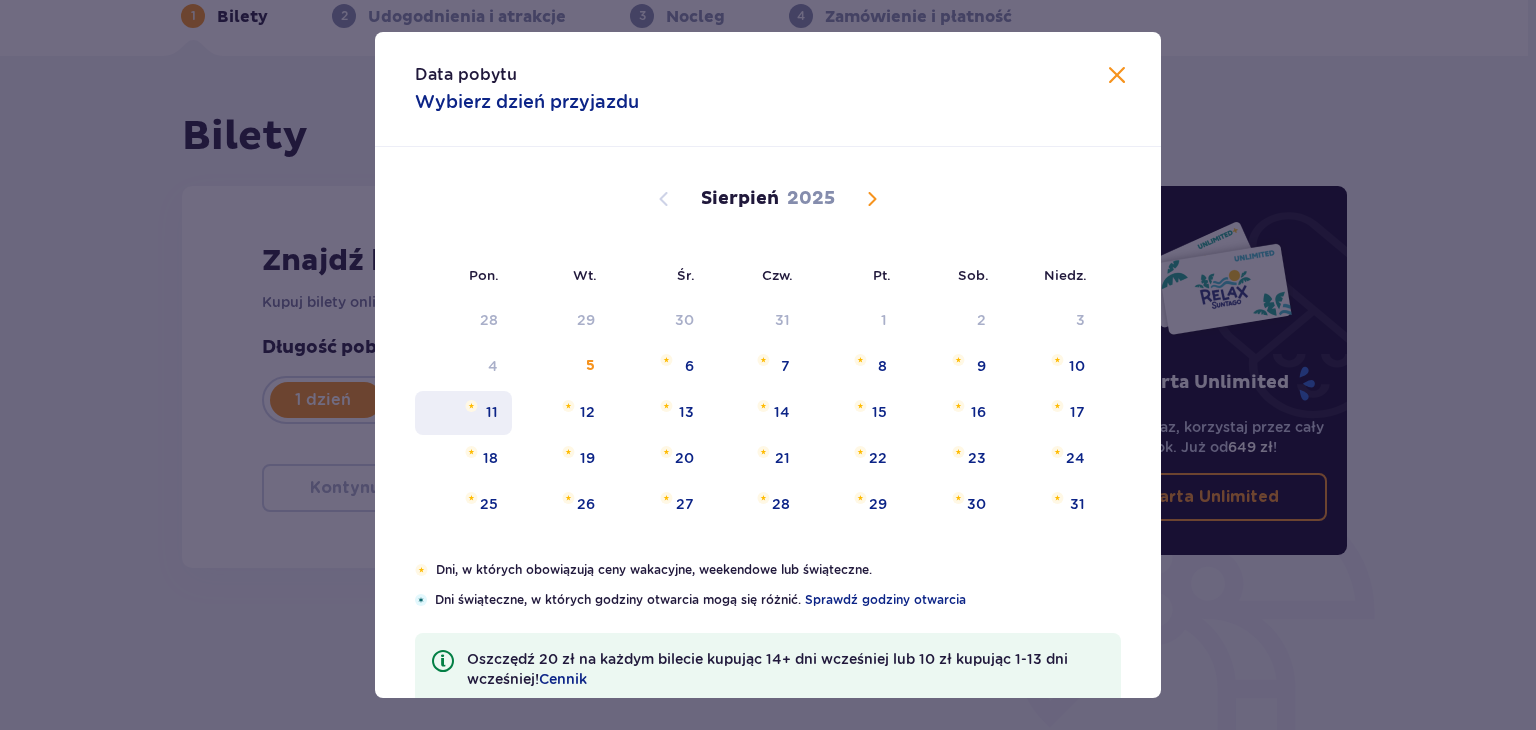 click on "11" at bounding box center (463, 413) 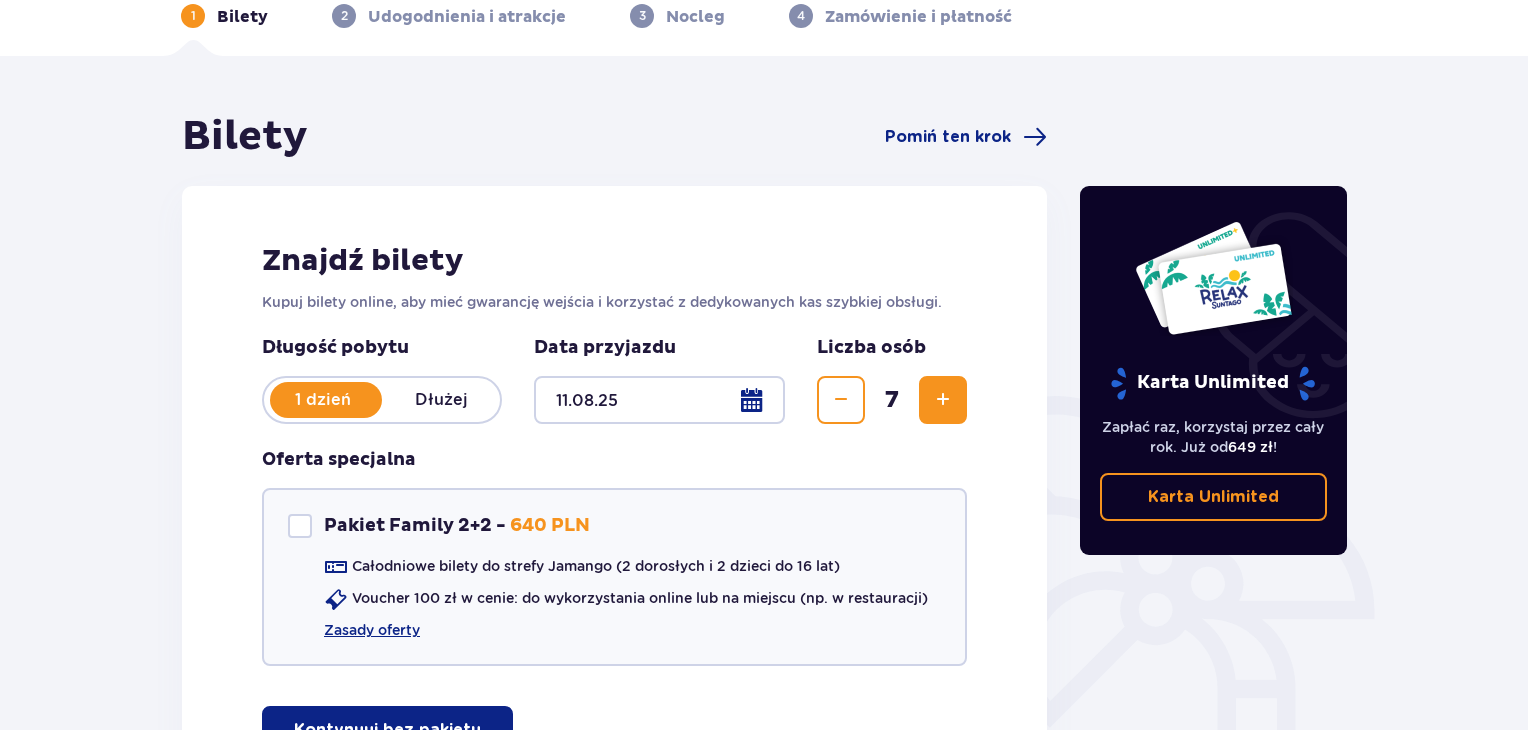 click on "Oferta specjalna Pakiet Family 2+2    -  640 PLN Całodniowe bilety do strefy Jamango (2 dorosłych i 2 dzieci do 16 lat) Voucher 100 zł w cenie: do wykorzystania online lub na miejscu (np. w restauracji) Zasady oferty" at bounding box center [614, 557] 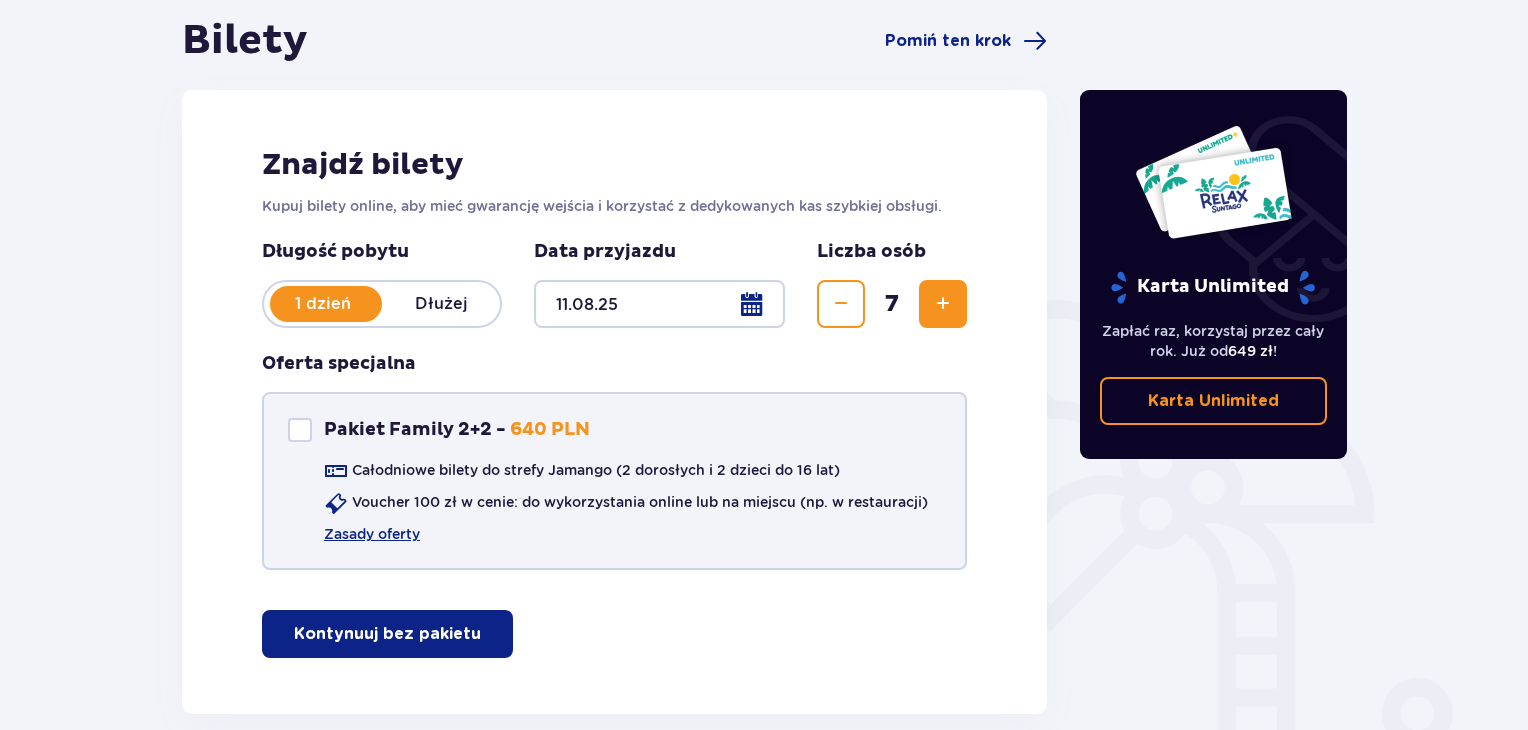 scroll, scrollTop: 200, scrollLeft: 0, axis: vertical 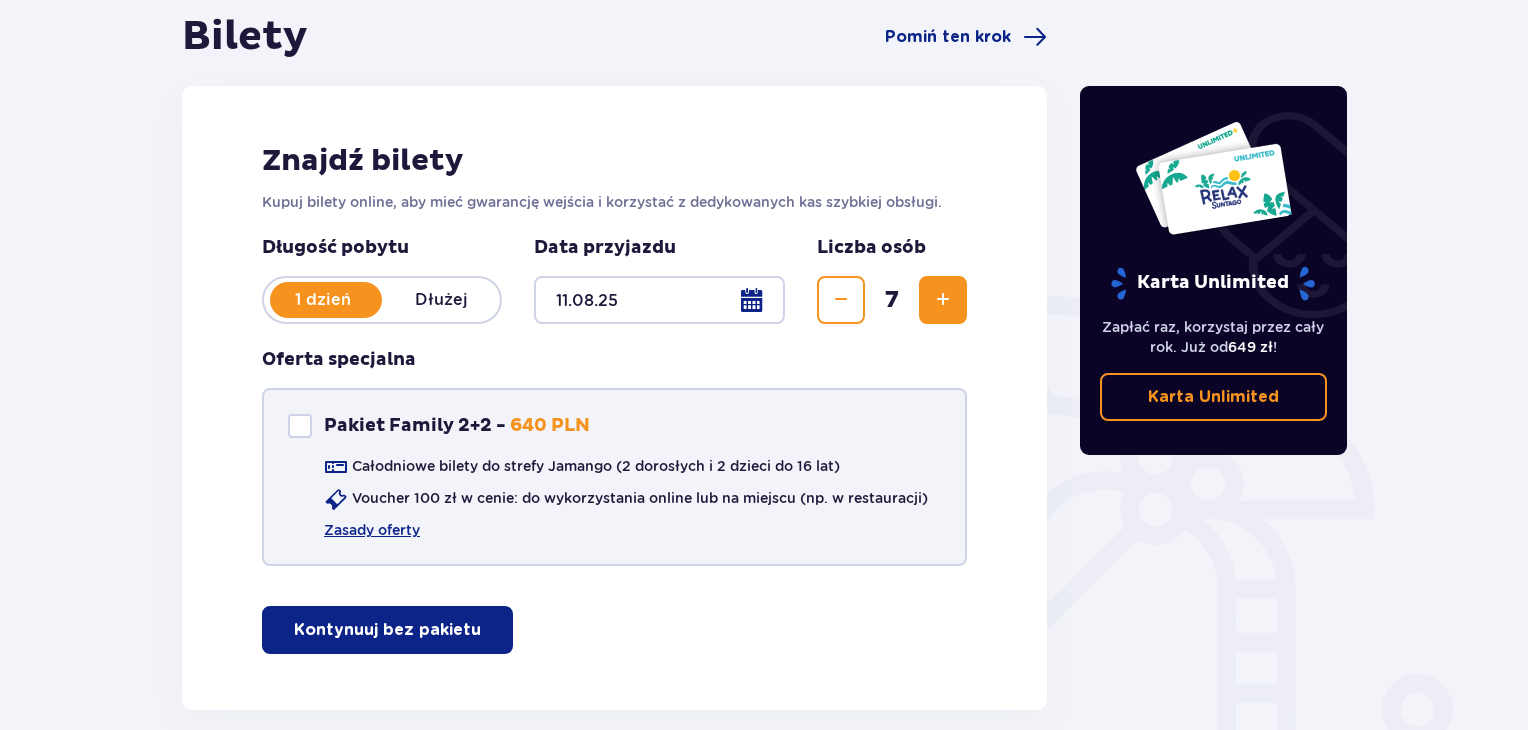 click at bounding box center (300, 426) 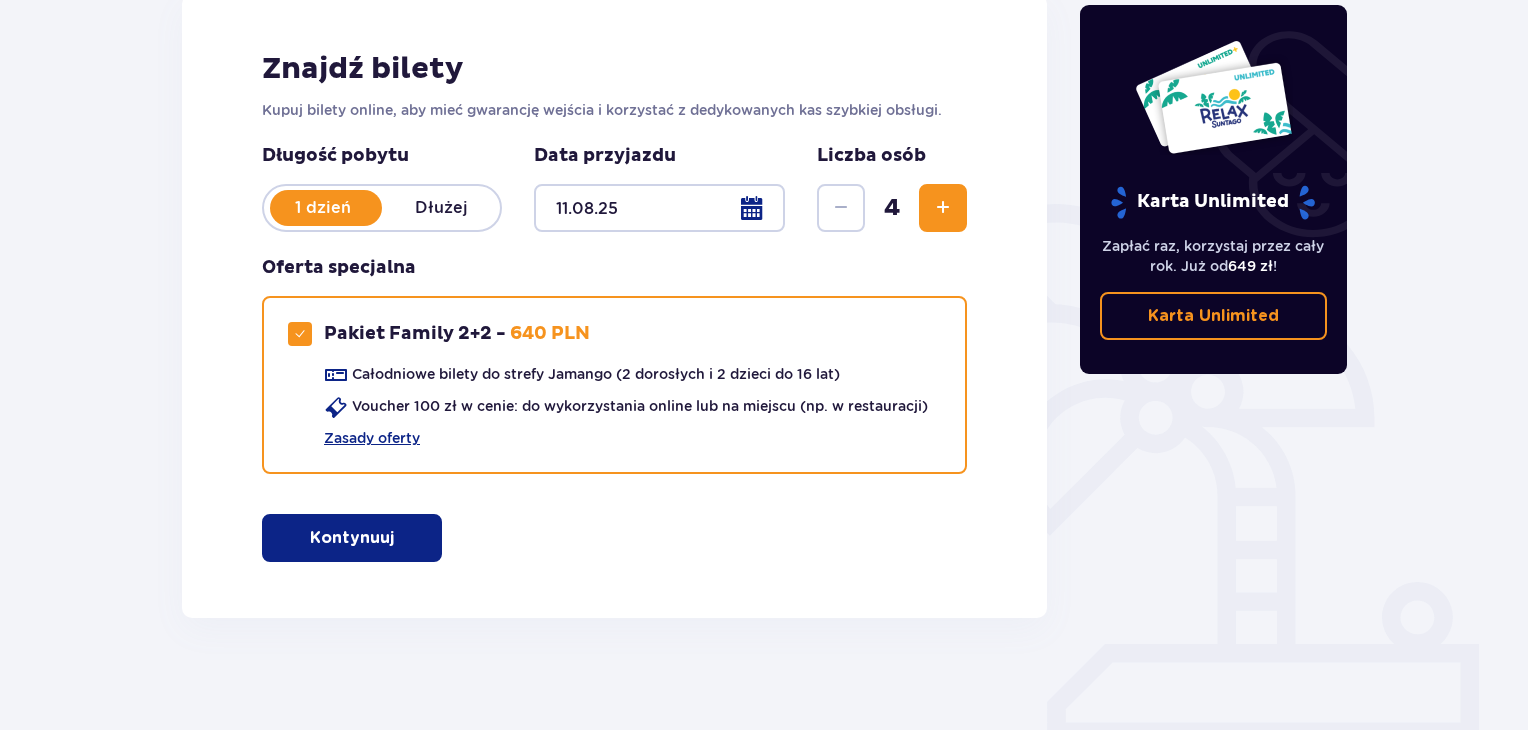 scroll, scrollTop: 300, scrollLeft: 0, axis: vertical 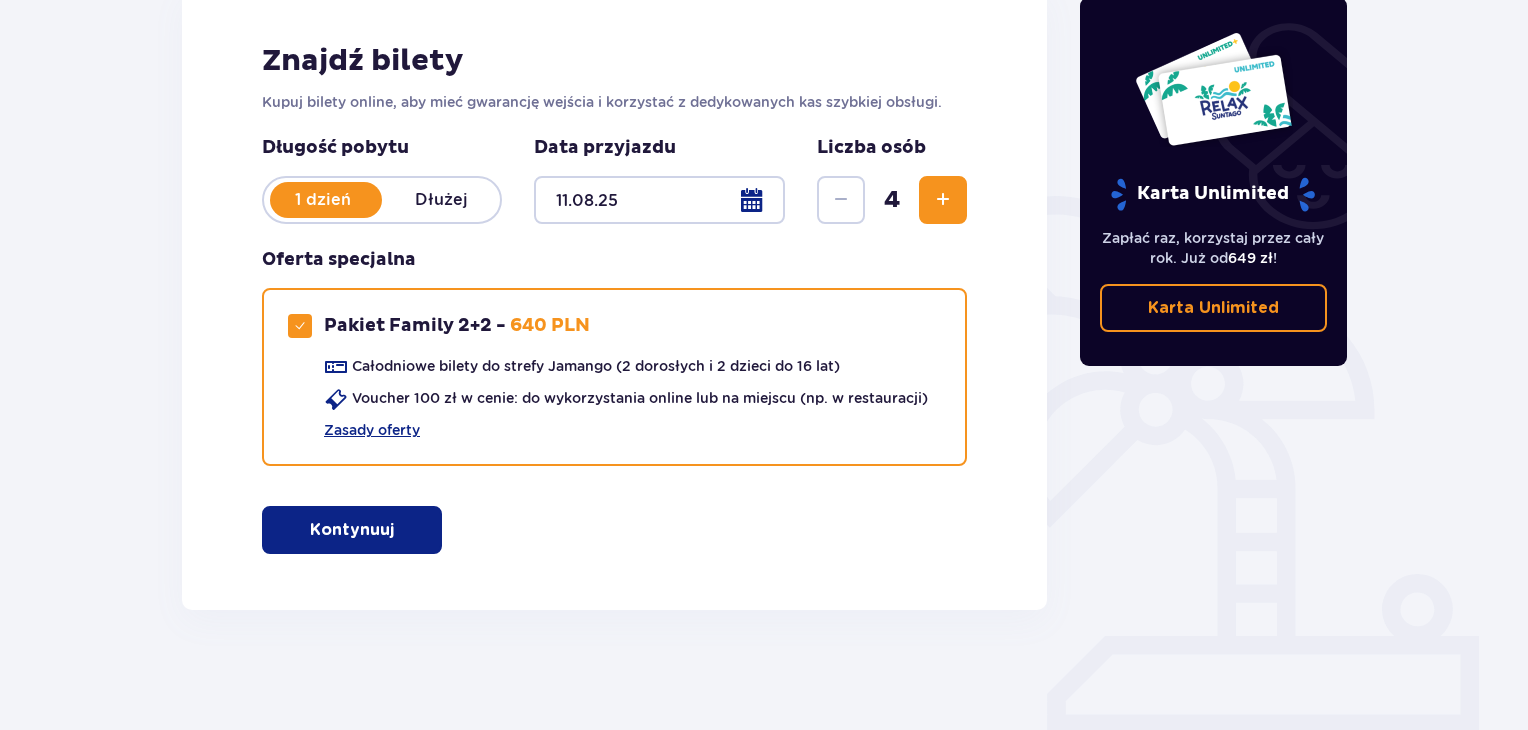 click on "Kontynuuj" at bounding box center [352, 530] 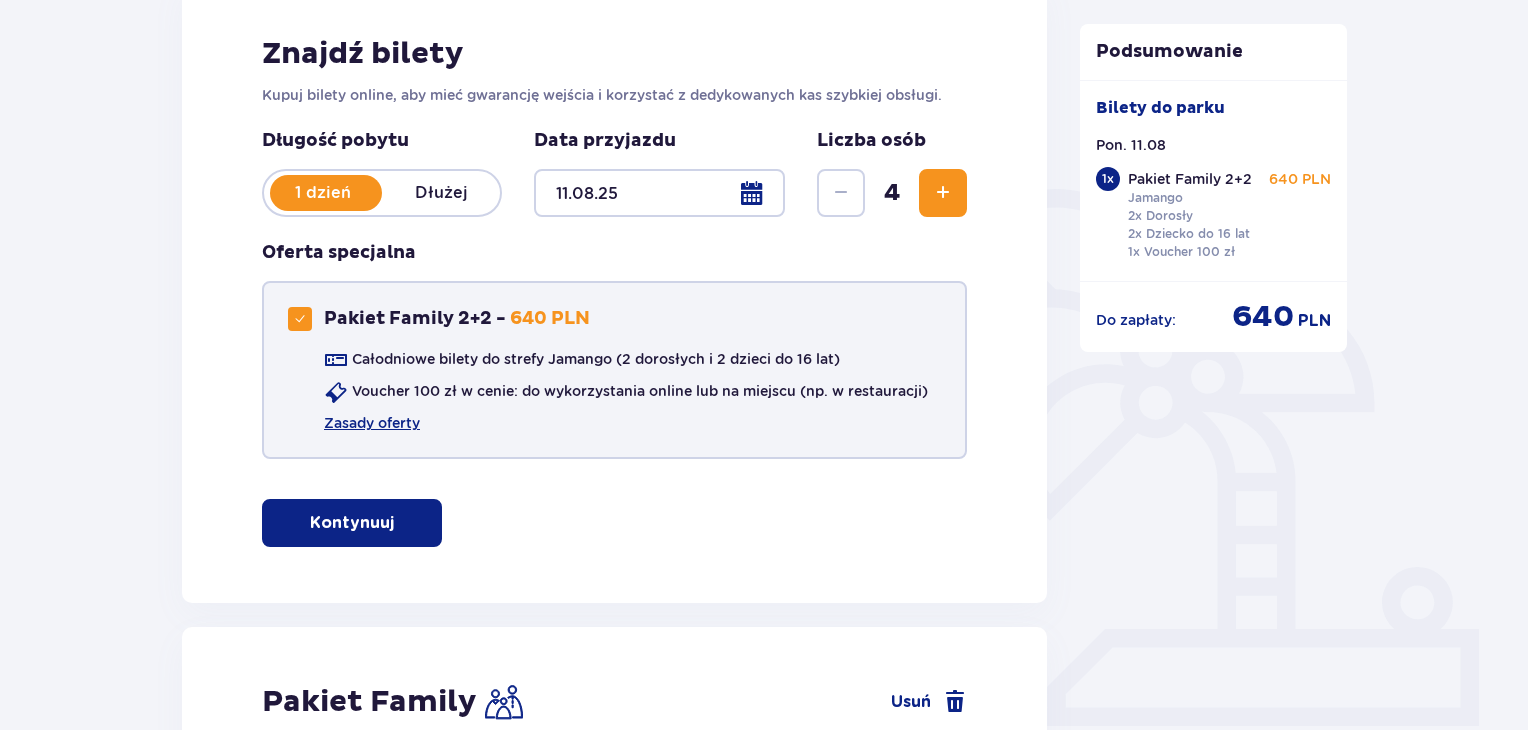 scroll, scrollTop: 300, scrollLeft: 0, axis: vertical 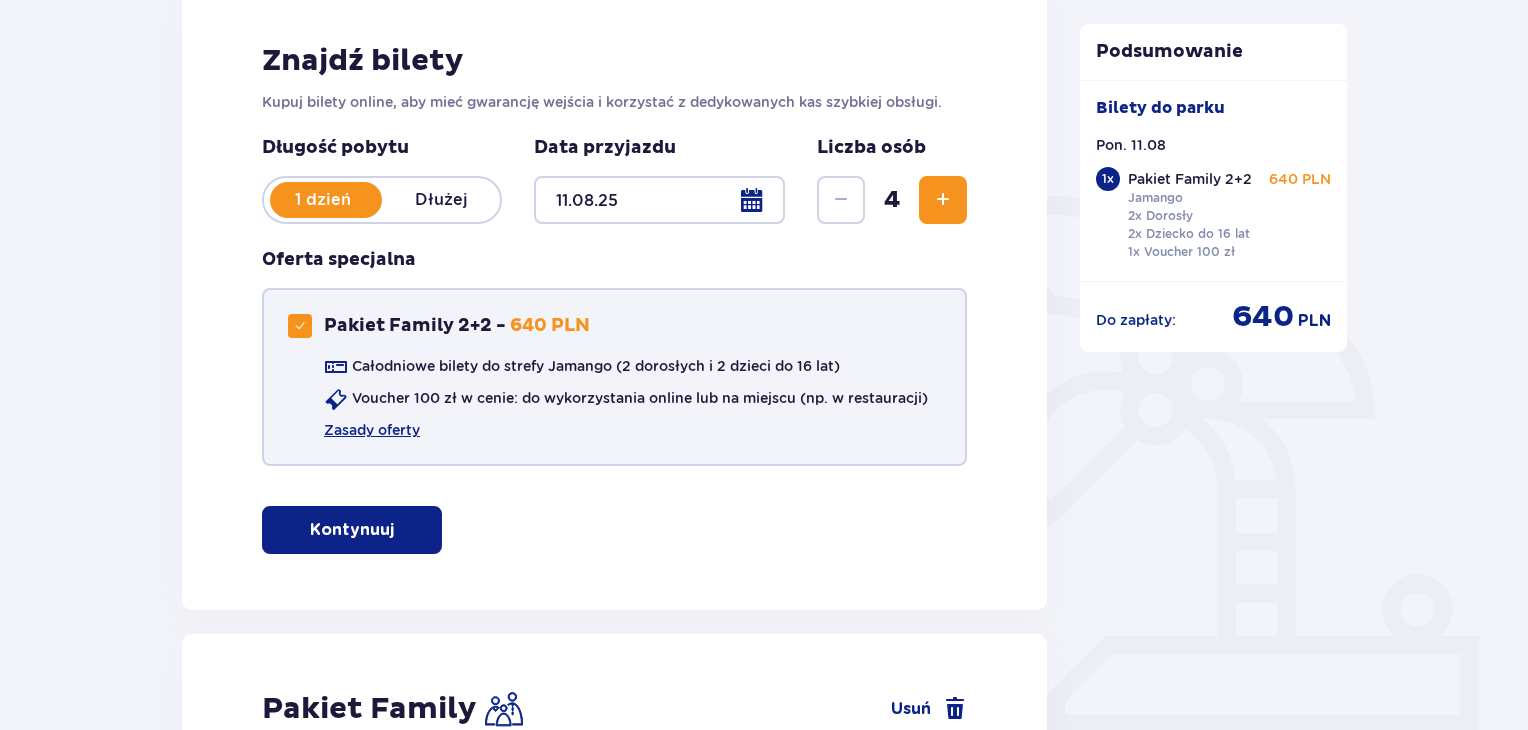 click on "Pakiet Family 2+2    -  640 PLN" at bounding box center [439, 326] 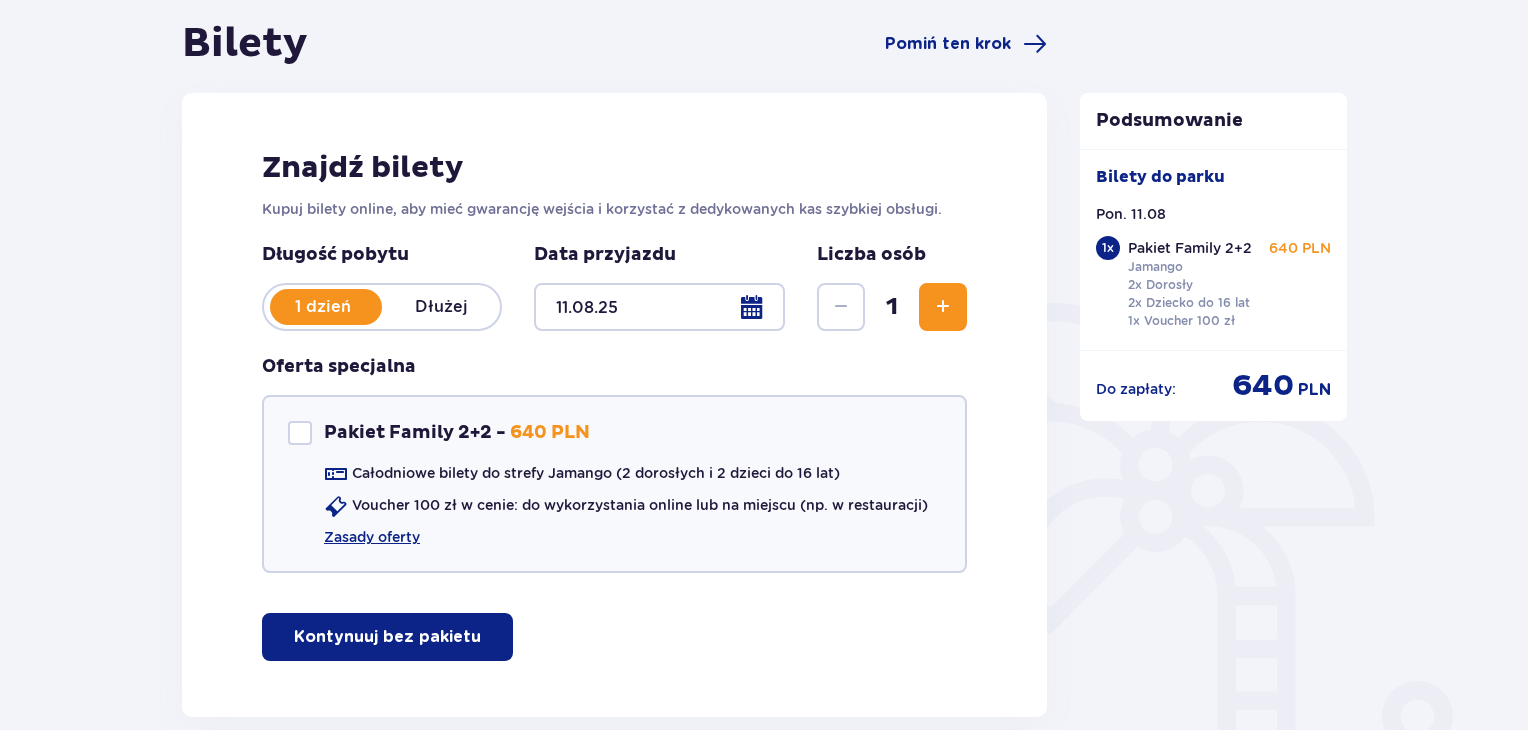 scroll, scrollTop: 200, scrollLeft: 0, axis: vertical 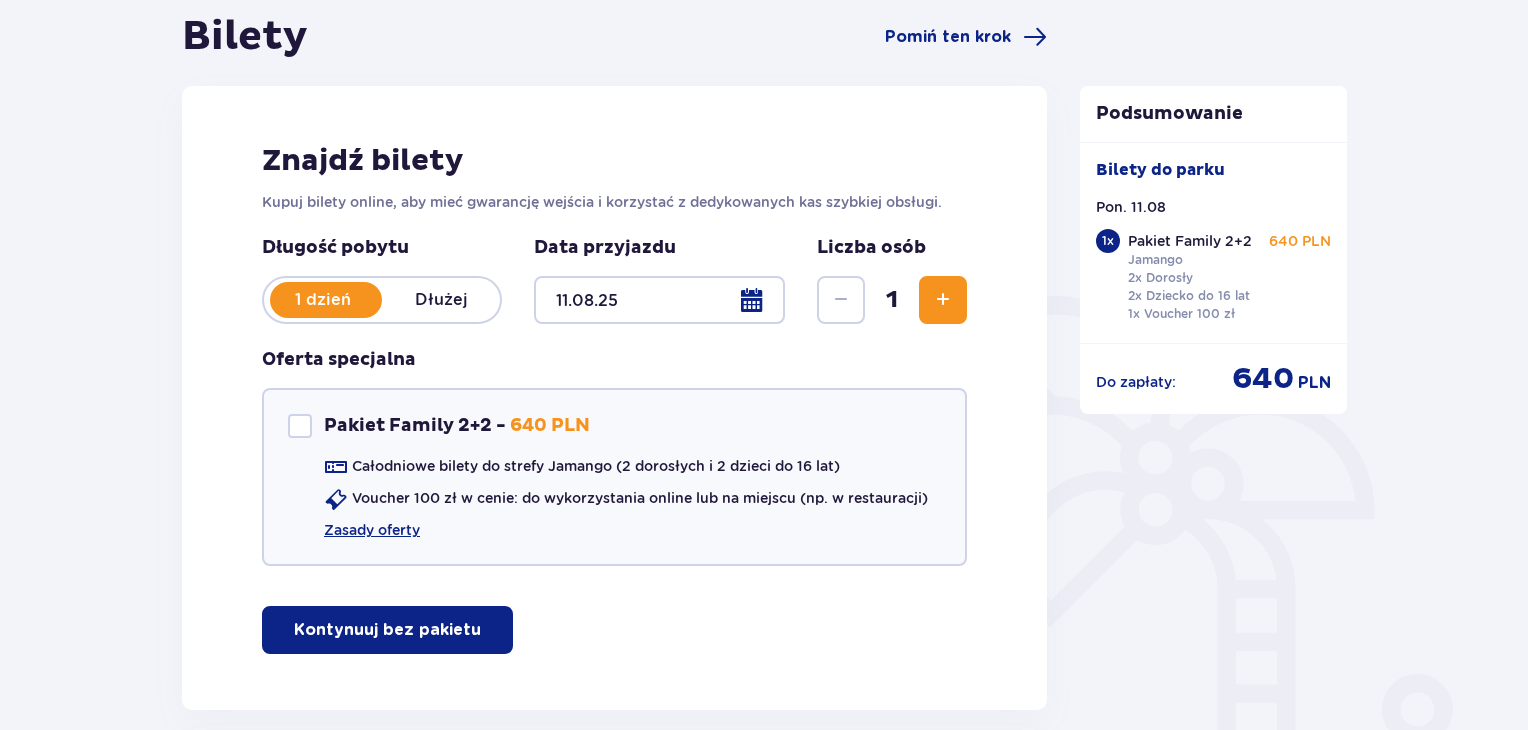 click at bounding box center [943, 300] 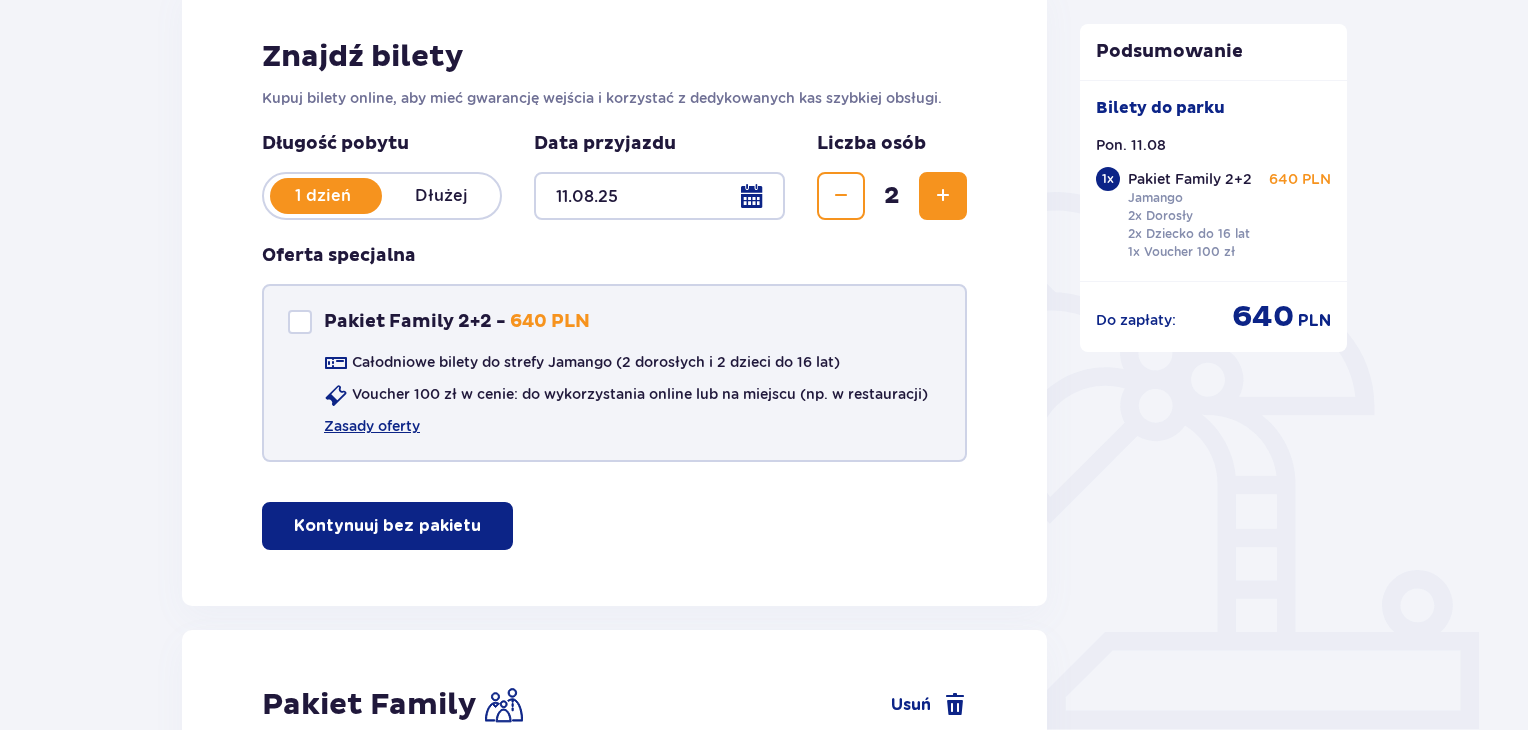 scroll, scrollTop: 375, scrollLeft: 0, axis: vertical 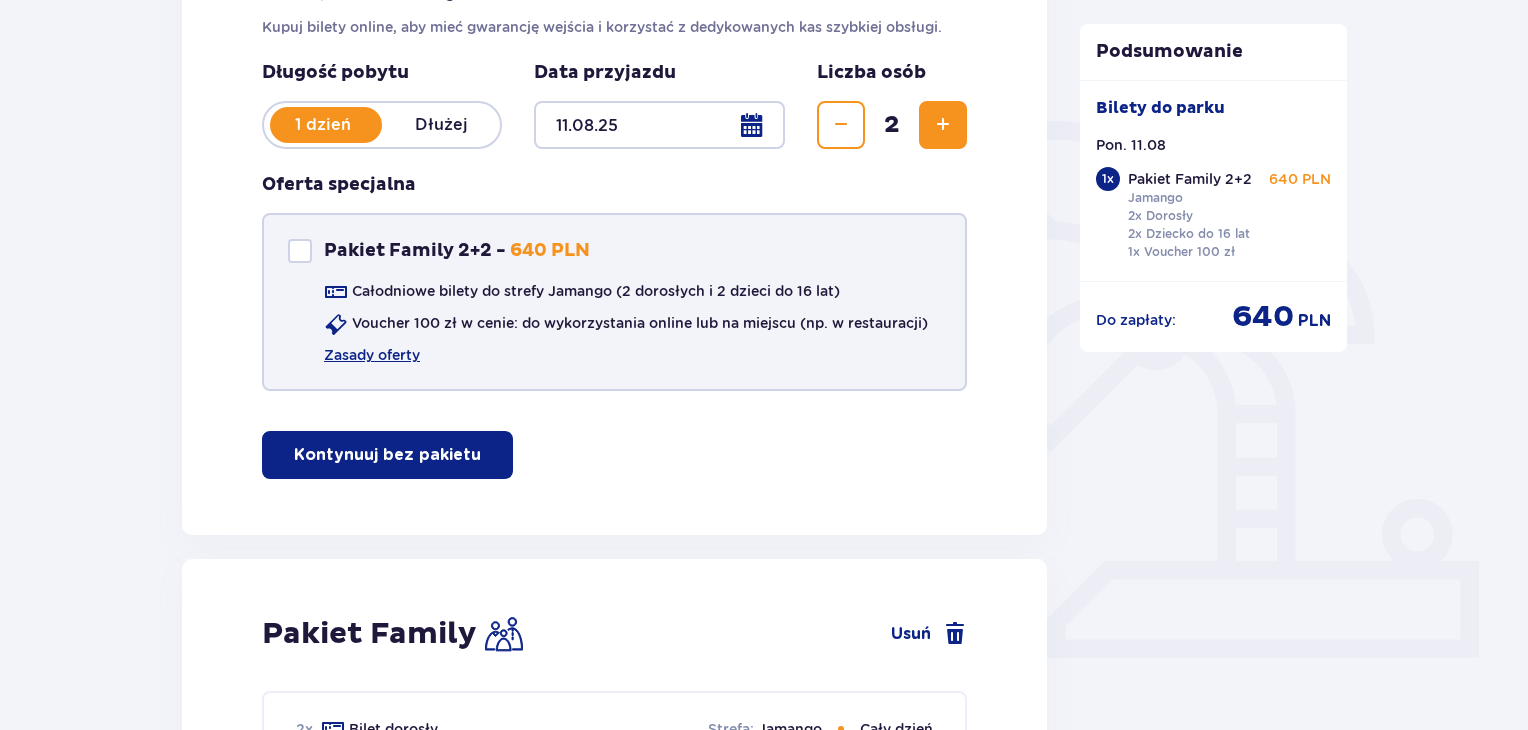 click at bounding box center [300, 251] 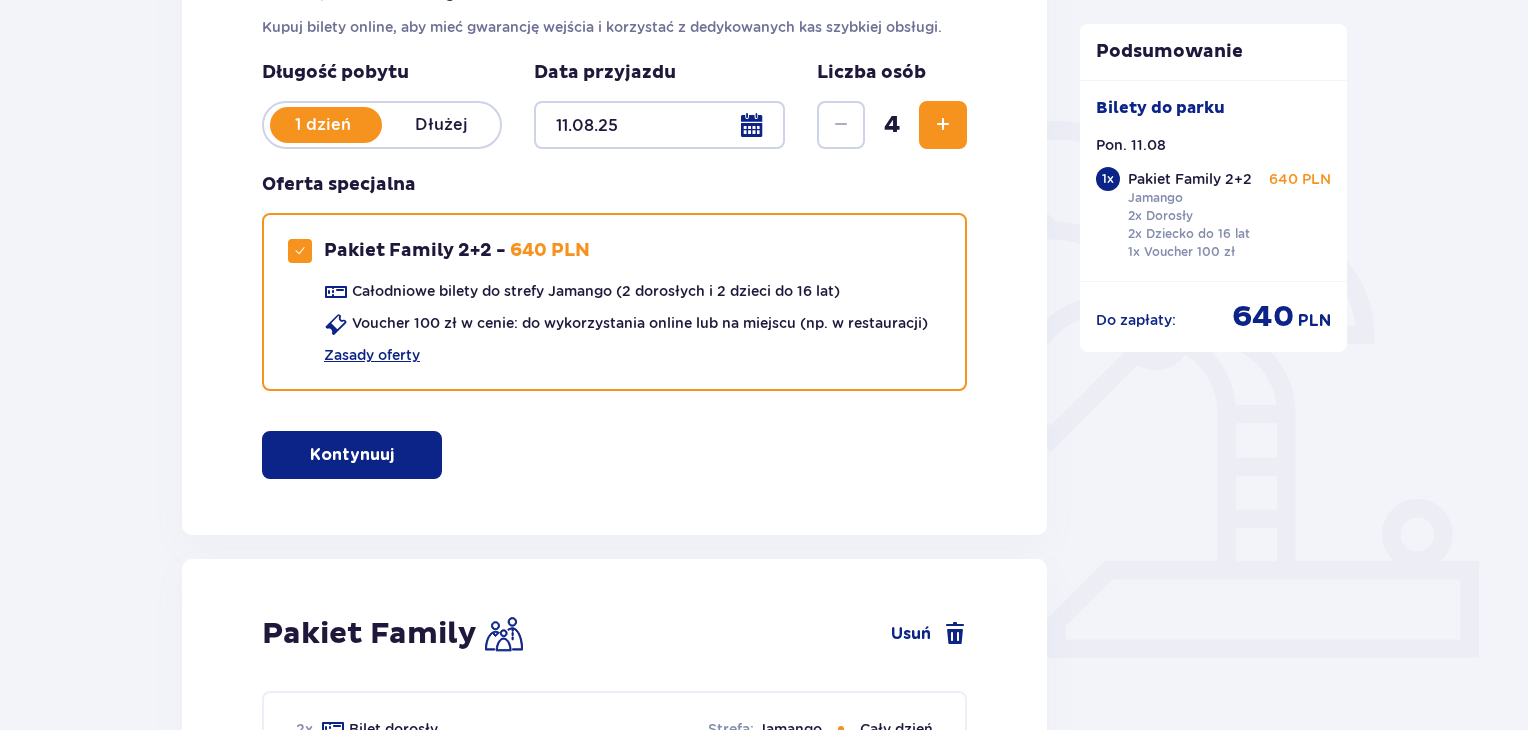 click on "4" at bounding box center (892, 125) 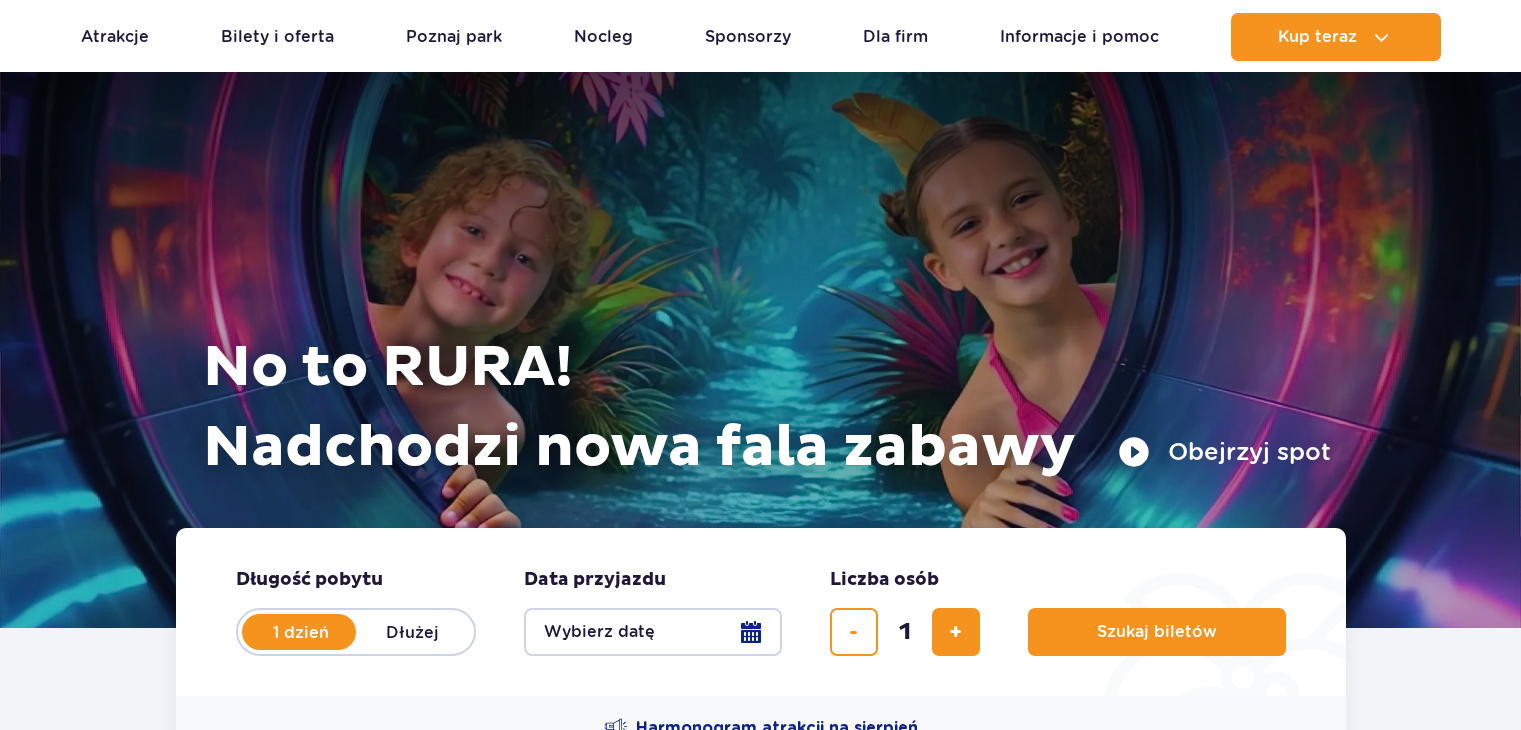 scroll, scrollTop: 300, scrollLeft: 0, axis: vertical 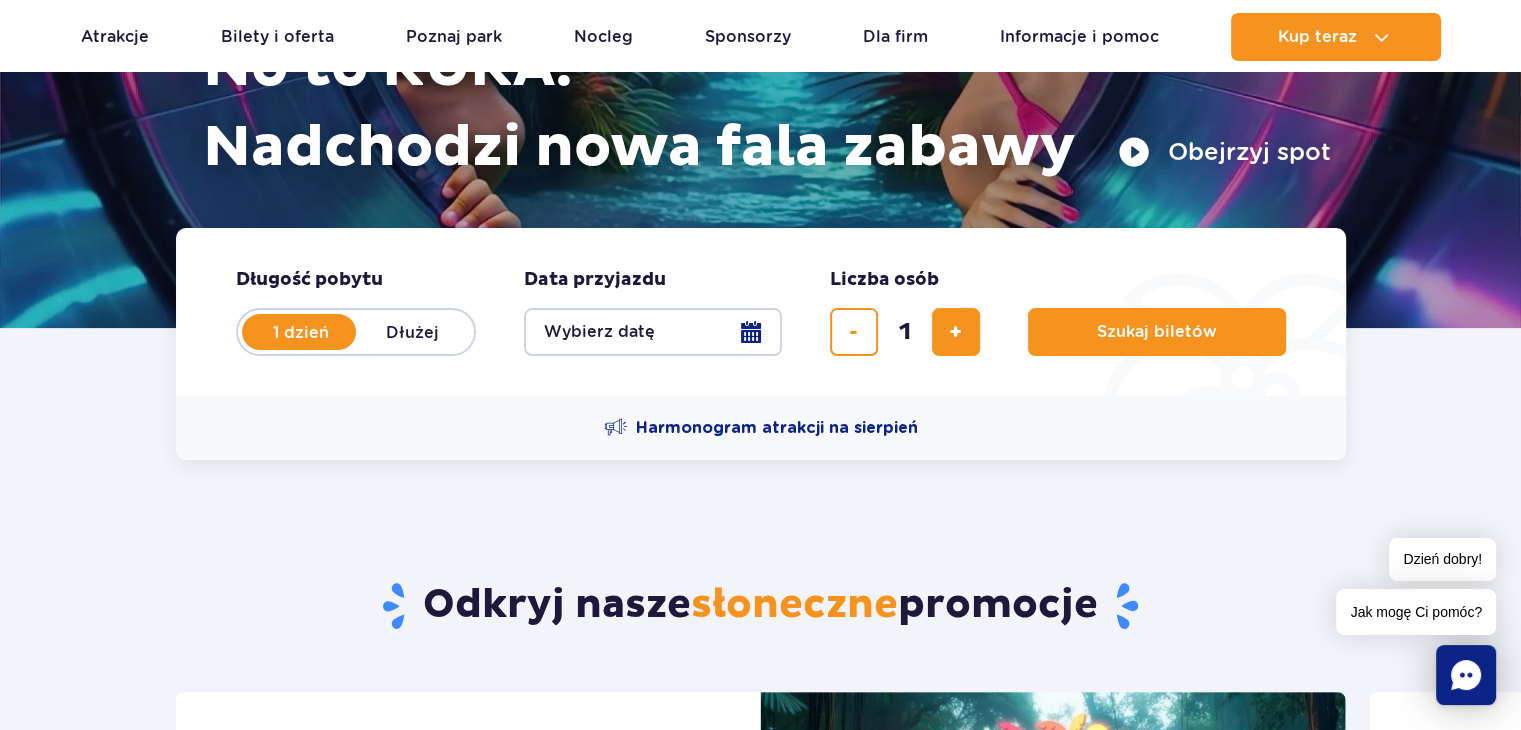 click on "Wybierz datę" at bounding box center [653, 332] 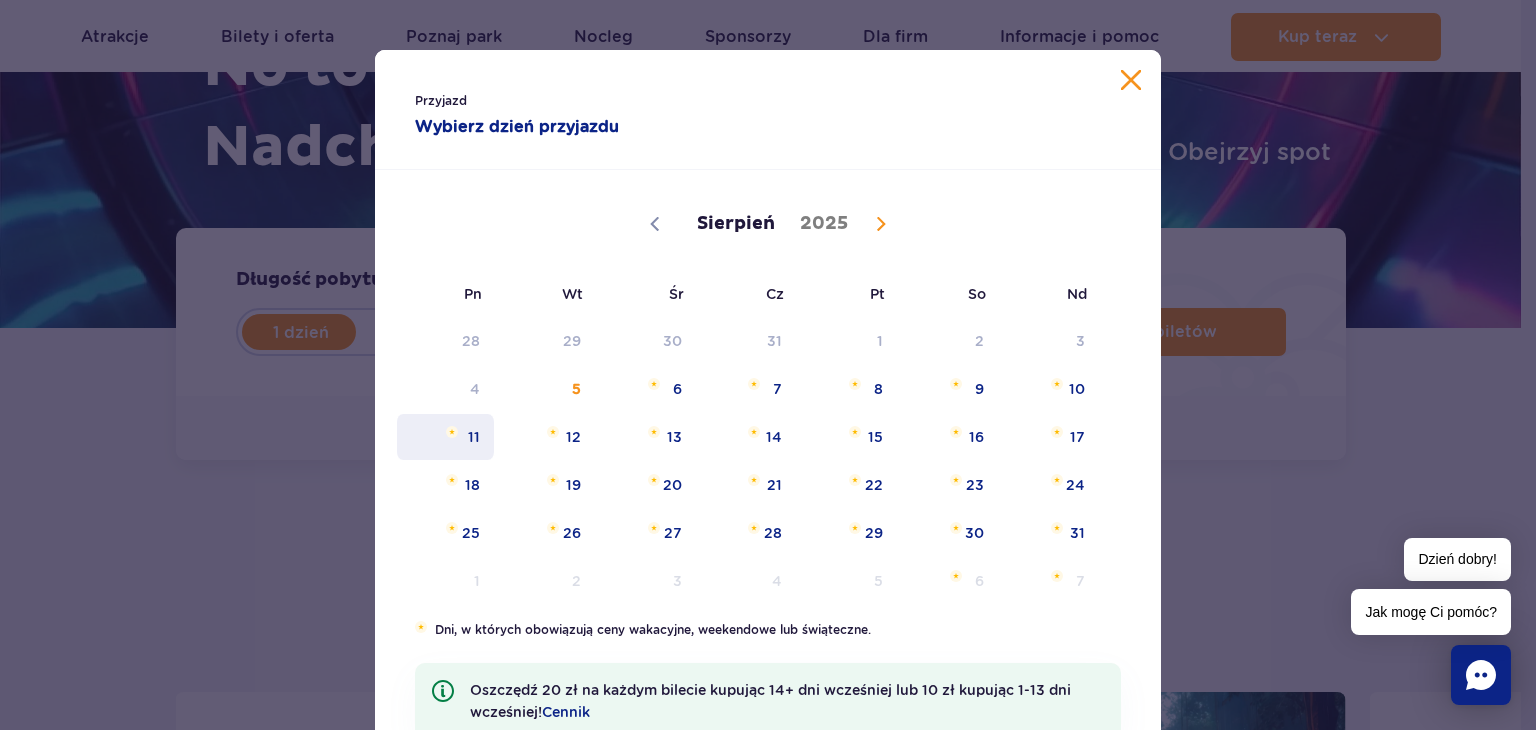 click on "11" at bounding box center (445, 437) 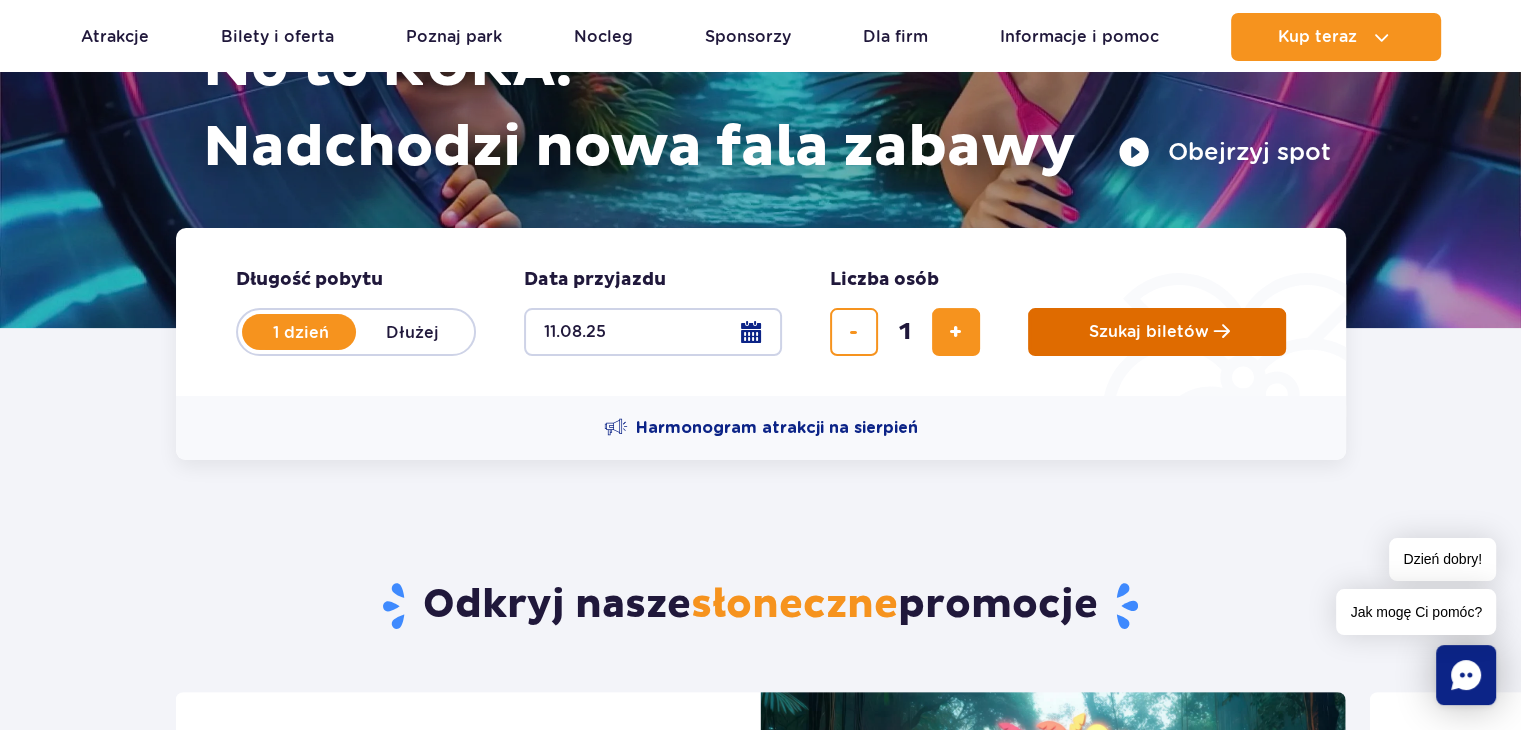 click on "Szukaj biletów" at bounding box center (1157, 332) 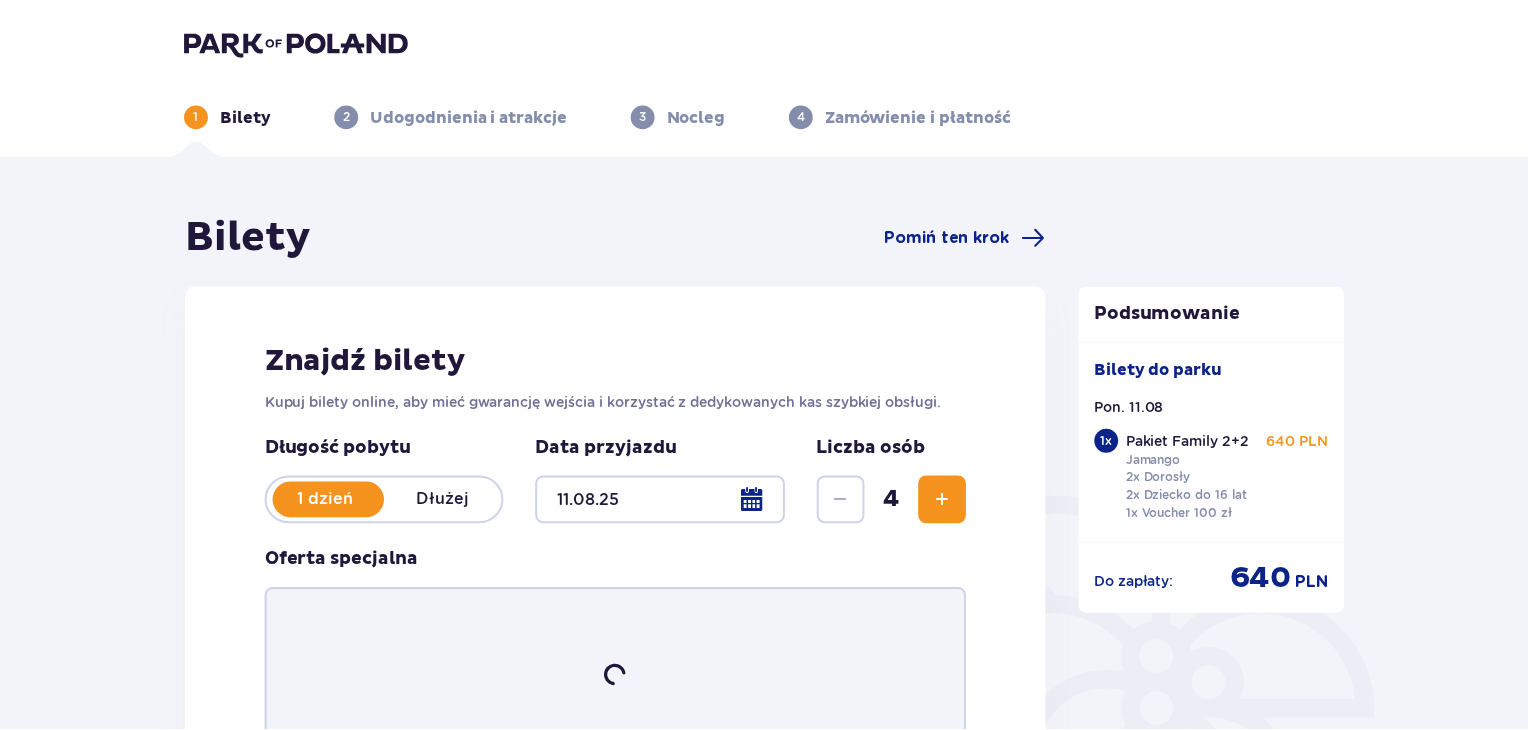 scroll, scrollTop: 0, scrollLeft: 0, axis: both 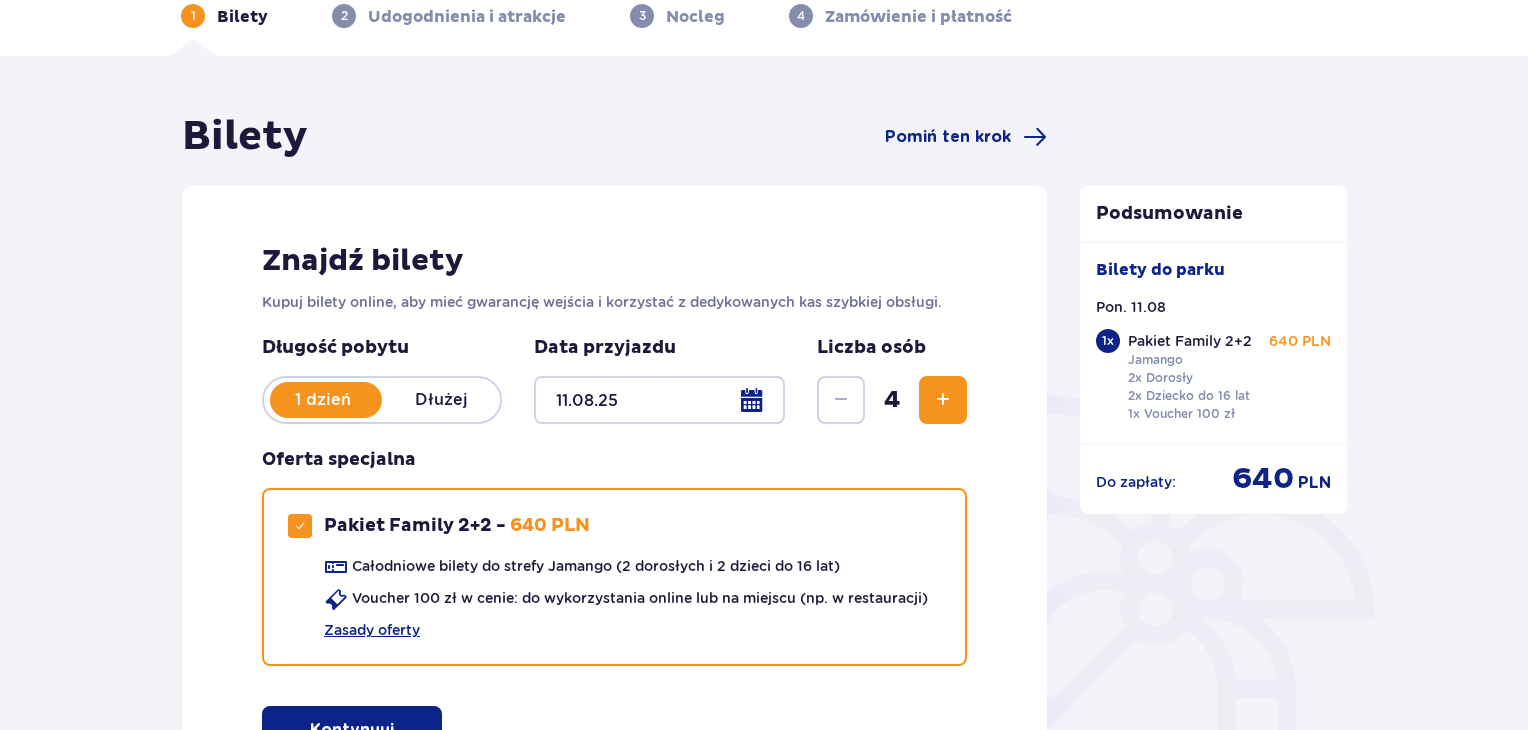 click at bounding box center (943, 400) 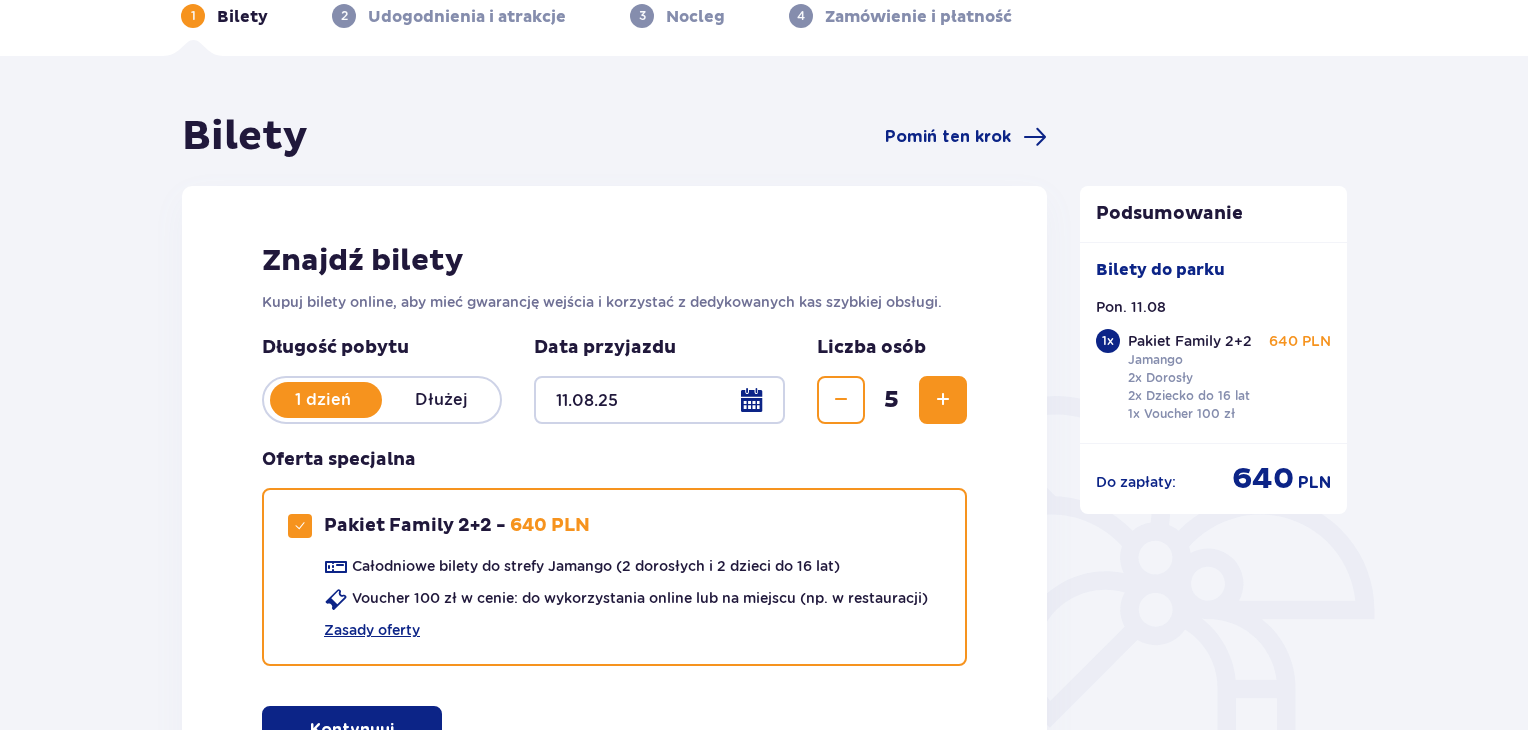click on "5" at bounding box center [892, 400] 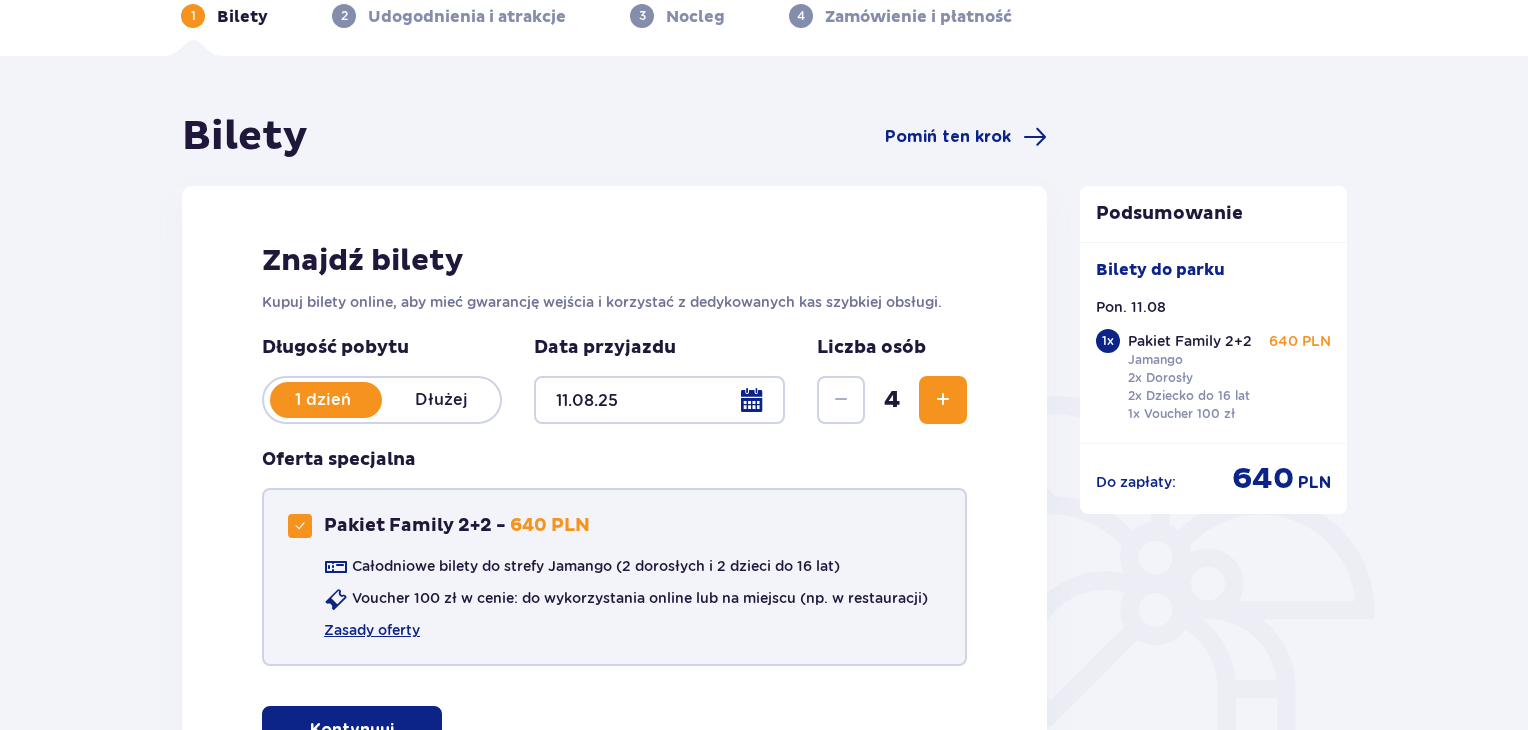 click at bounding box center (300, 526) 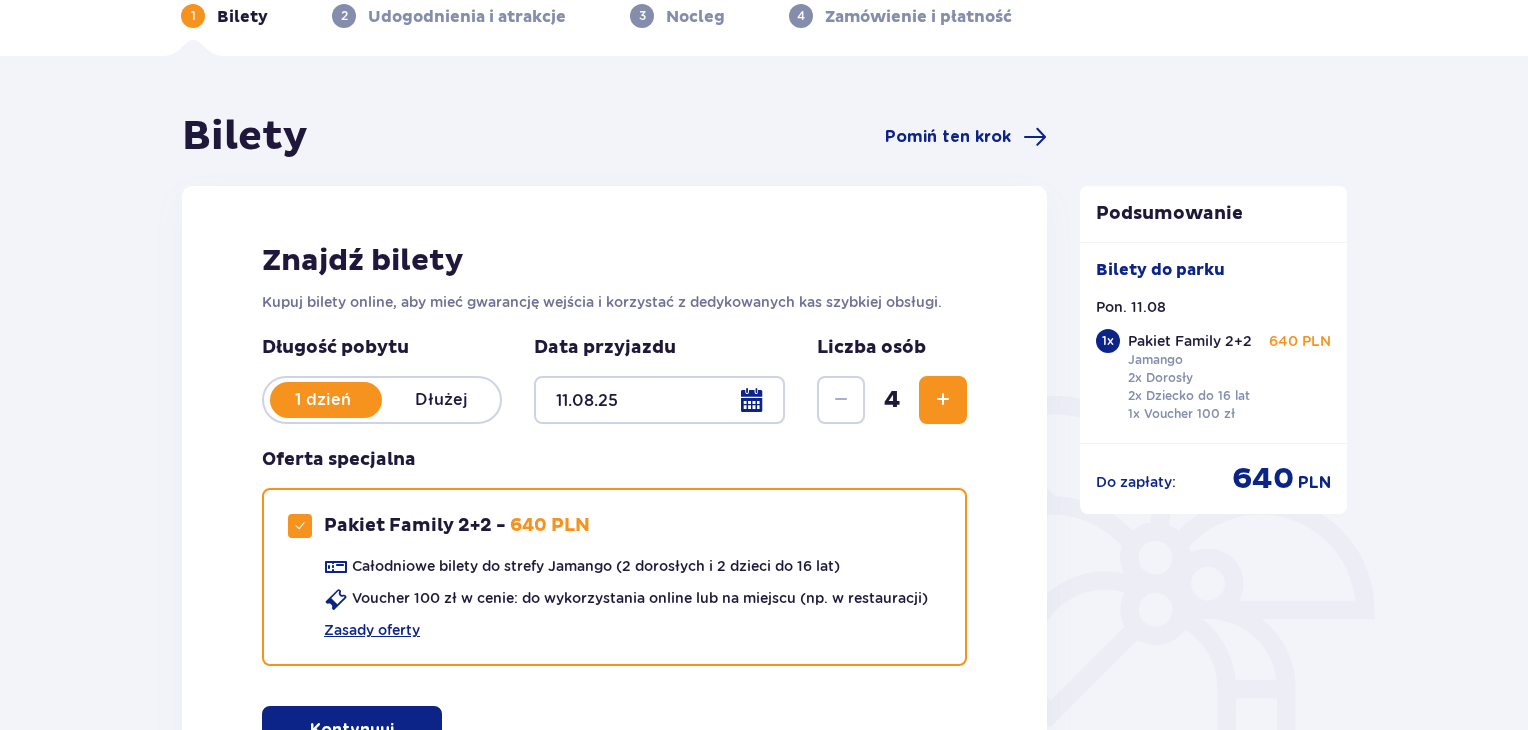 checkbox on "false" 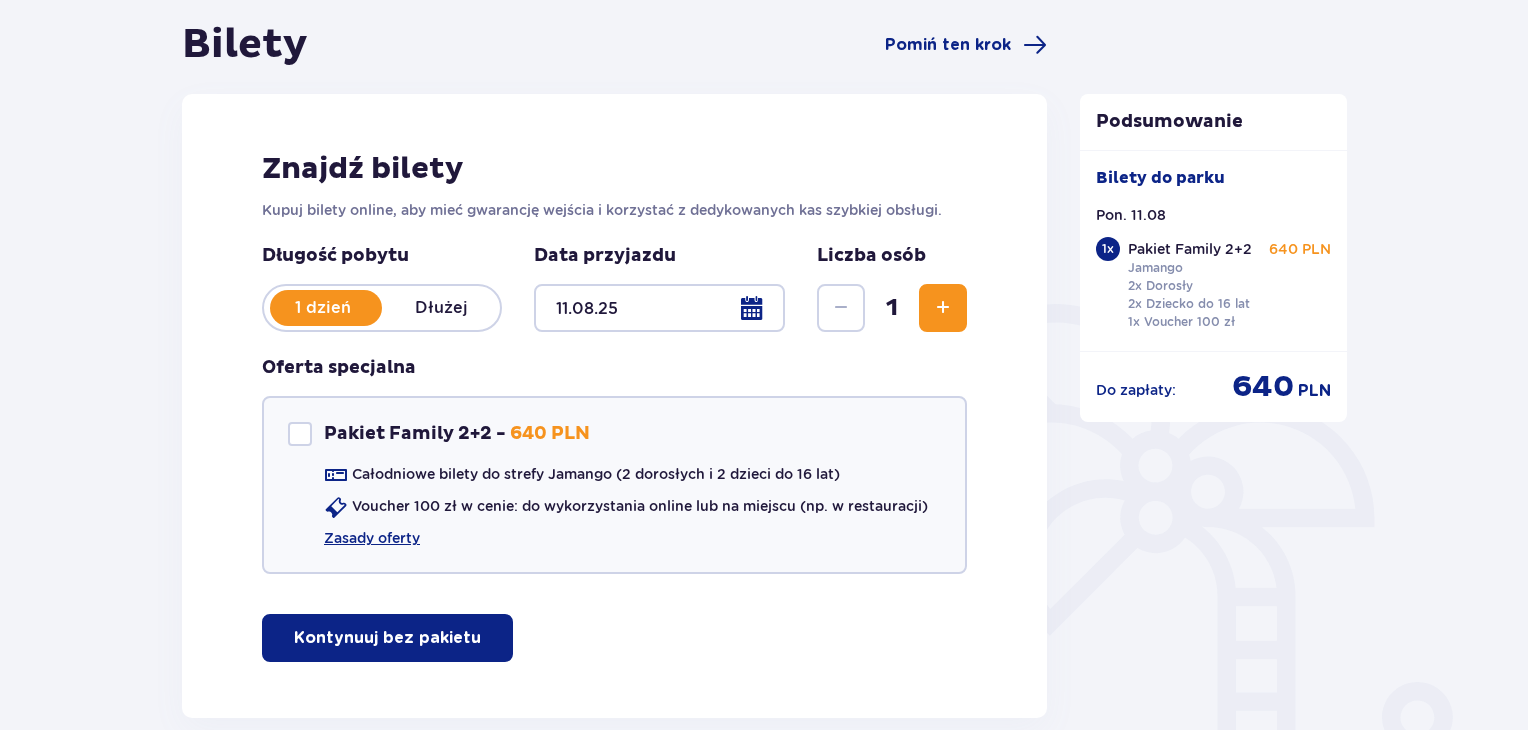 scroll, scrollTop: 200, scrollLeft: 0, axis: vertical 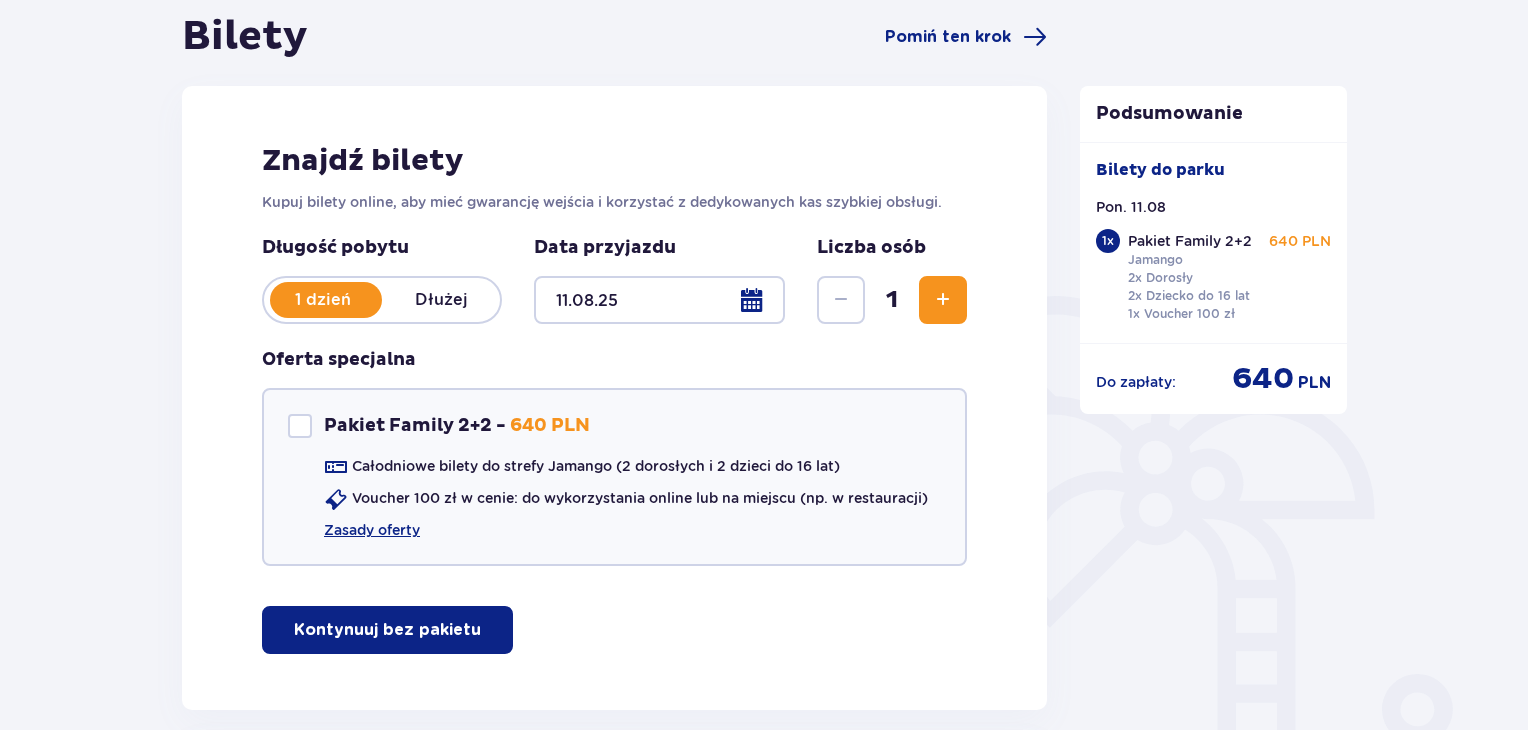 click on "Kontynuuj bez pakietu" at bounding box center [387, 630] 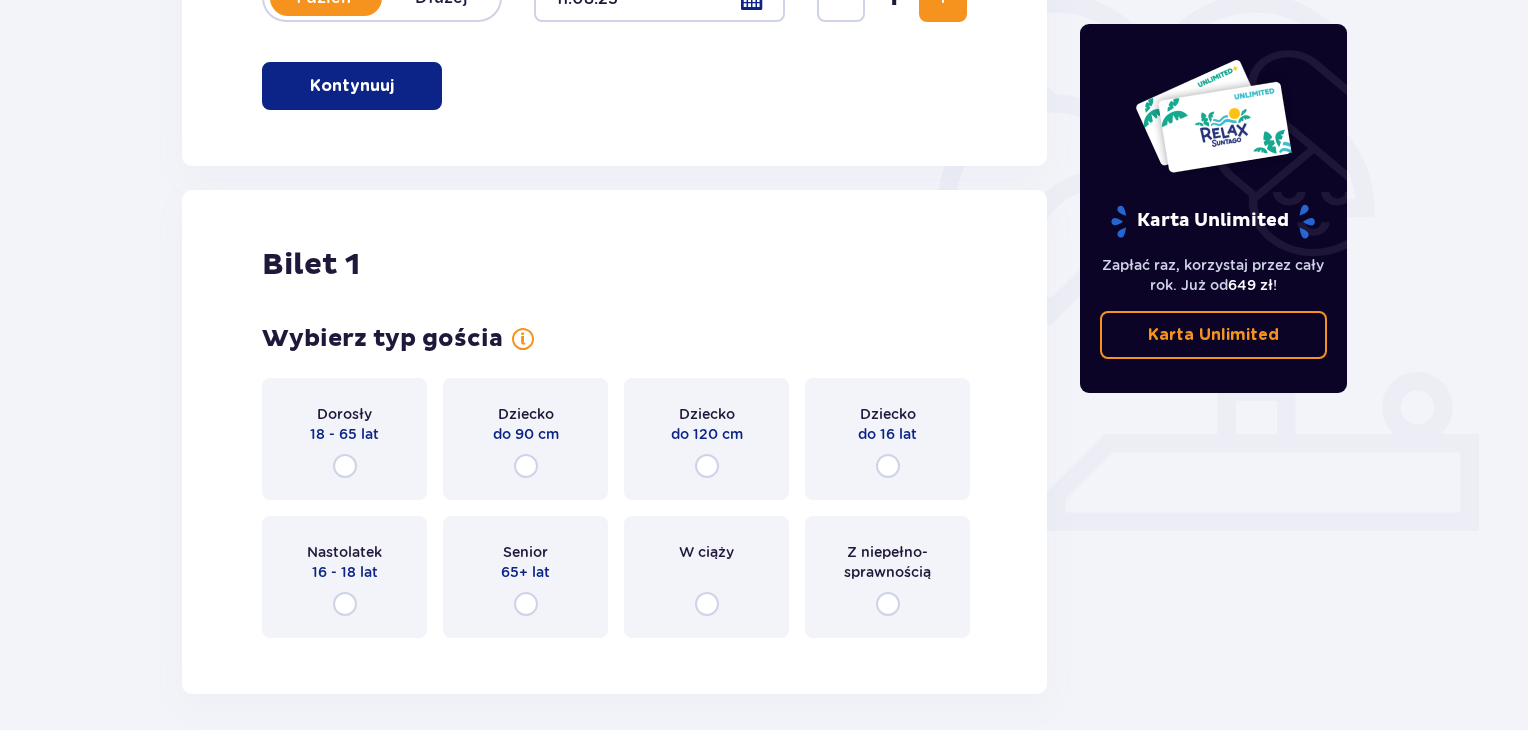 scroll, scrollTop: 600, scrollLeft: 0, axis: vertical 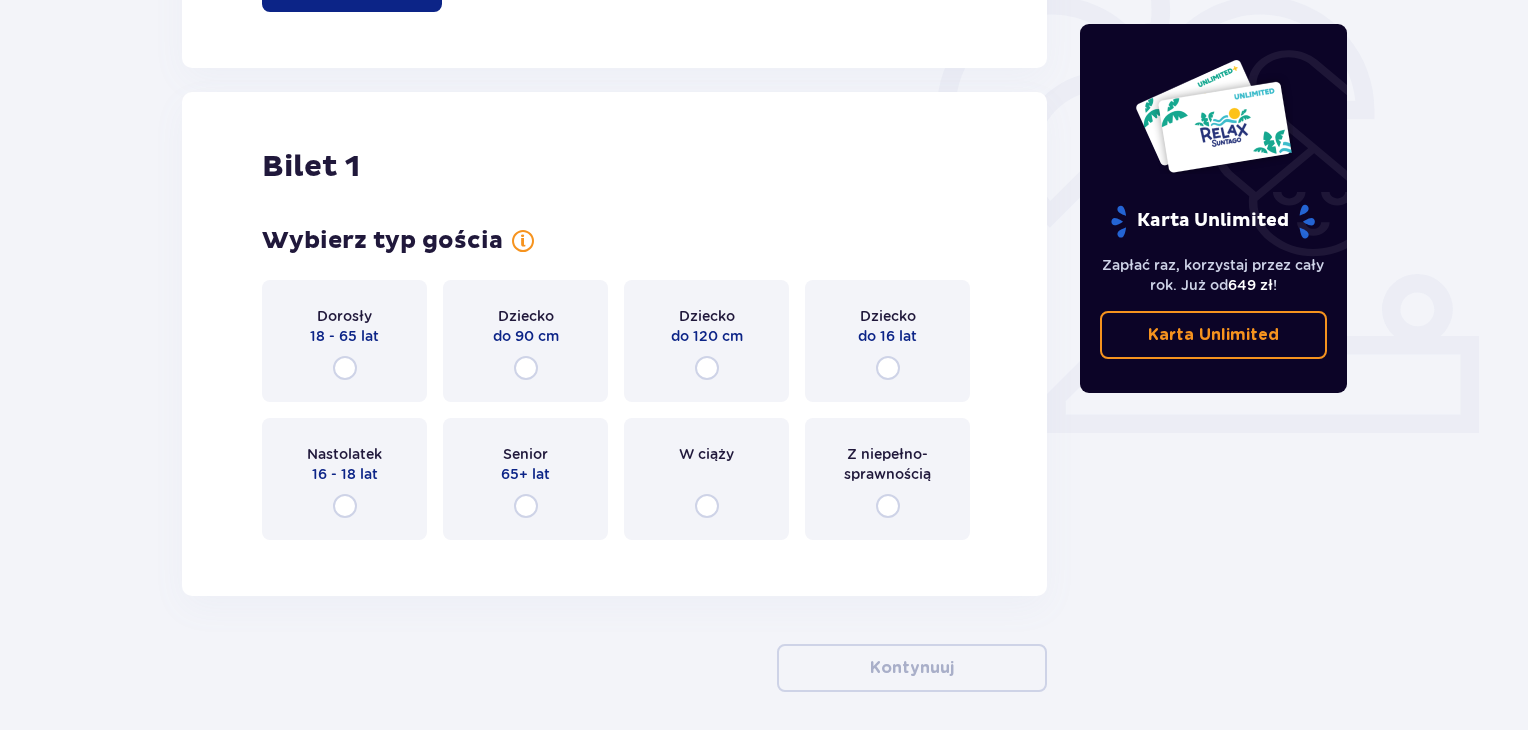 click on "Dorosły 18 - 65 lat" at bounding box center [344, 341] 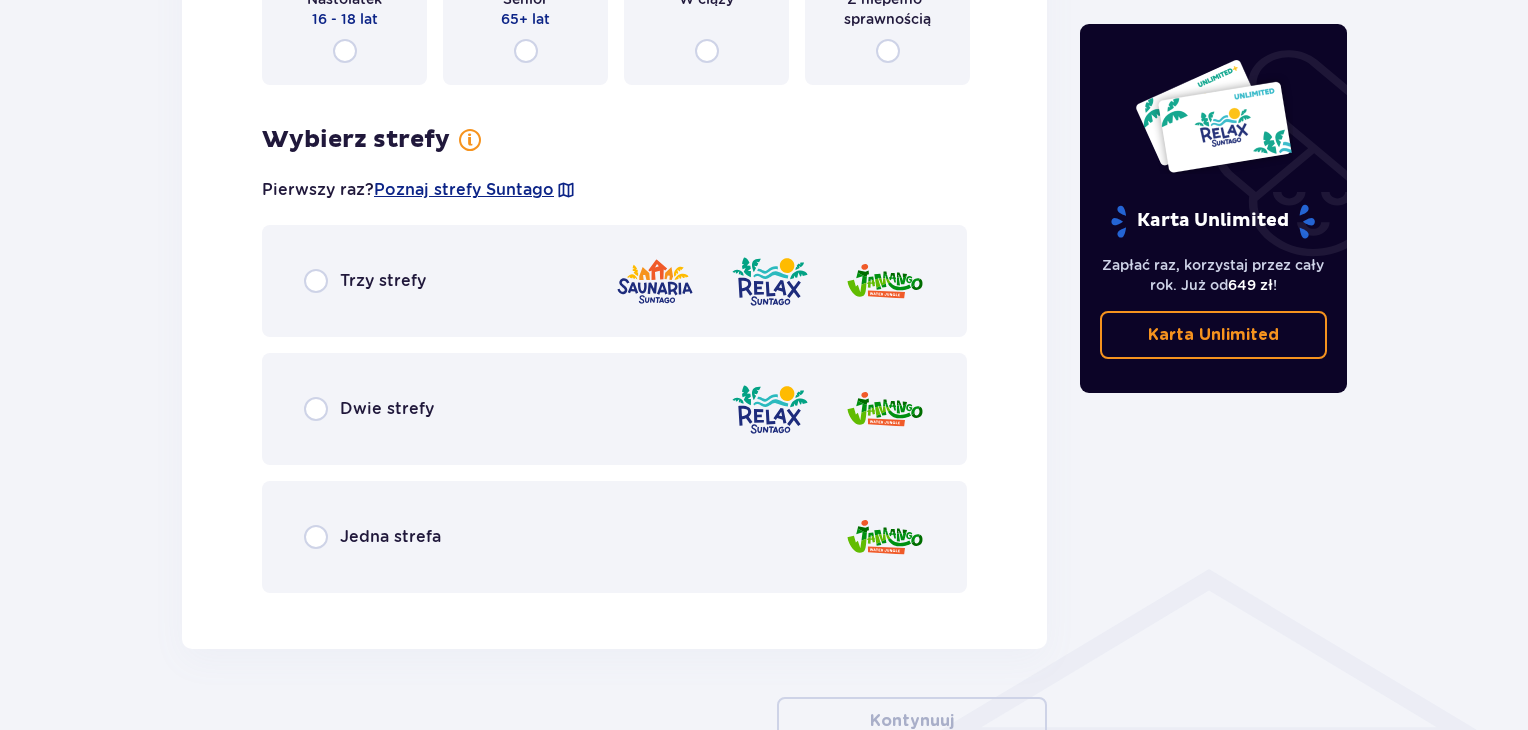 scroll, scrollTop: 1056, scrollLeft: 0, axis: vertical 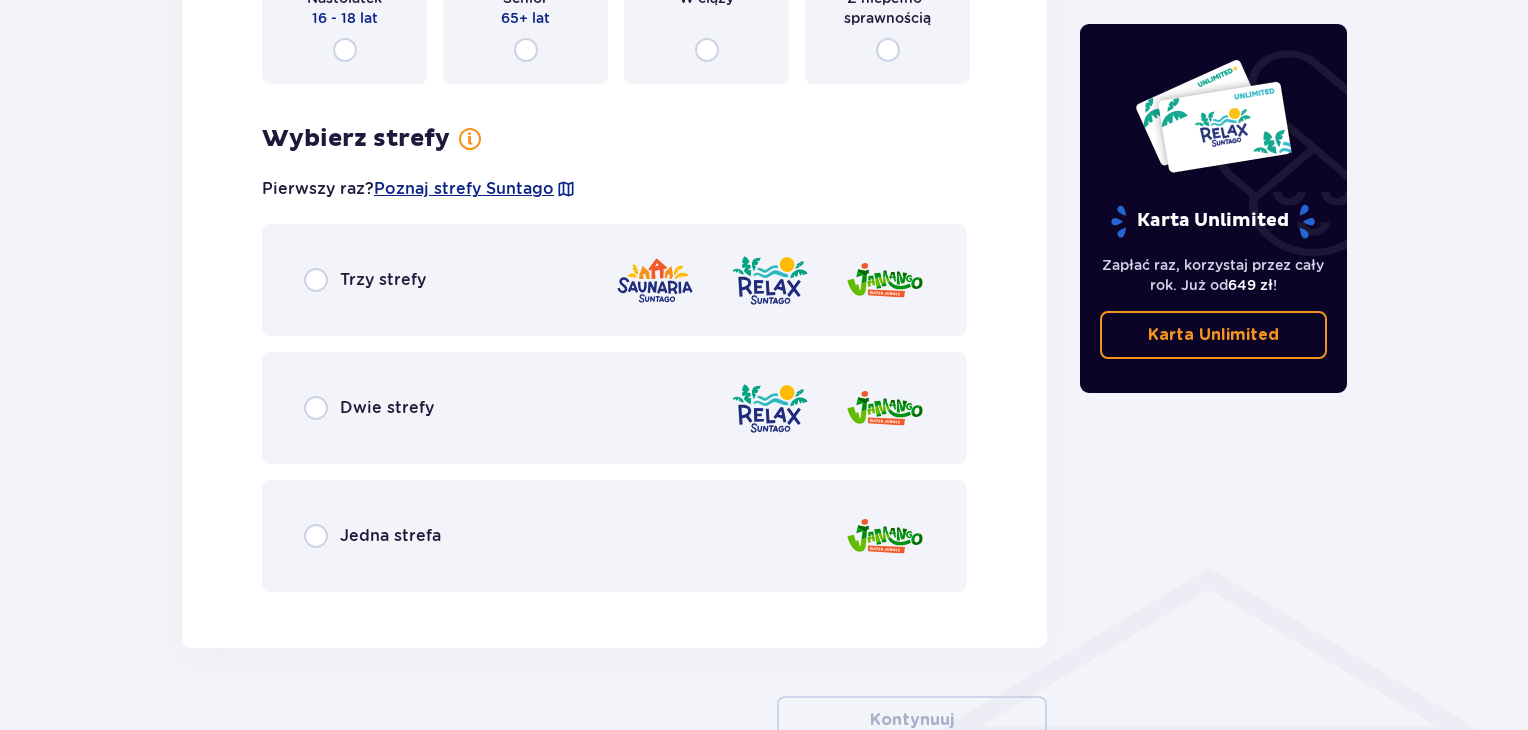 click on "Dwie strefy" at bounding box center [614, 408] 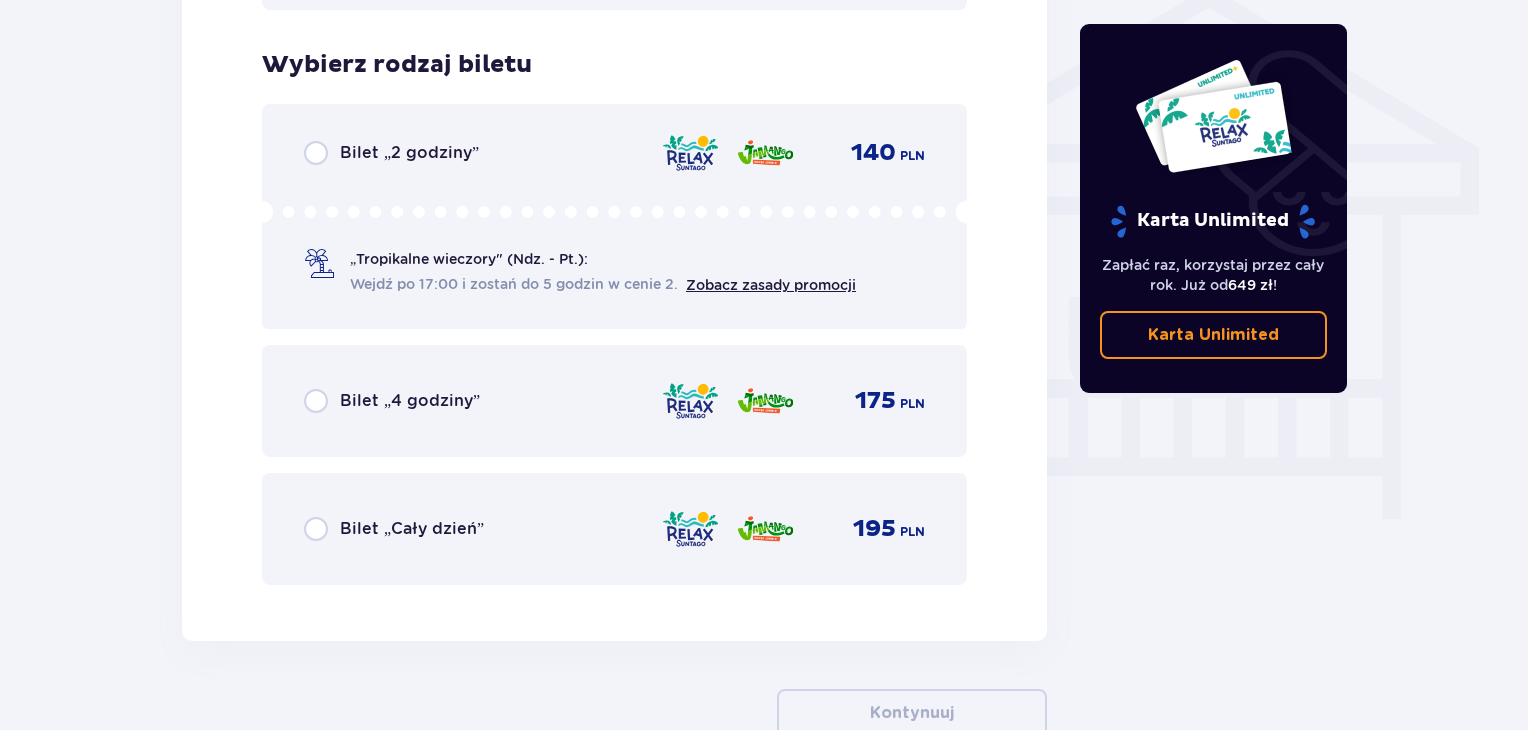 scroll, scrollTop: 1664, scrollLeft: 0, axis: vertical 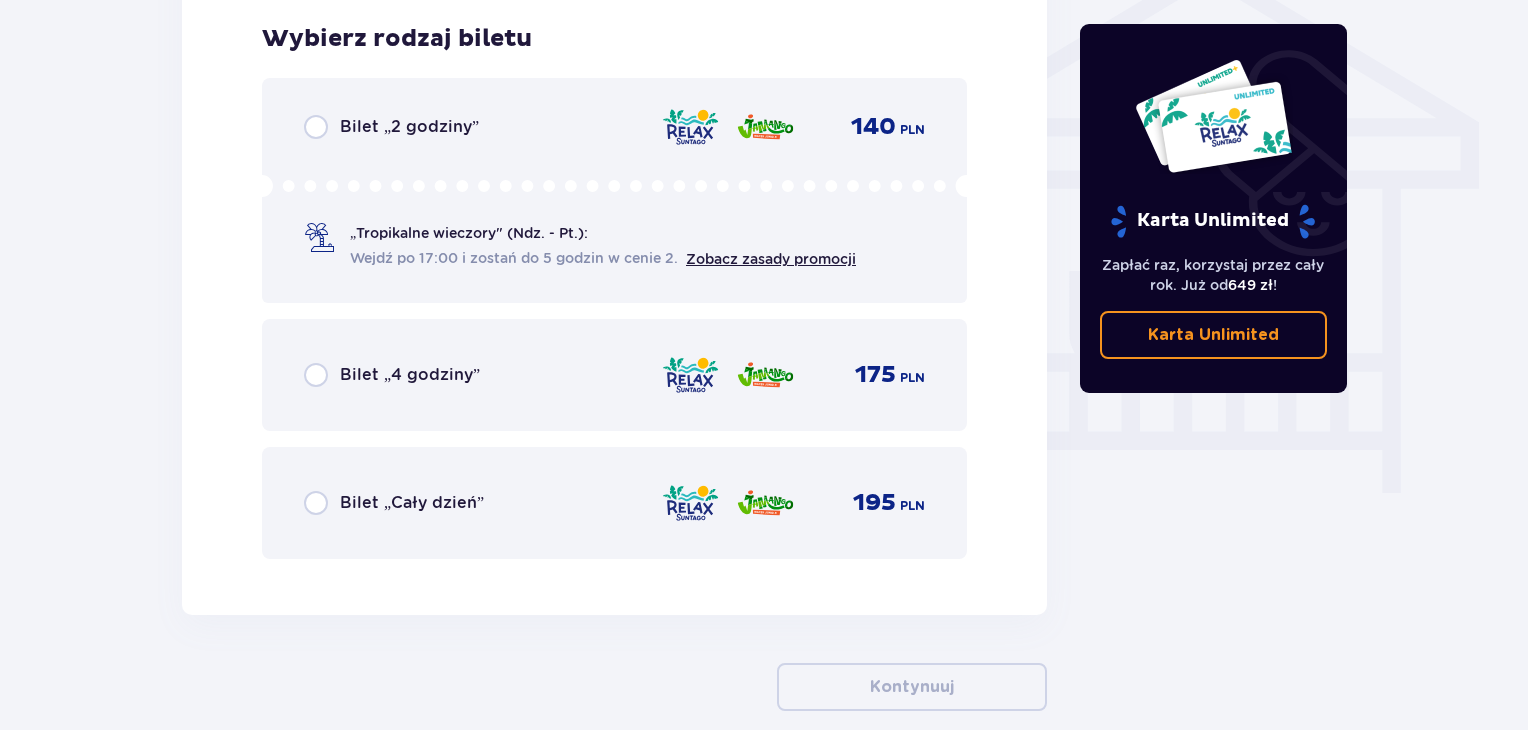 click on "Bilet „Cały dzień” 195 PLN" at bounding box center [614, 503] 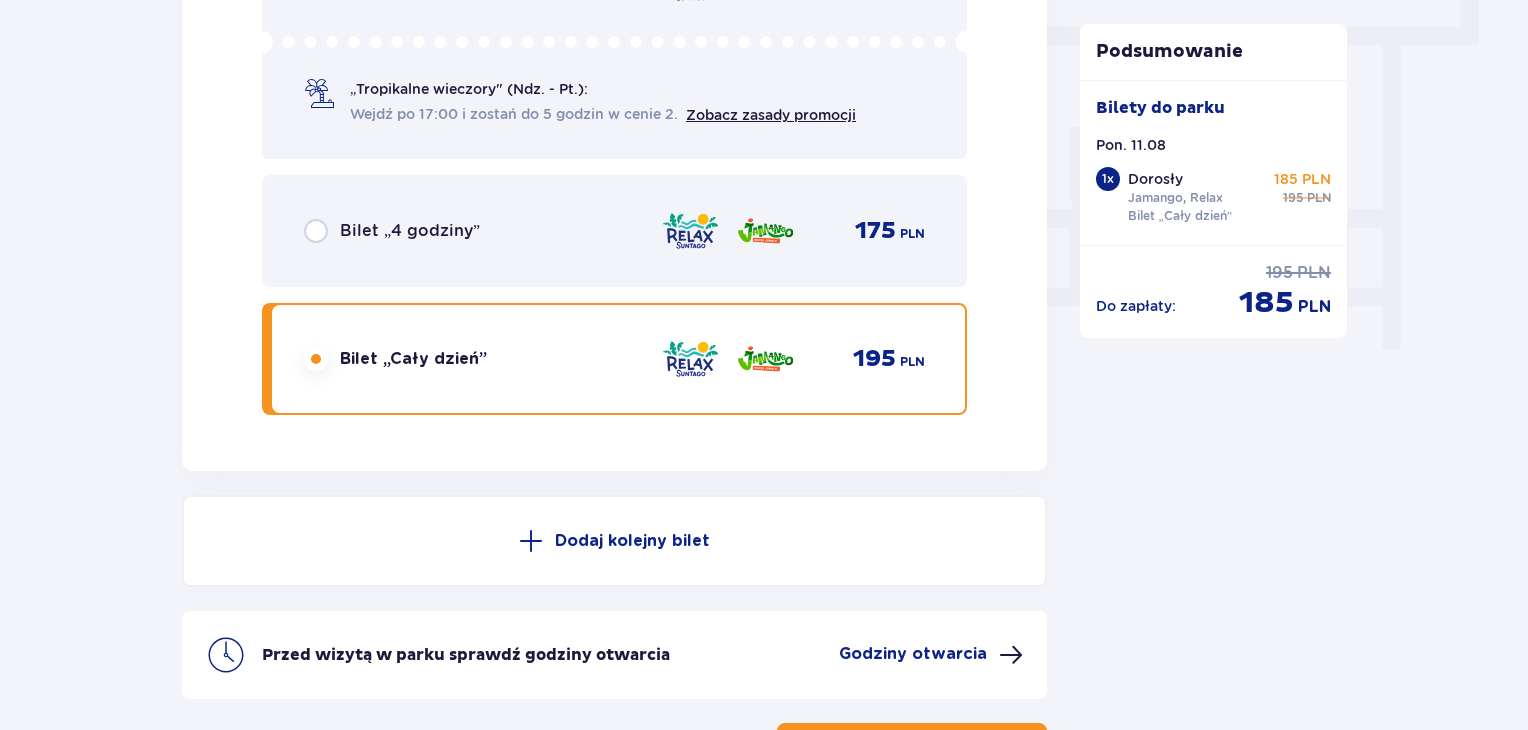 scroll, scrollTop: 1768, scrollLeft: 0, axis: vertical 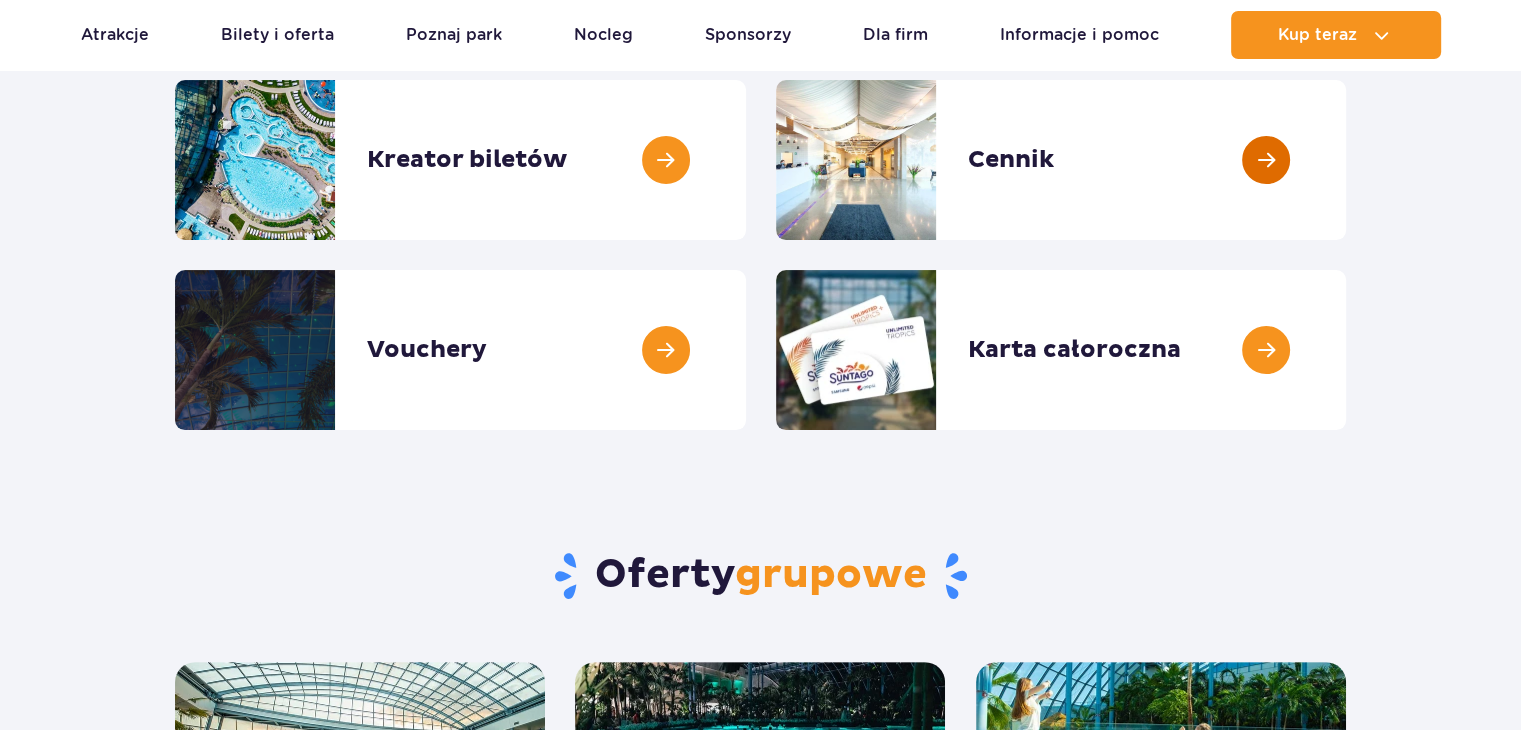 click at bounding box center [1346, 160] 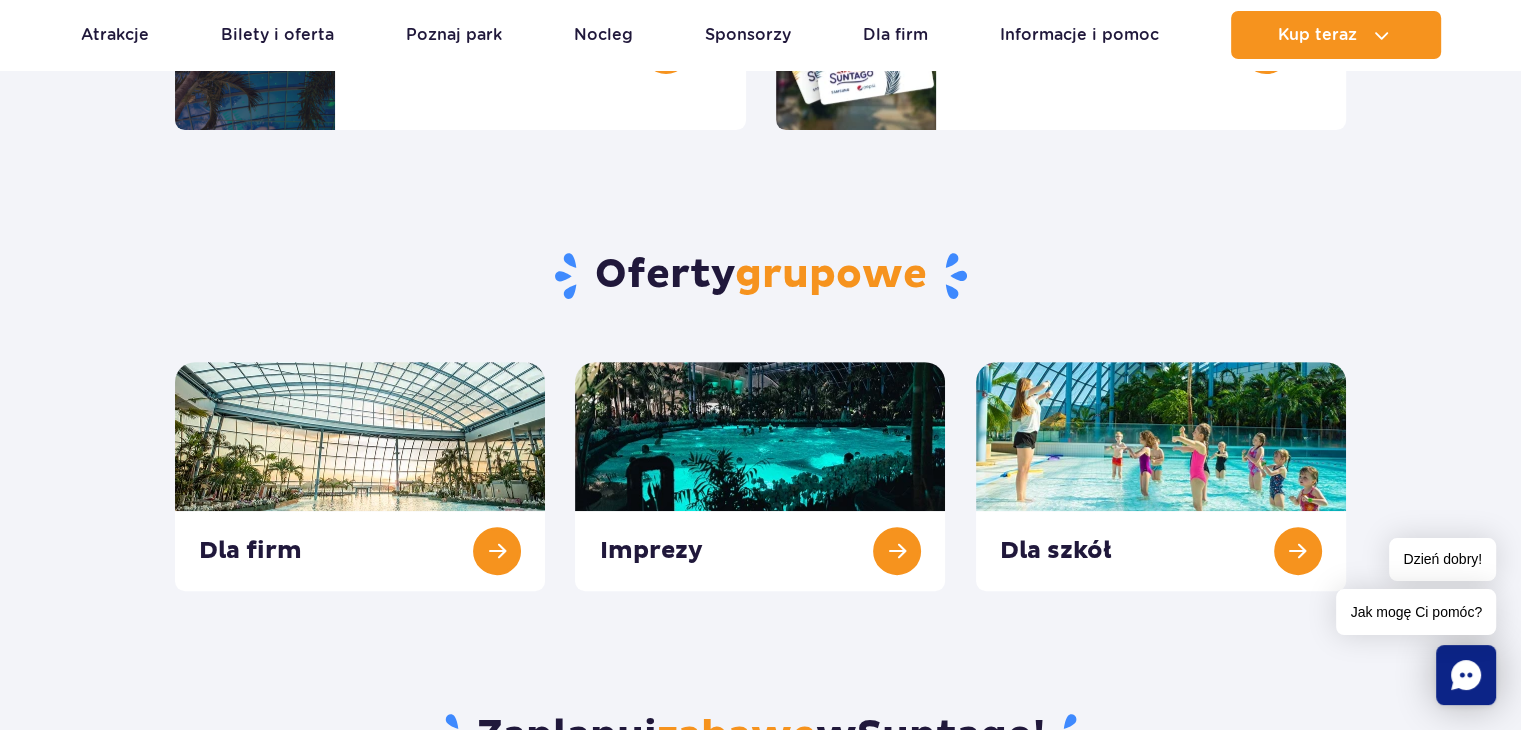 scroll, scrollTop: 200, scrollLeft: 0, axis: vertical 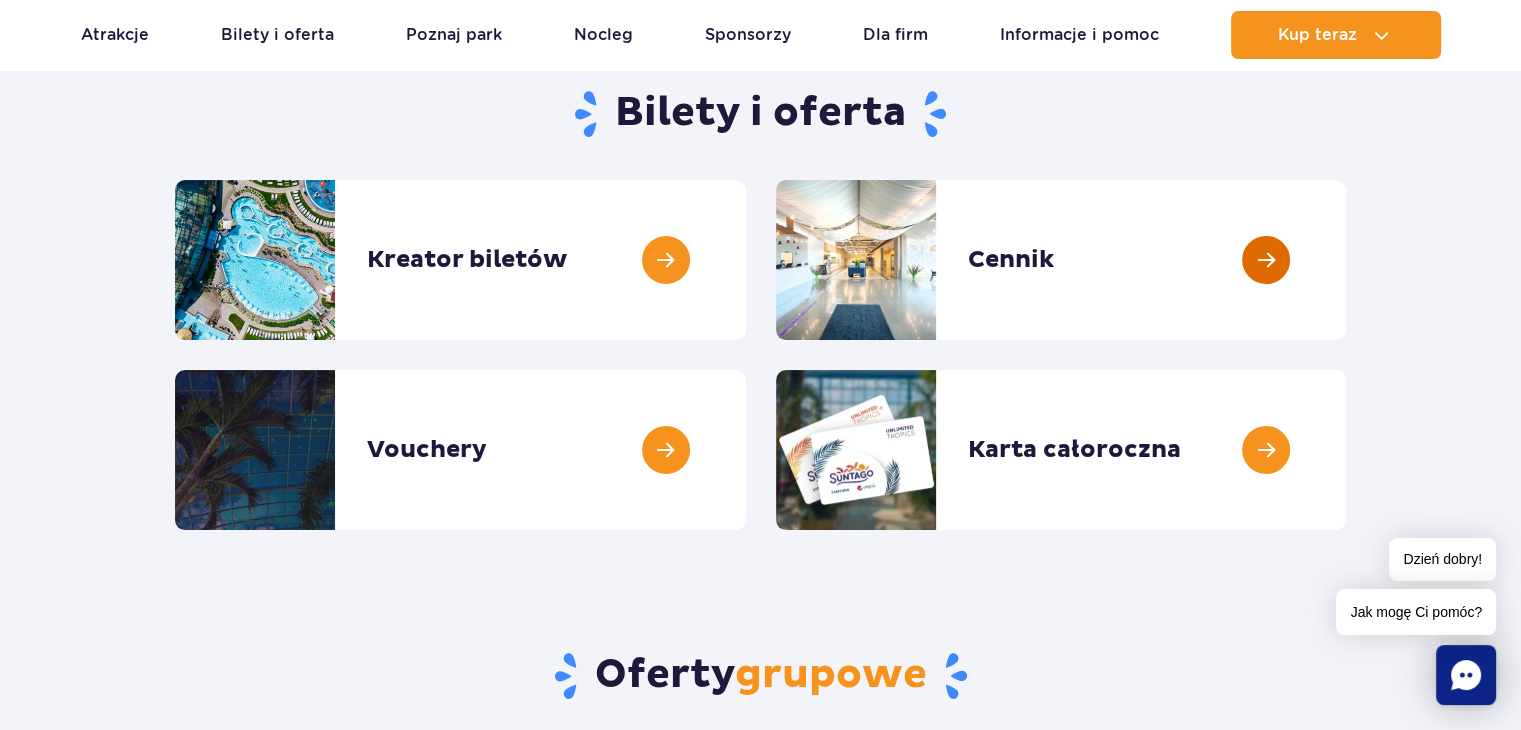 click at bounding box center (1346, 260) 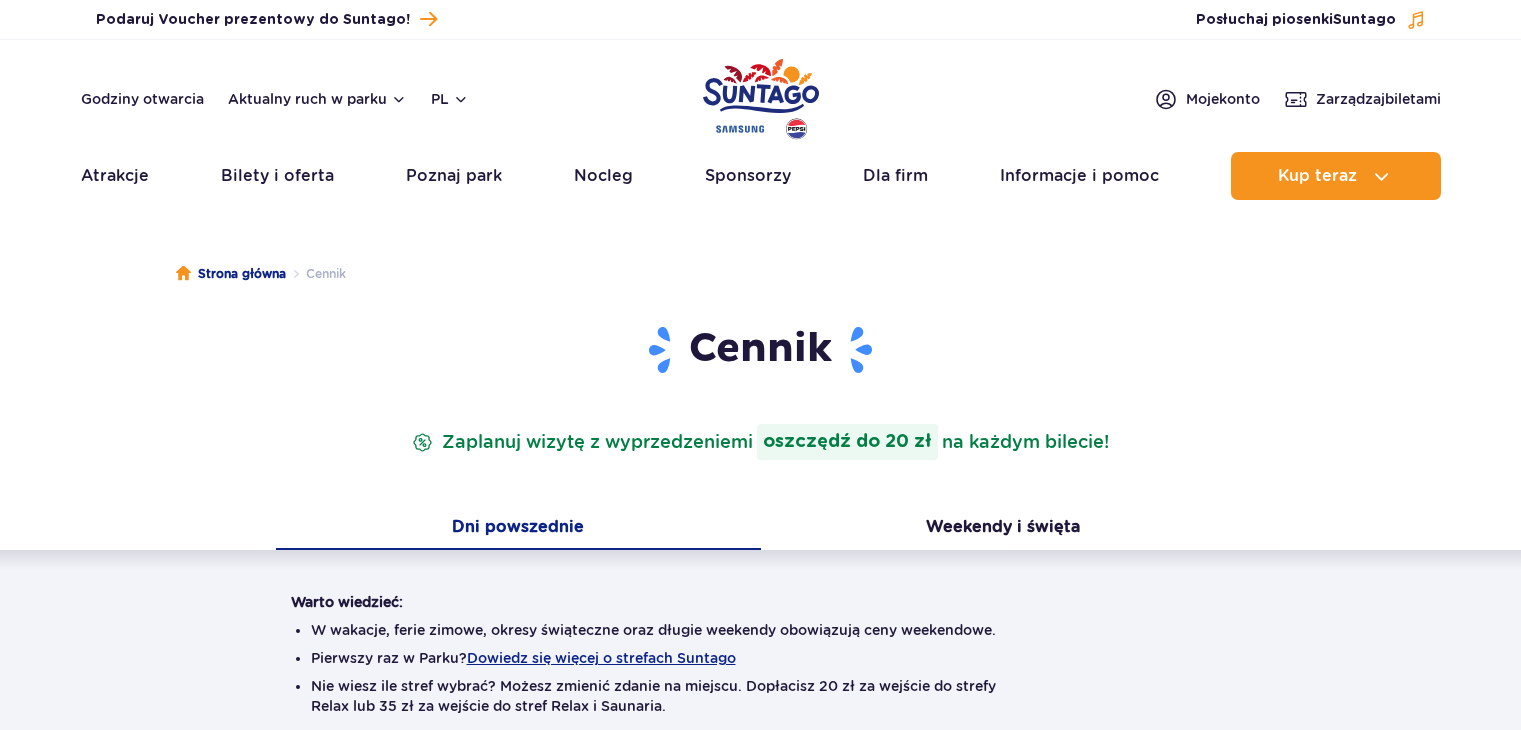 scroll, scrollTop: 291, scrollLeft: 0, axis: vertical 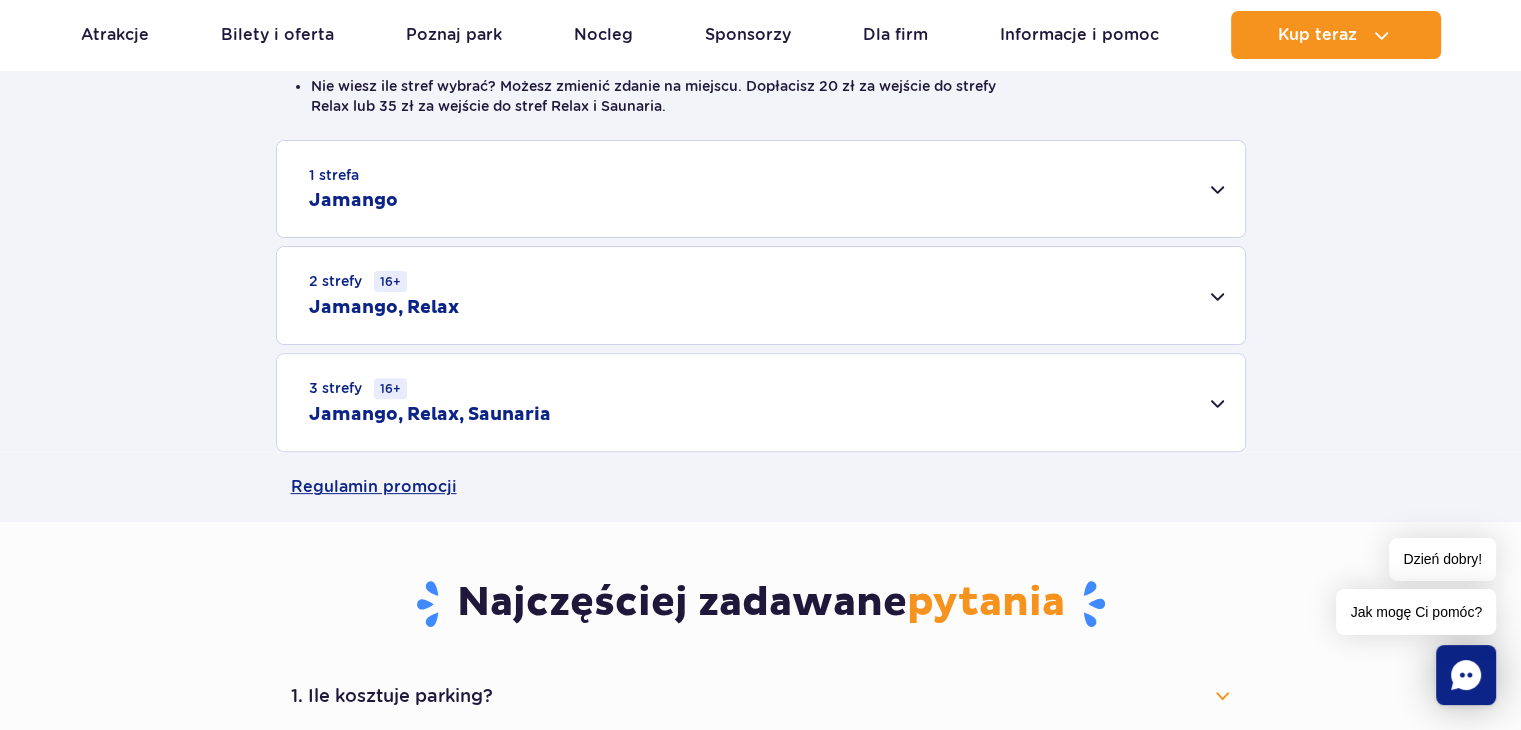 click on "2 strefy  16+
Jamango, Relax" at bounding box center [761, 295] 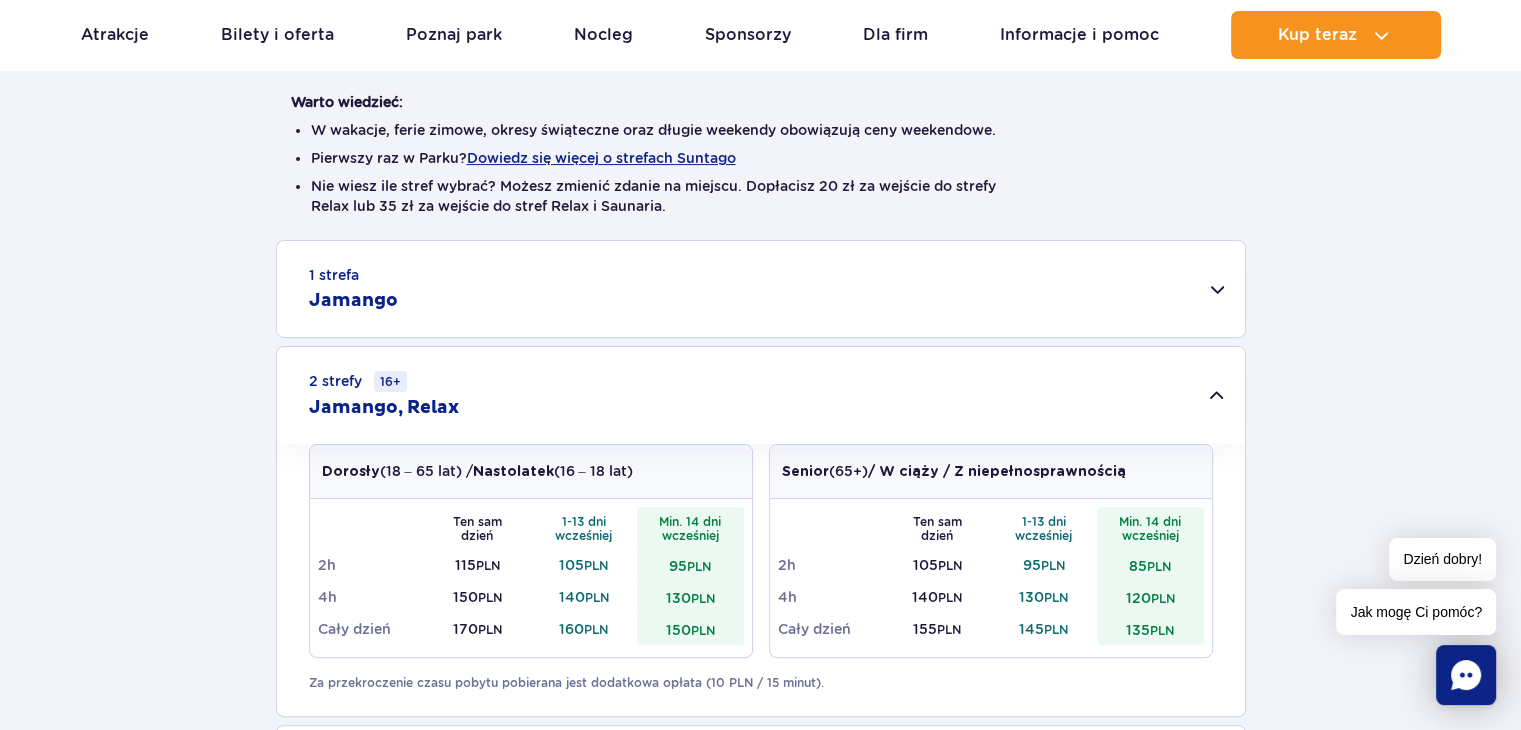 scroll, scrollTop: 500, scrollLeft: 0, axis: vertical 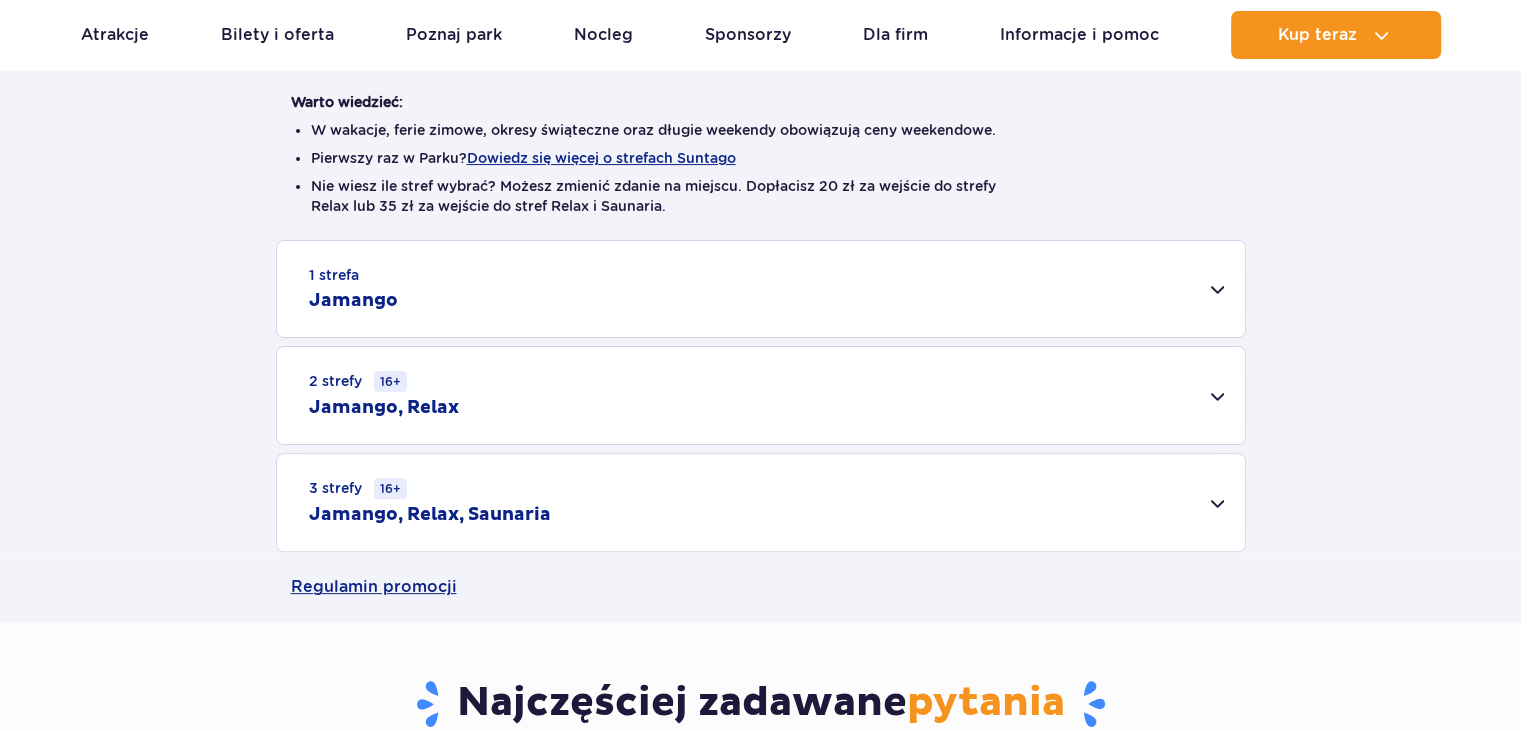 click on "2 strefy  16+
Jamango, Relax" at bounding box center [761, 395] 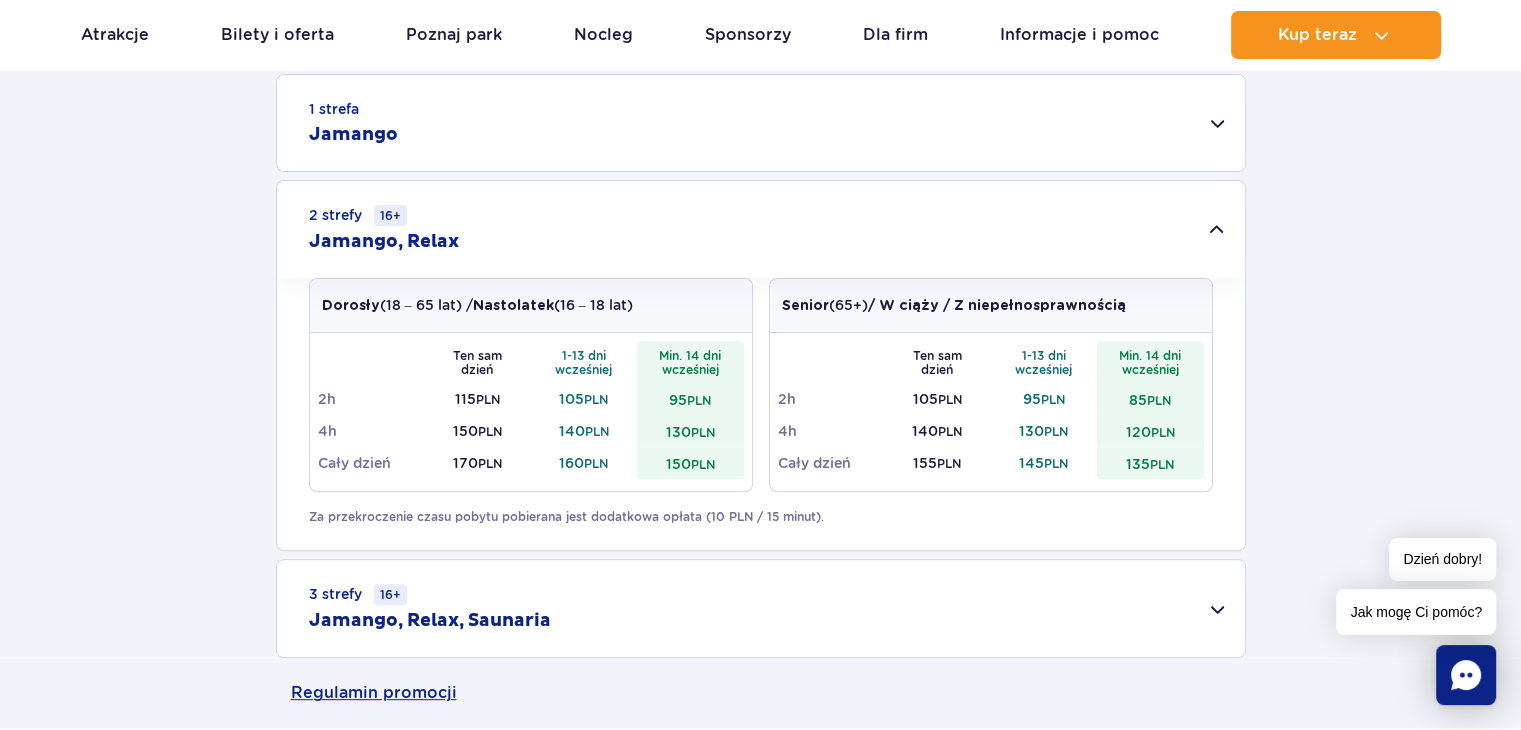 scroll, scrollTop: 700, scrollLeft: 0, axis: vertical 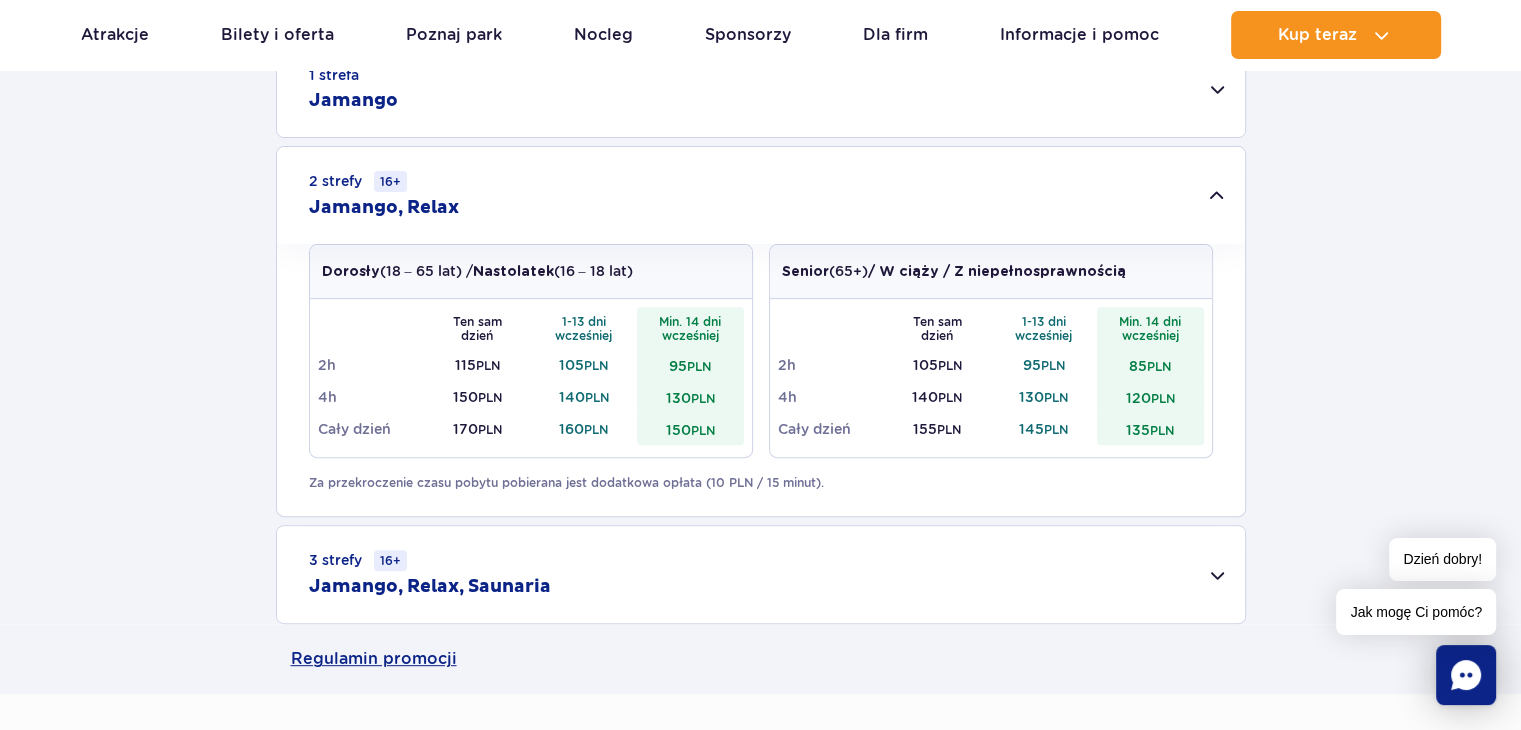 click on "1 strefa
Jamango" at bounding box center (761, 89) 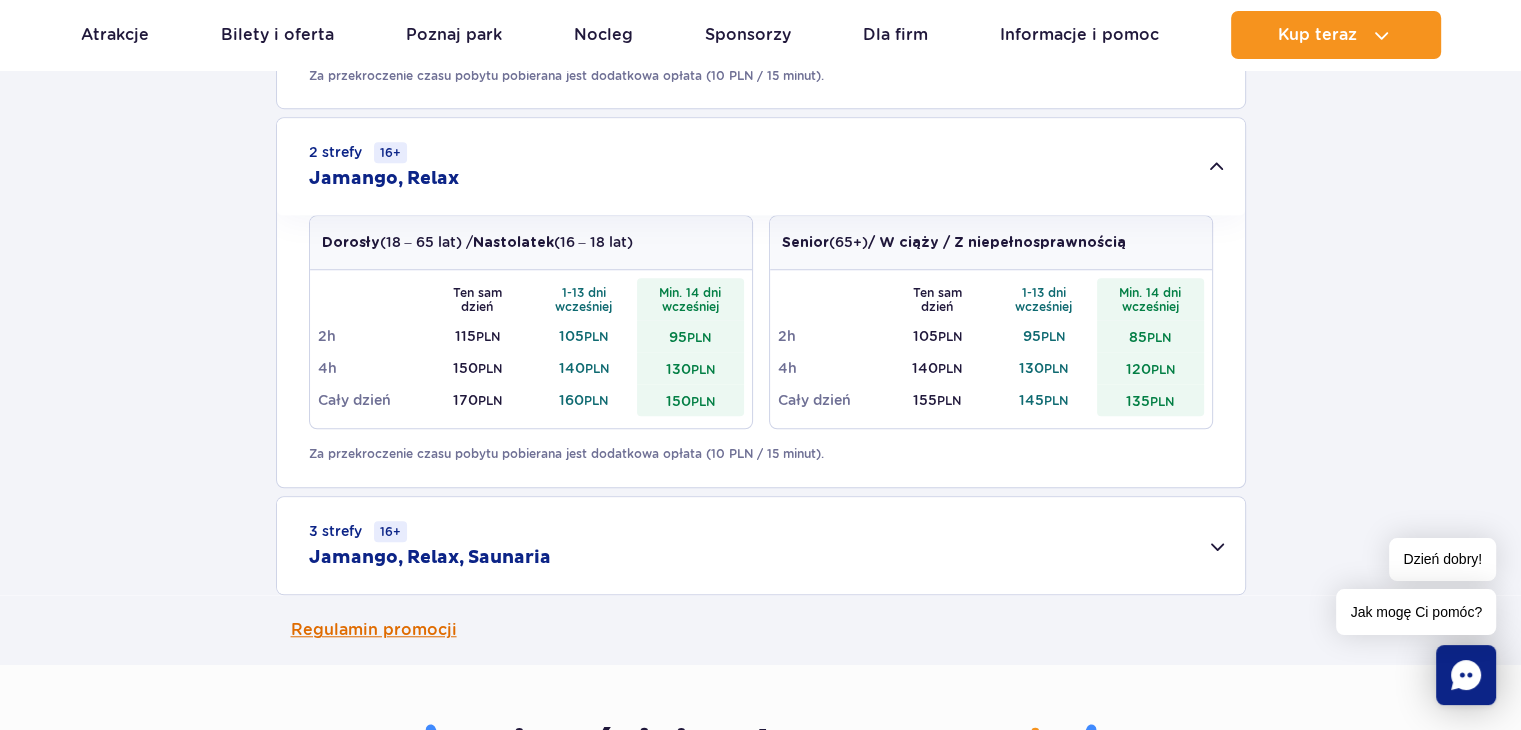 scroll, scrollTop: 1600, scrollLeft: 0, axis: vertical 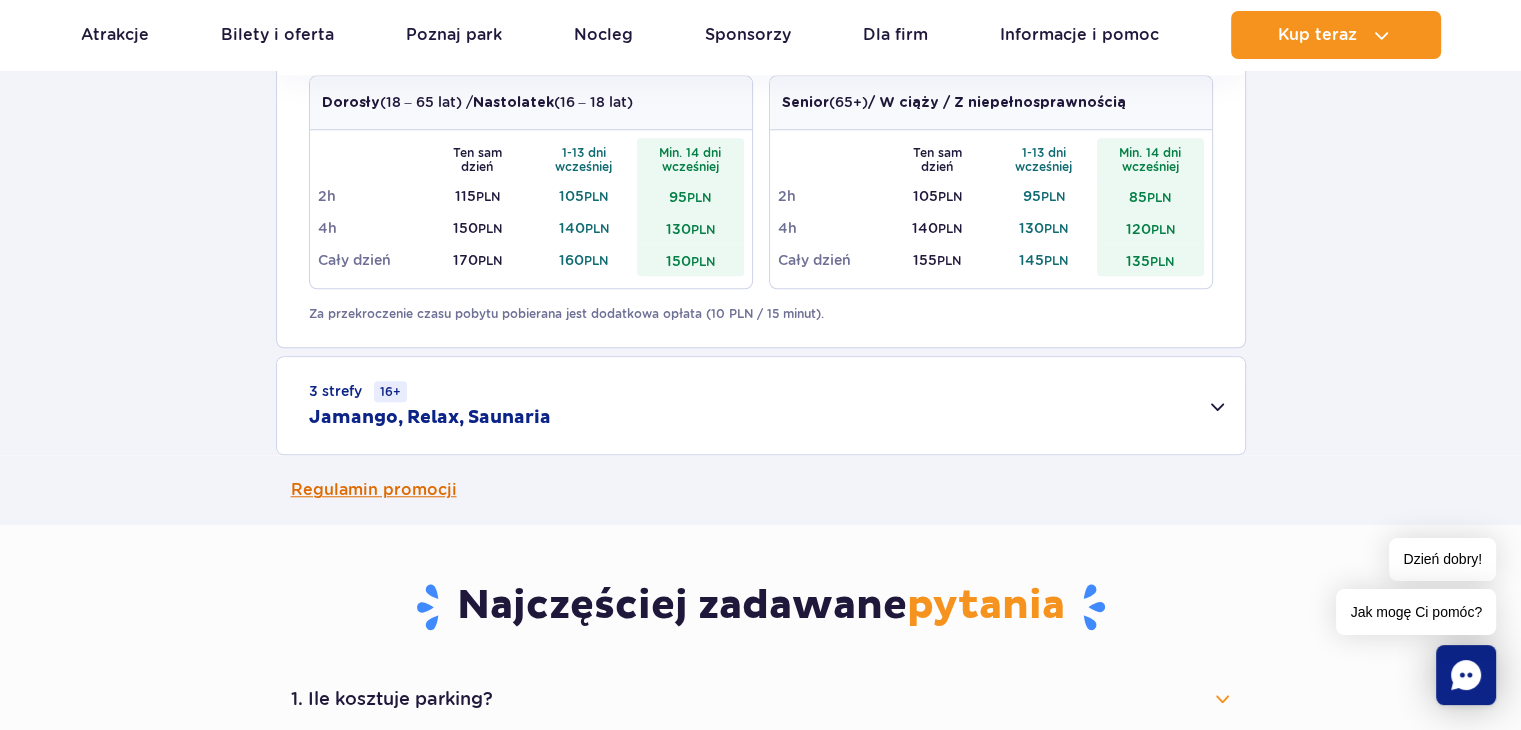 click on "Regulamin promocji" at bounding box center (761, 490) 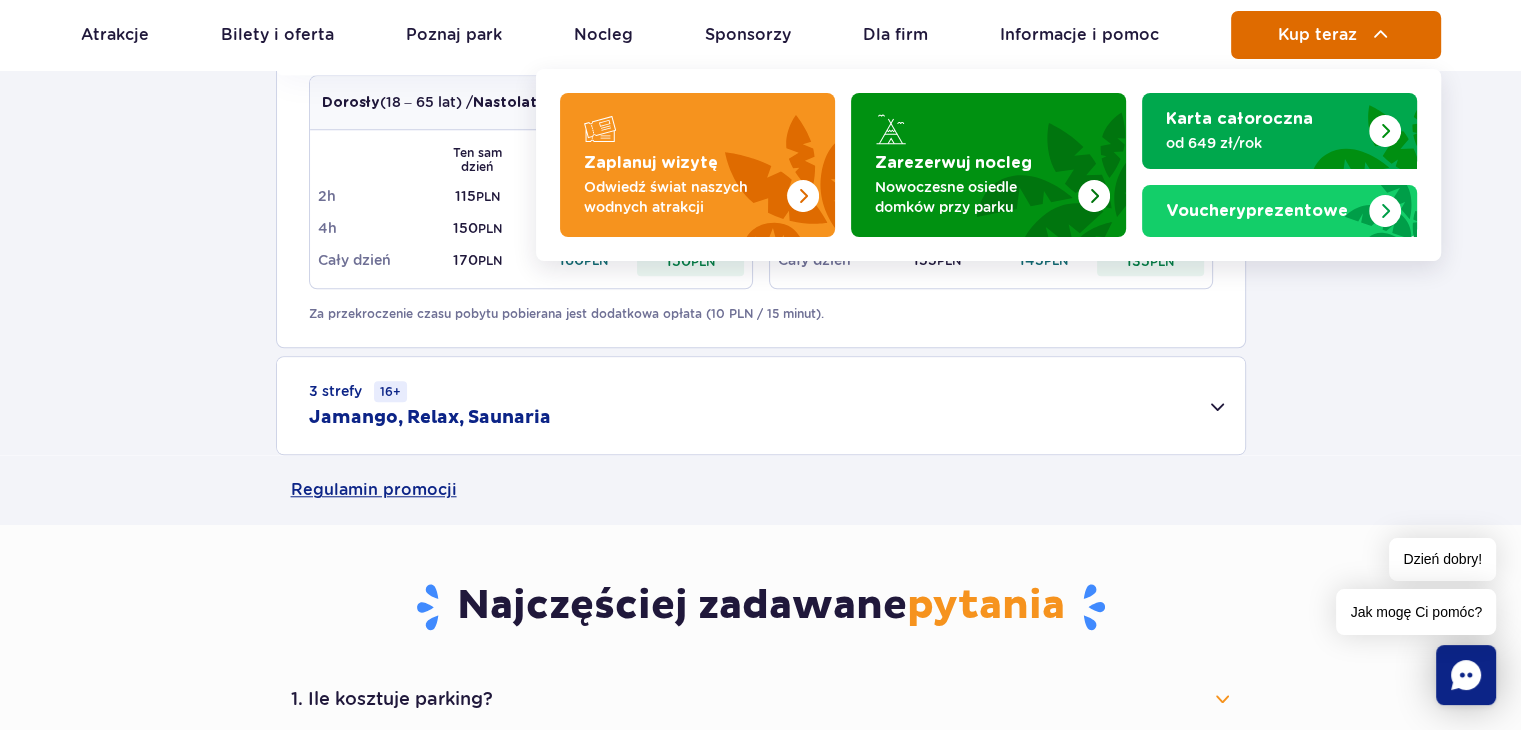 click on "Kup teraz" at bounding box center (1317, 35) 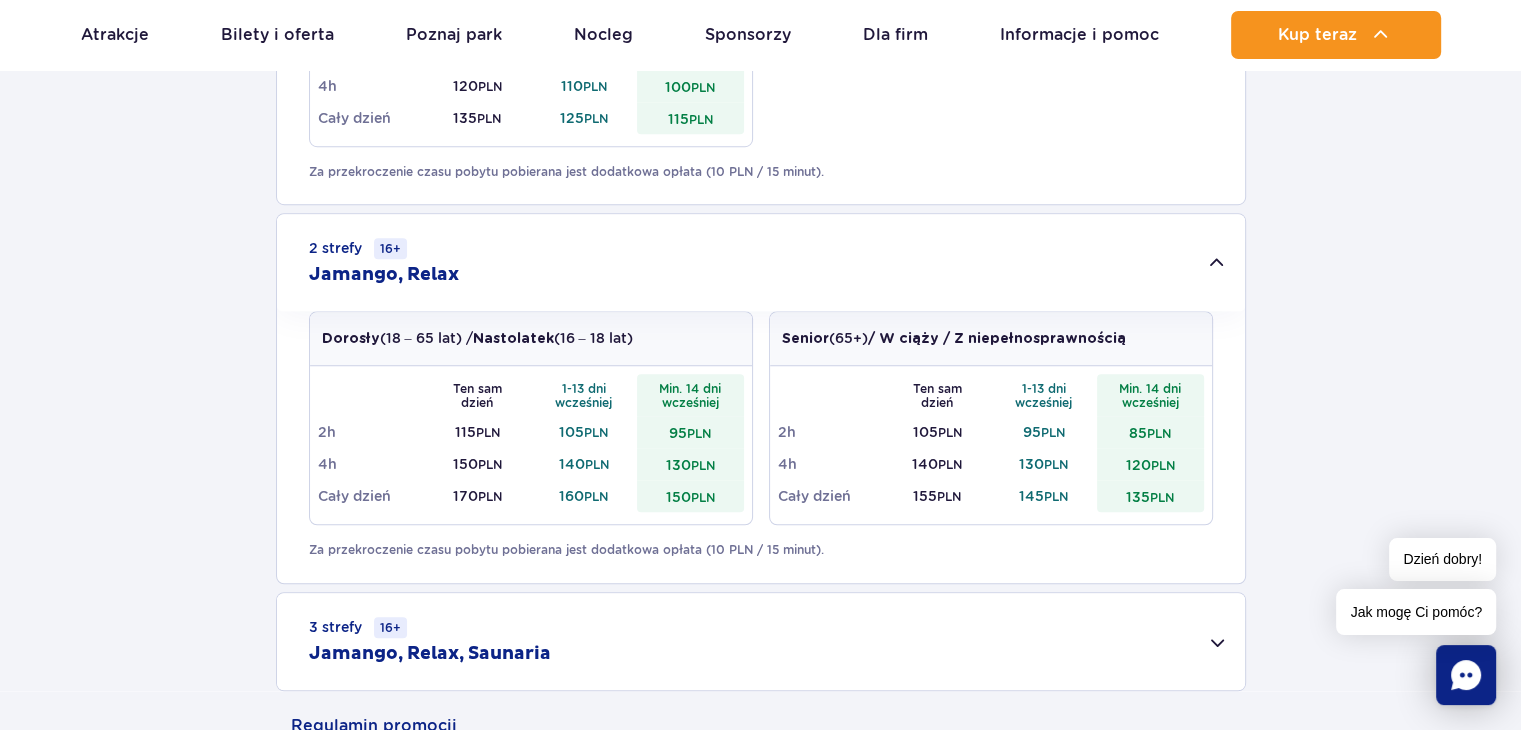 scroll, scrollTop: 1300, scrollLeft: 0, axis: vertical 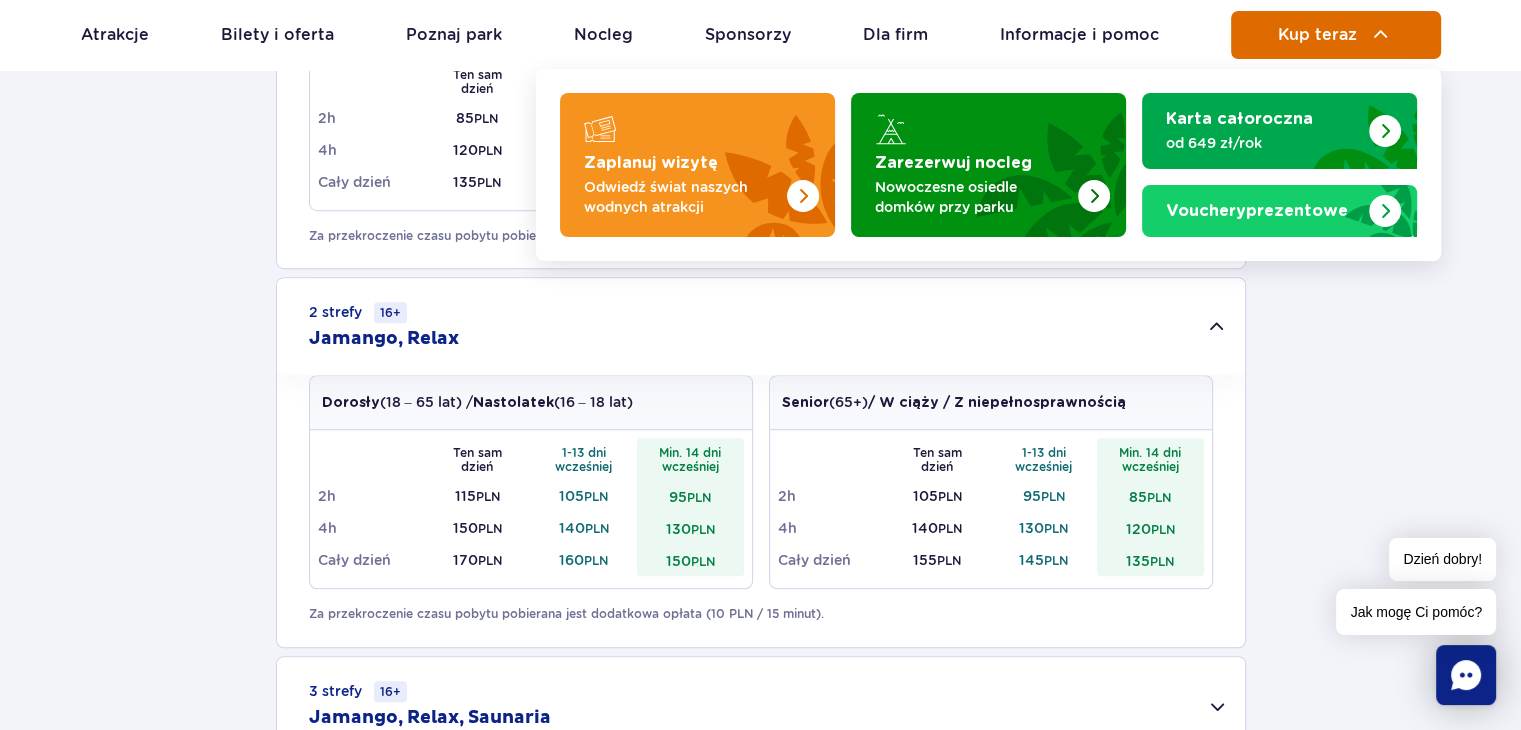 click on "Kup teraz" at bounding box center (1317, 35) 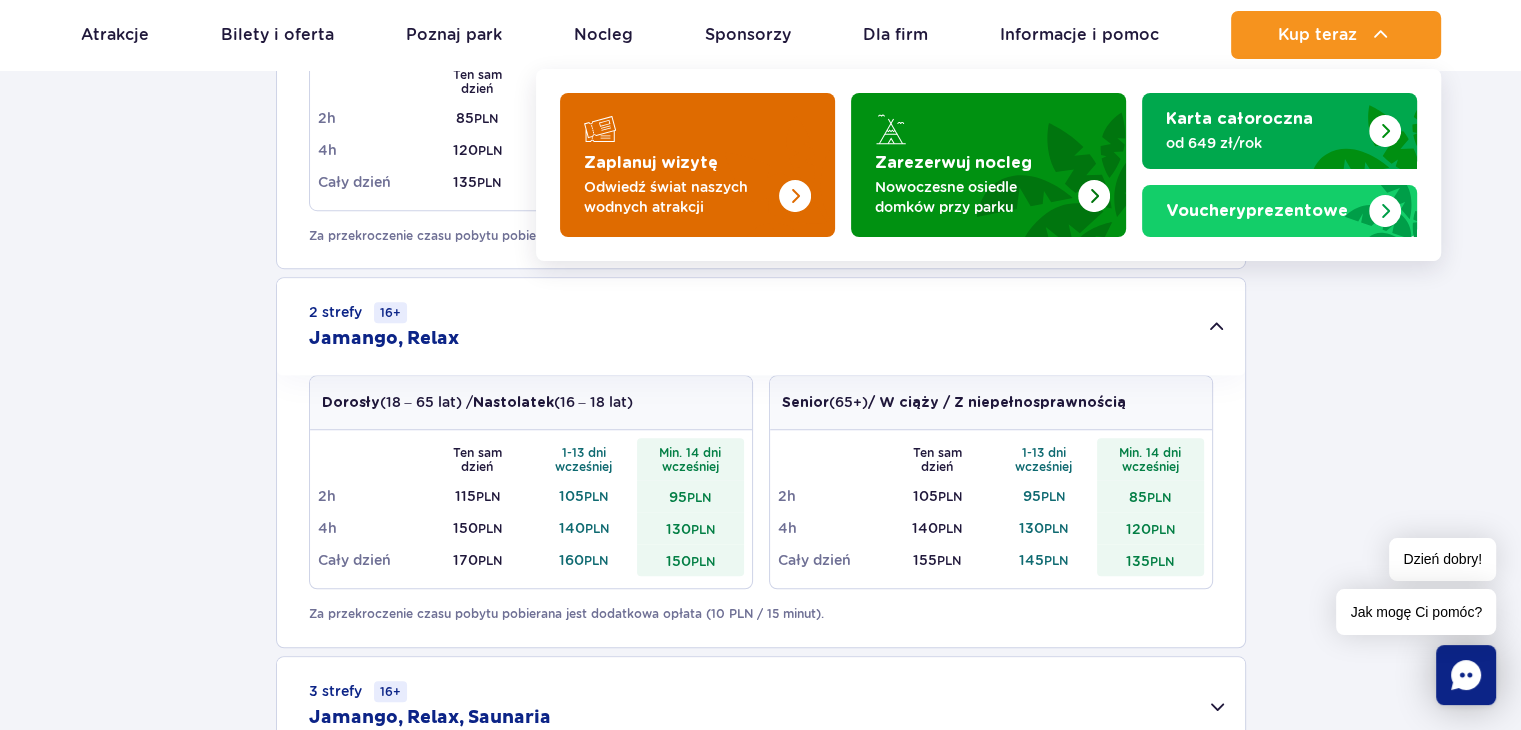 click on "Odwiedź świat naszych wodnych atrakcji" at bounding box center (681, 197) 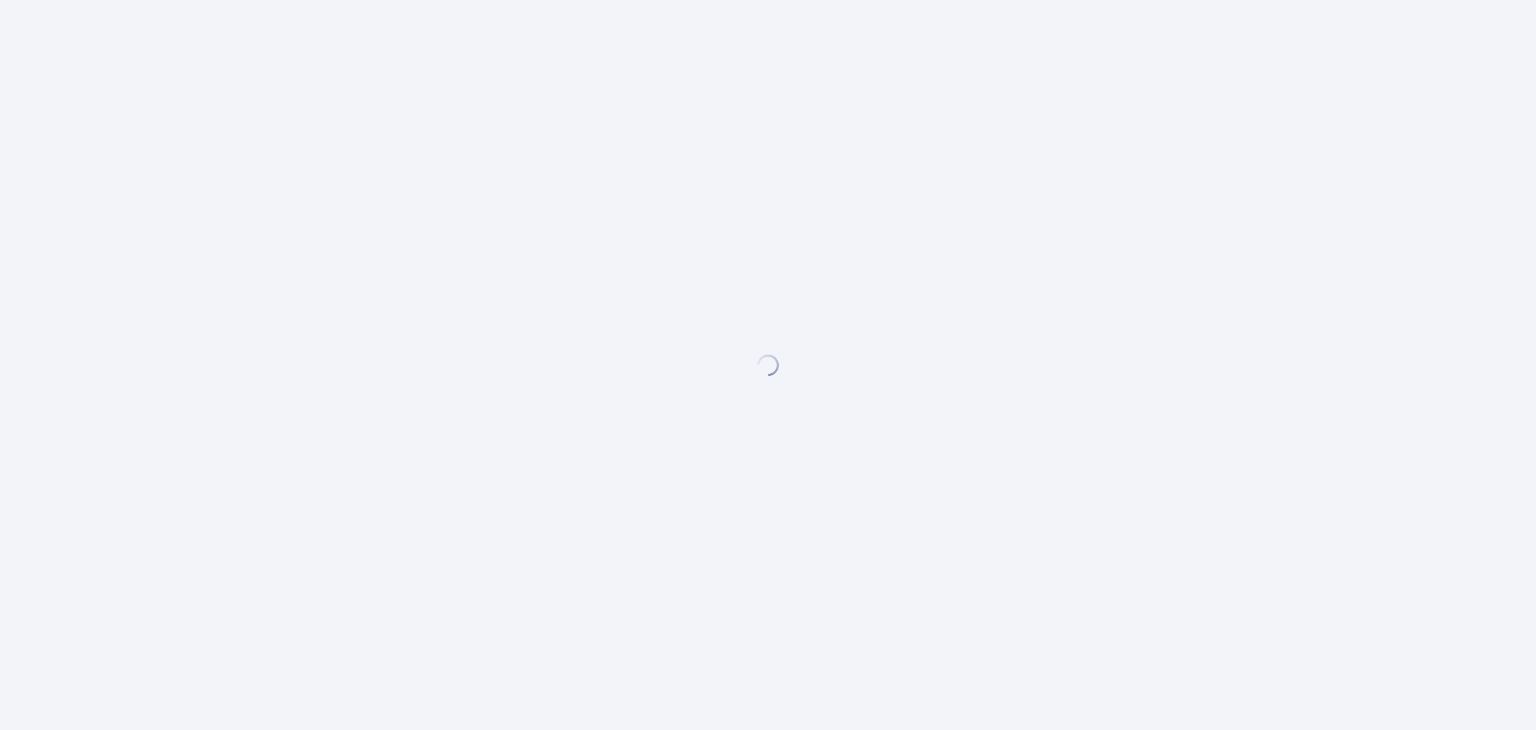 scroll, scrollTop: 0, scrollLeft: 0, axis: both 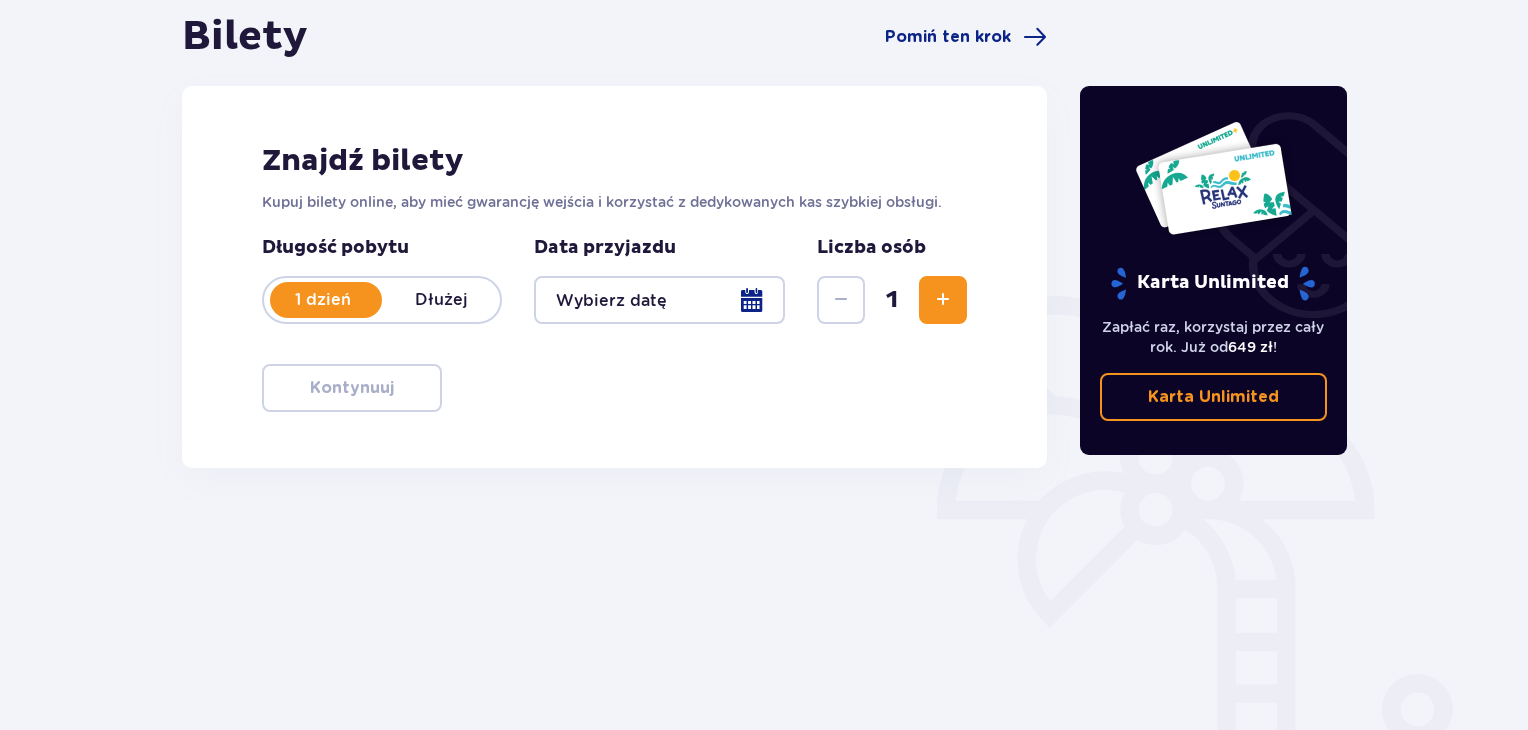drag, startPoint x: 940, startPoint y: 293, endPoint x: 916, endPoint y: 293, distance: 24 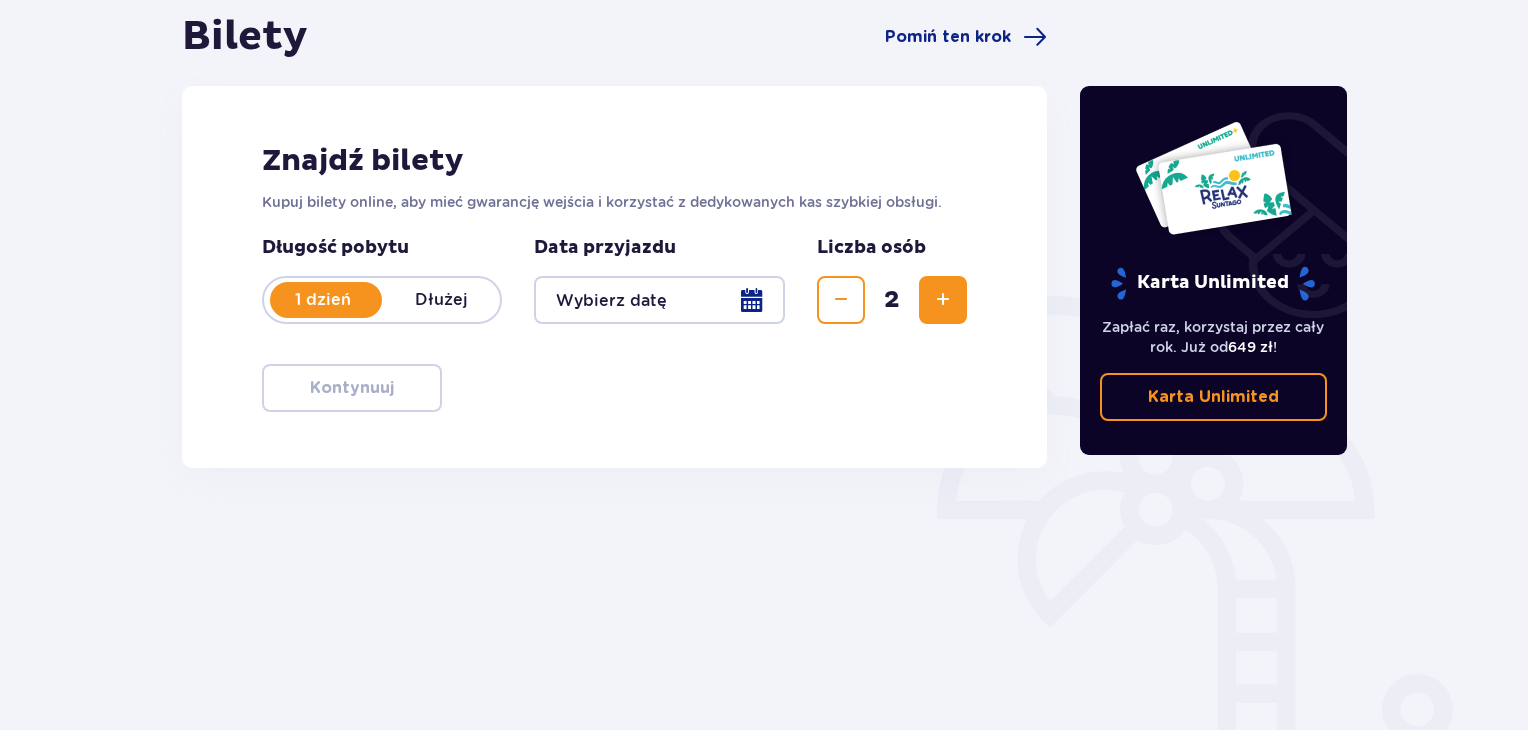 click at bounding box center [659, 300] 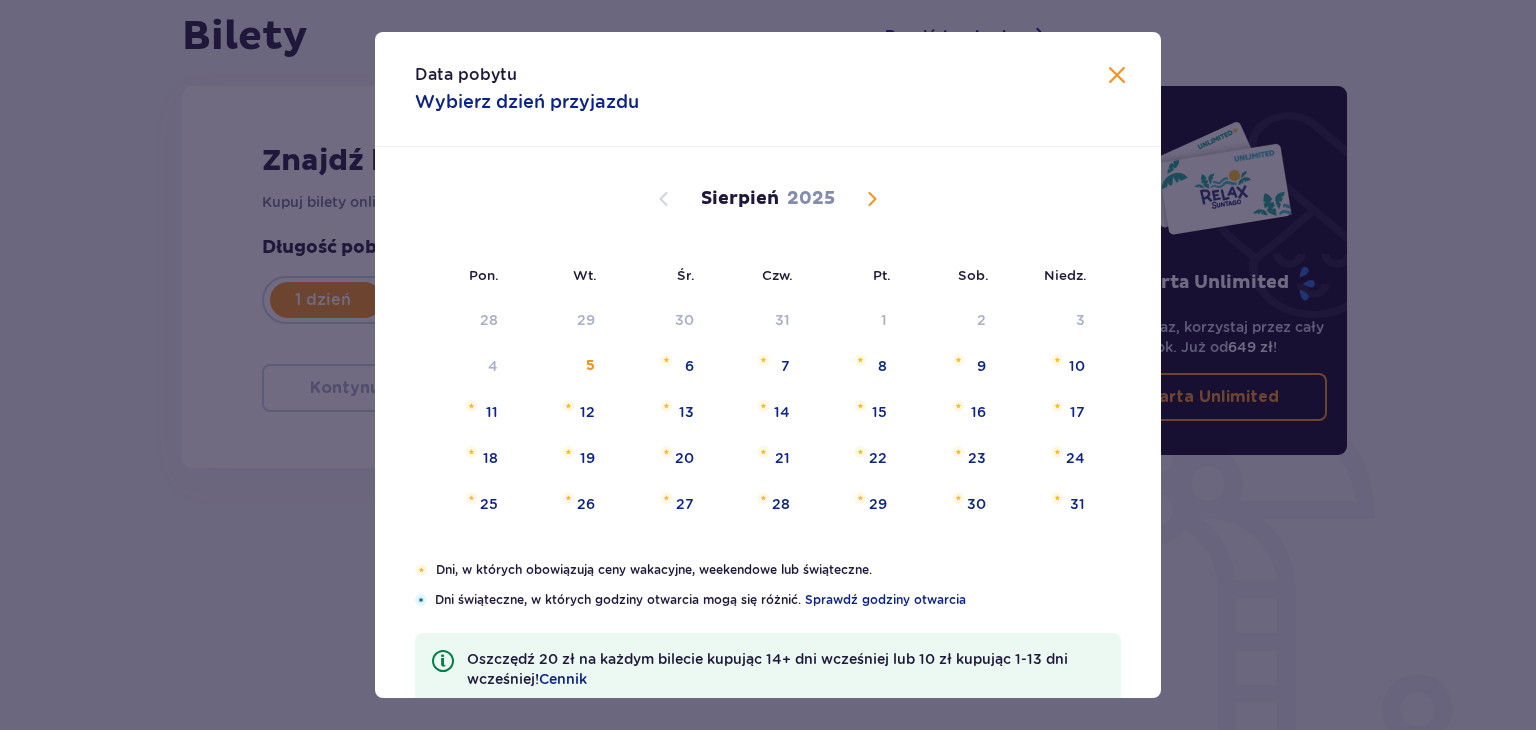 click on "Data pobytu Wybierz dzień przyjazdu" at bounding box center [768, 89] 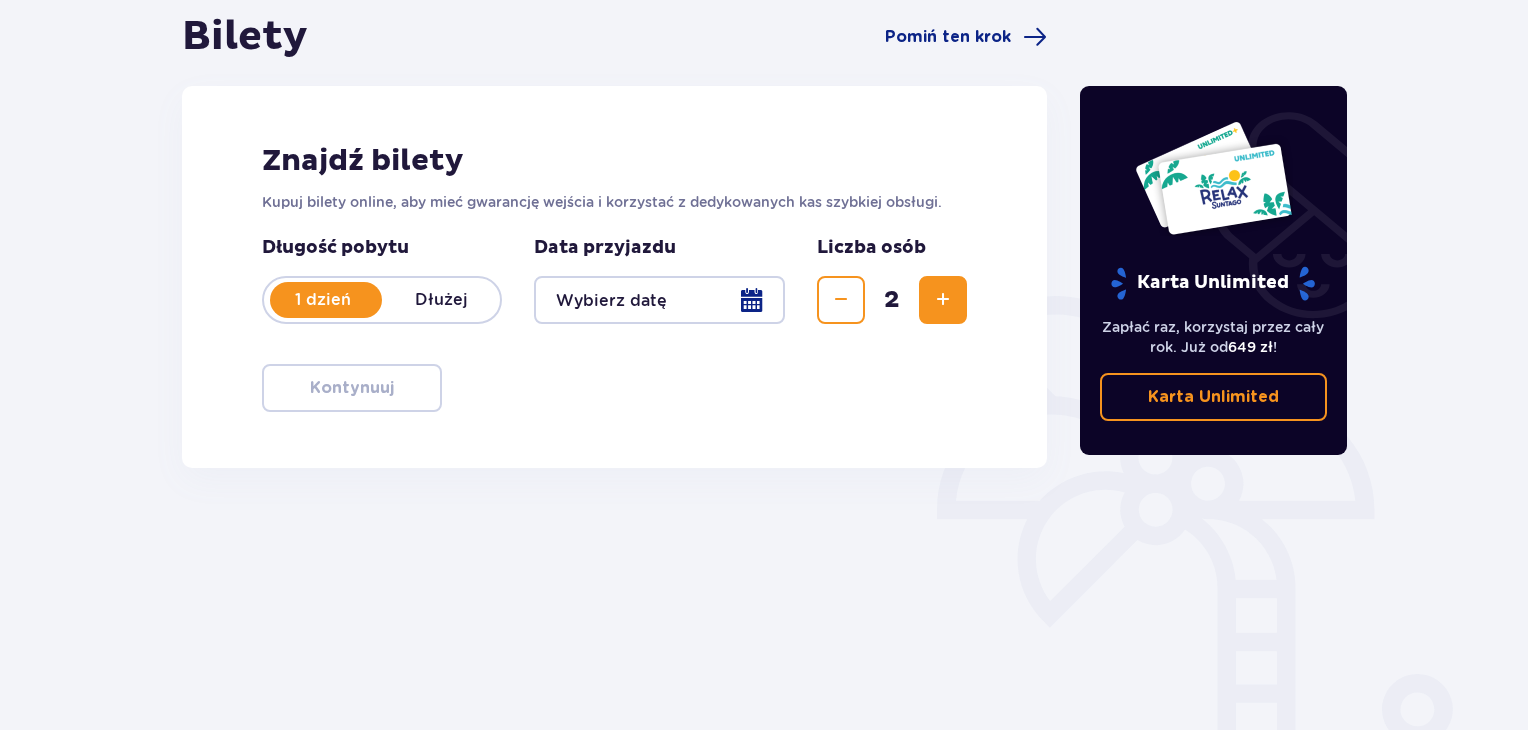 drag, startPoint x: 842, startPoint y: 303, endPoint x: 658, endPoint y: 304, distance: 184.00272 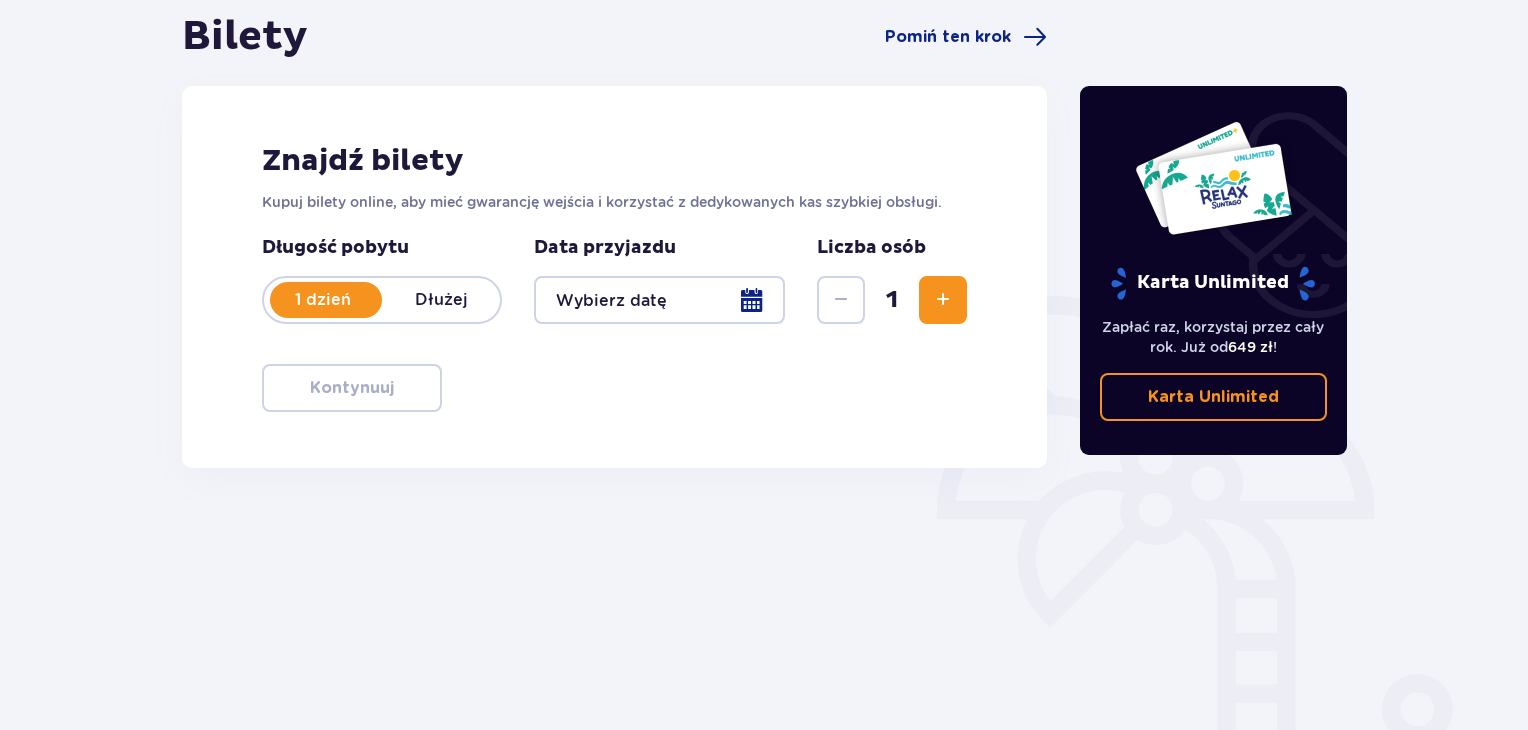 click at bounding box center (659, 300) 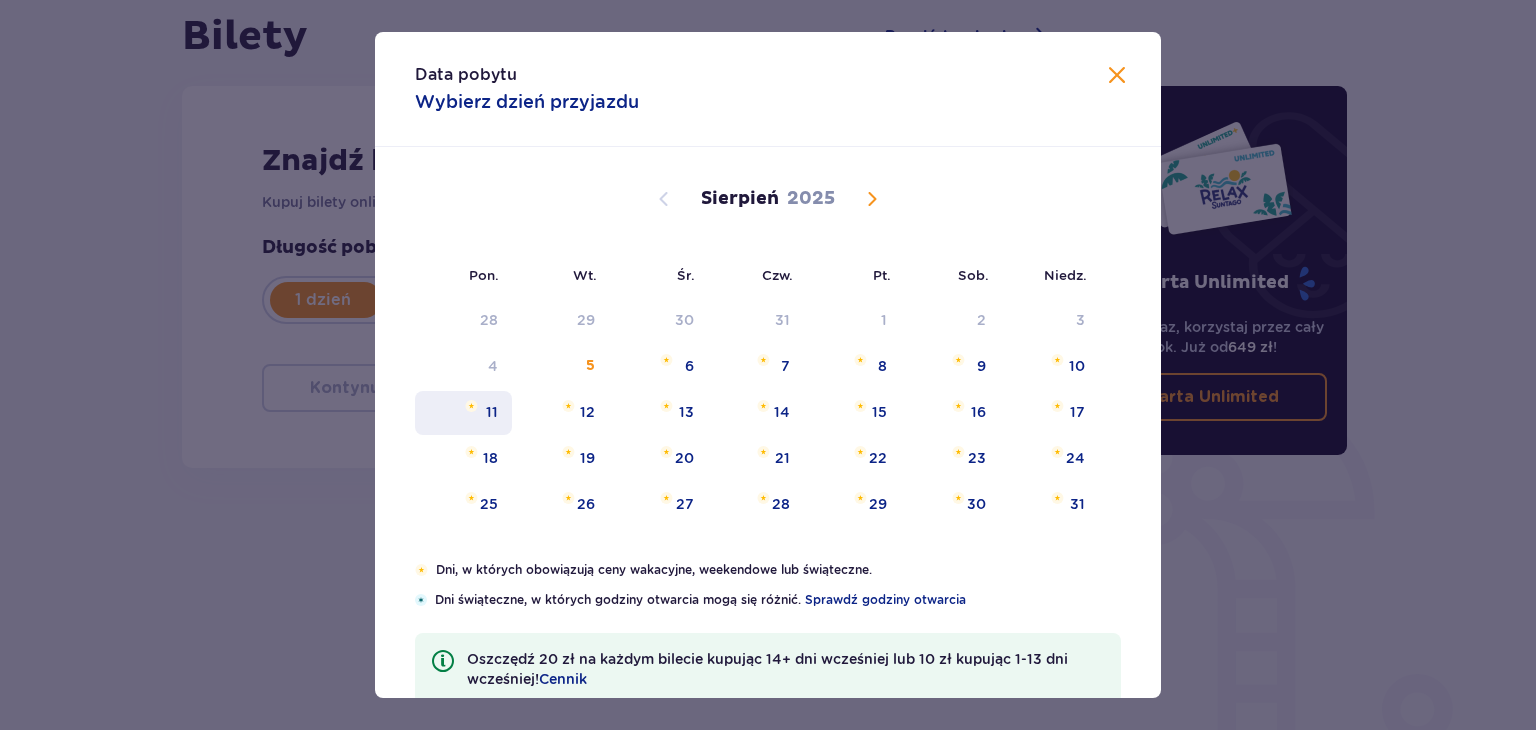click on "11" at bounding box center (463, 413) 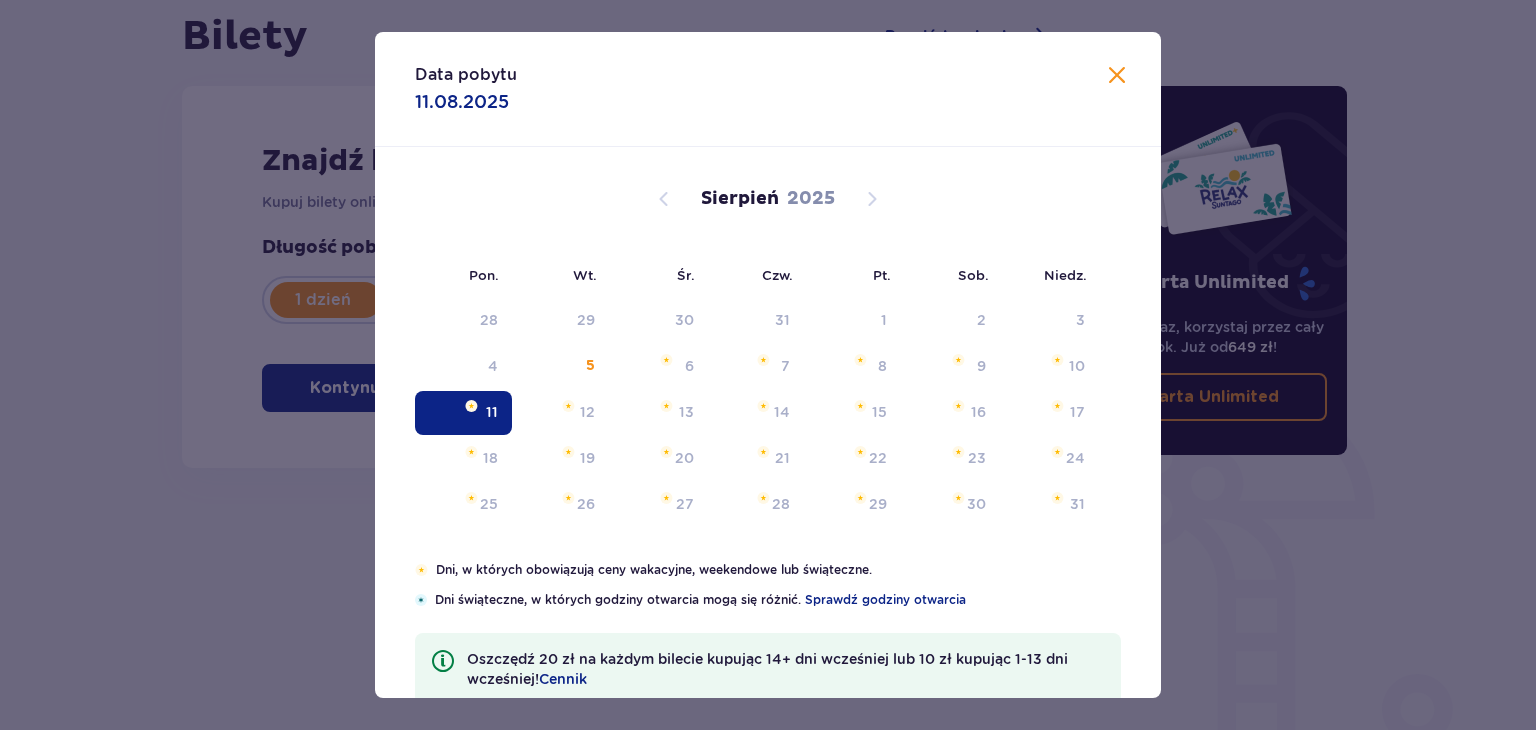 click on "Znajdź bilety Kupuj bilety online, aby mieć gwarancję wejścia i korzystać z dedykowanych kas szybkiej obsługi. Długość pobytu 1 dzień Dłużej Data przyjazdu 11.08.25 Liczba osób 1 Kontynuuj Data pobytu 11.08.2025 Pon. Wt. Śr. Czw. Pt. Sob. Niedz. Lipiec 2025 30 1 2 3 4 5 6 7 8 9 10 11 12 13 14 15 16 17 18 19 20 21 22 23 24 25 26 27 28 29 30 31 1 2 3 Sierpień 2025 28 29 30 31 1 2 3 4 5 6 7 8 9 10 11 12 13 14 15 16 17 18 19 20 21 22 23 24 25 26 27 28 29 30 31 Wrzesień 2025 1 2 3 4 5 6 7 8 9 10 11 12 13 14 15 16 17 18 19 20 21 22 23 24 25 26 27 28 29 30 1 2 3 4 5 Dni, w których obowiązują ceny wakacyjne, weekendowe lub świąteczne. Dni świąteczne, w których godziny otwarcia mogą się różnić.   Sprawdź godziny otwarcia Oszczędź 20 zł na każdym bilecie kupując 14+ dni wcześniej lub 10 zł kupując 1-13 dni wcześniej!  Cennik" at bounding box center [614, 277] 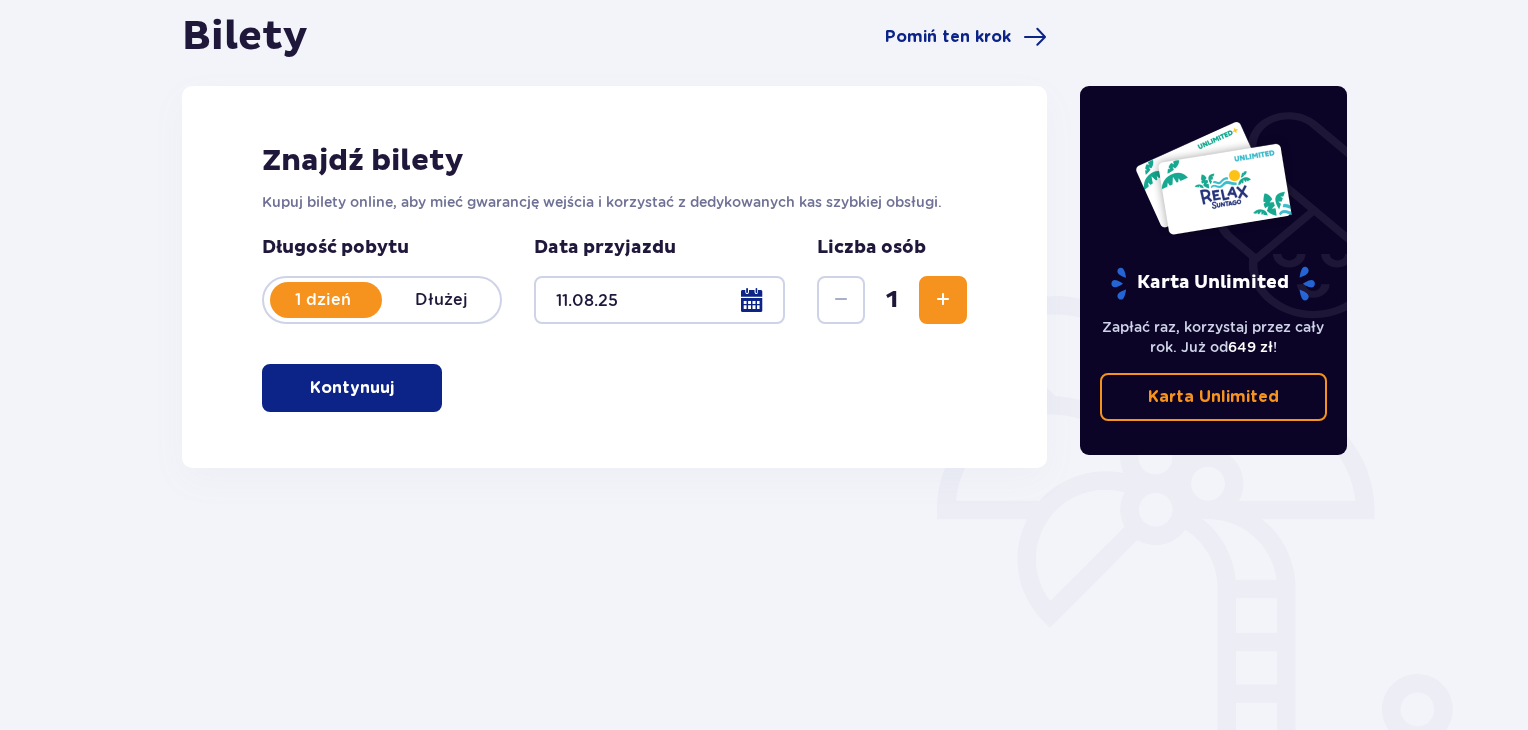 click on "Kontynuuj" at bounding box center [352, 388] 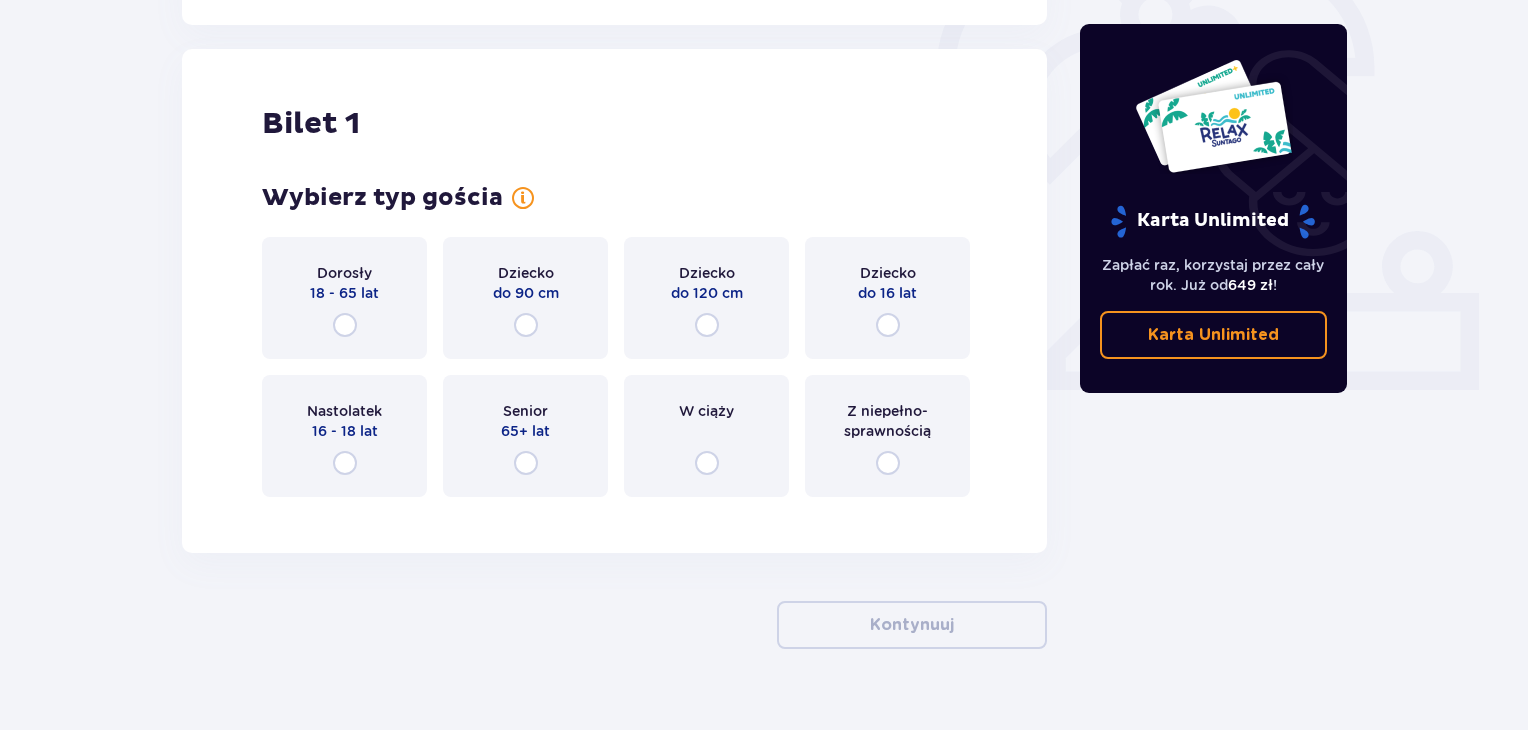 scroll, scrollTop: 668, scrollLeft: 0, axis: vertical 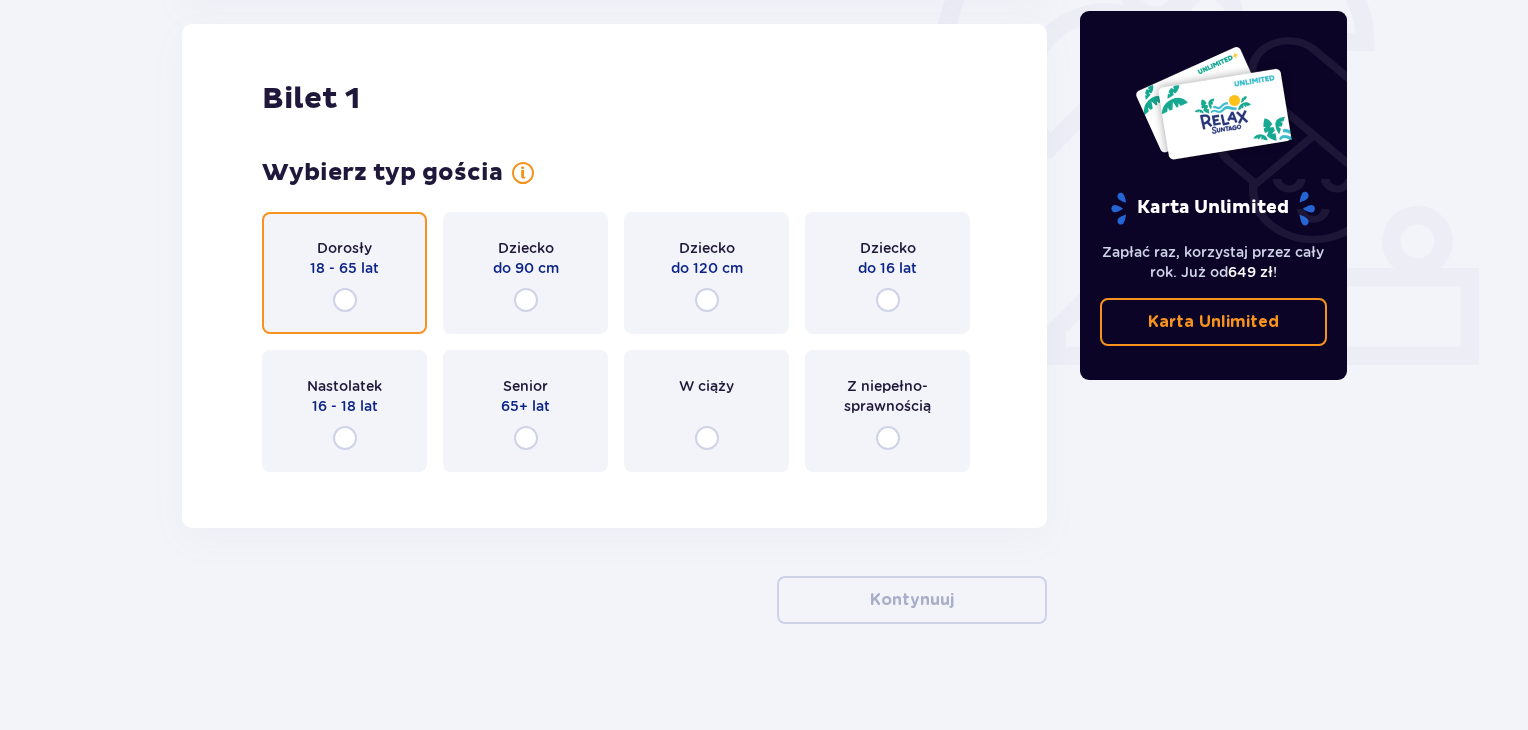 click at bounding box center (345, 300) 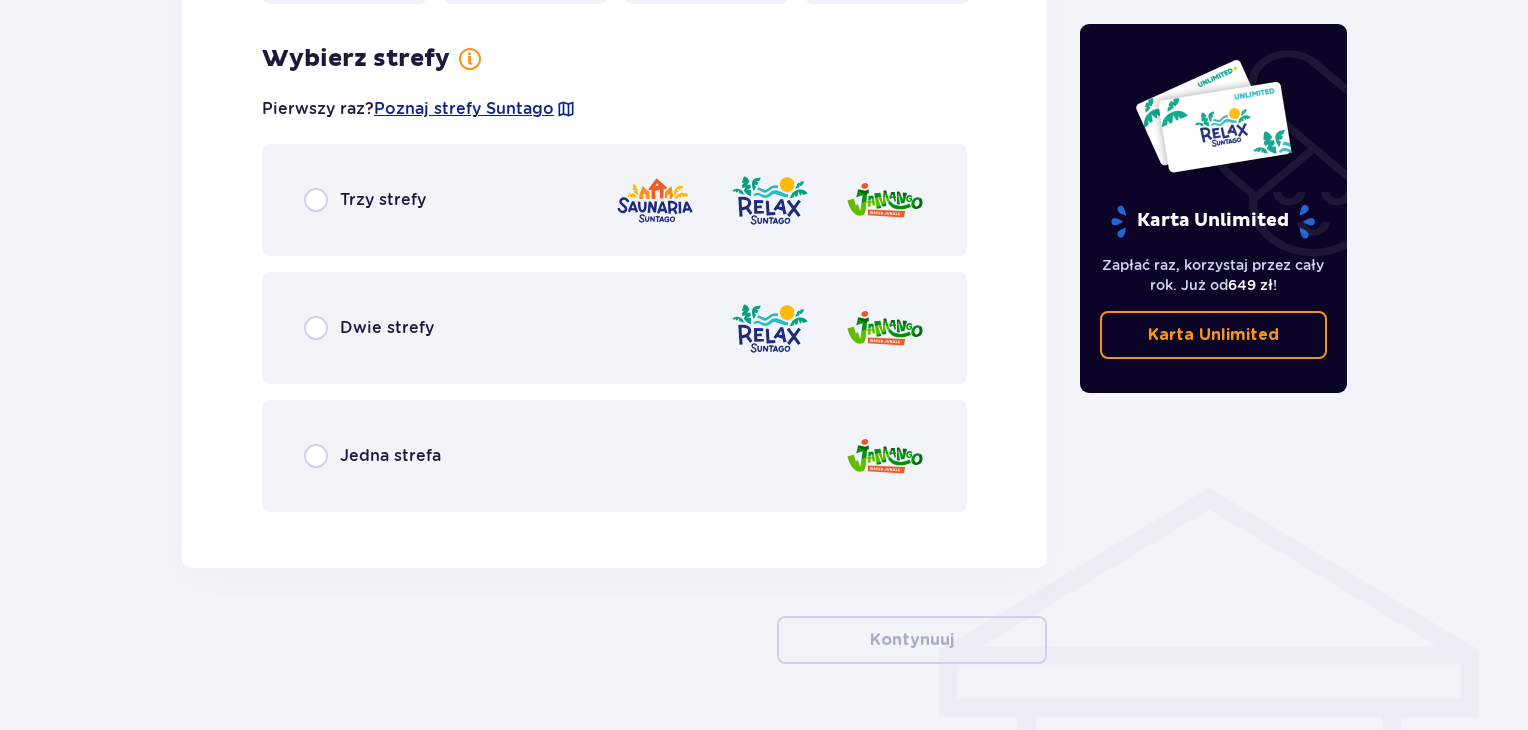 scroll, scrollTop: 1156, scrollLeft: 0, axis: vertical 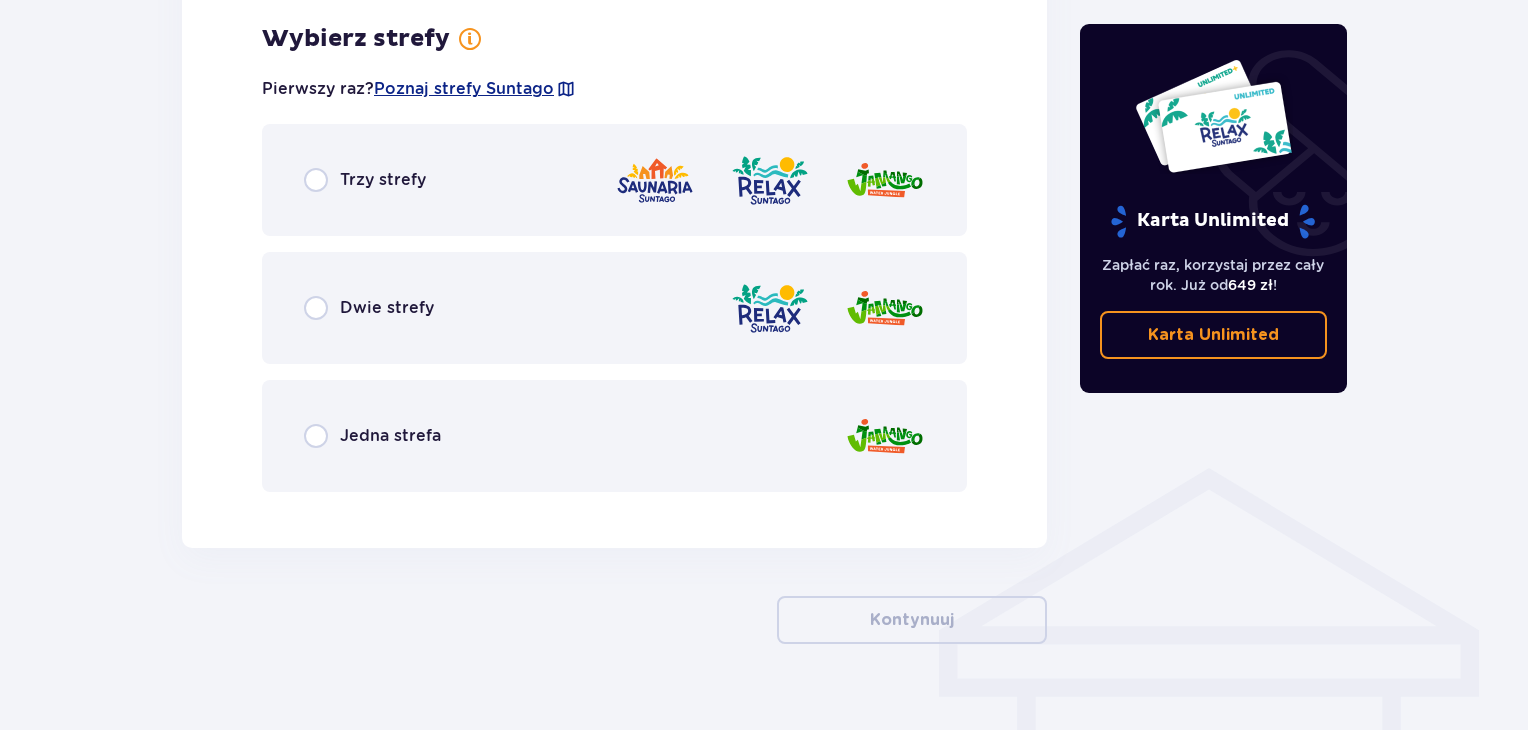 click on "Dwie strefy" at bounding box center (614, 308) 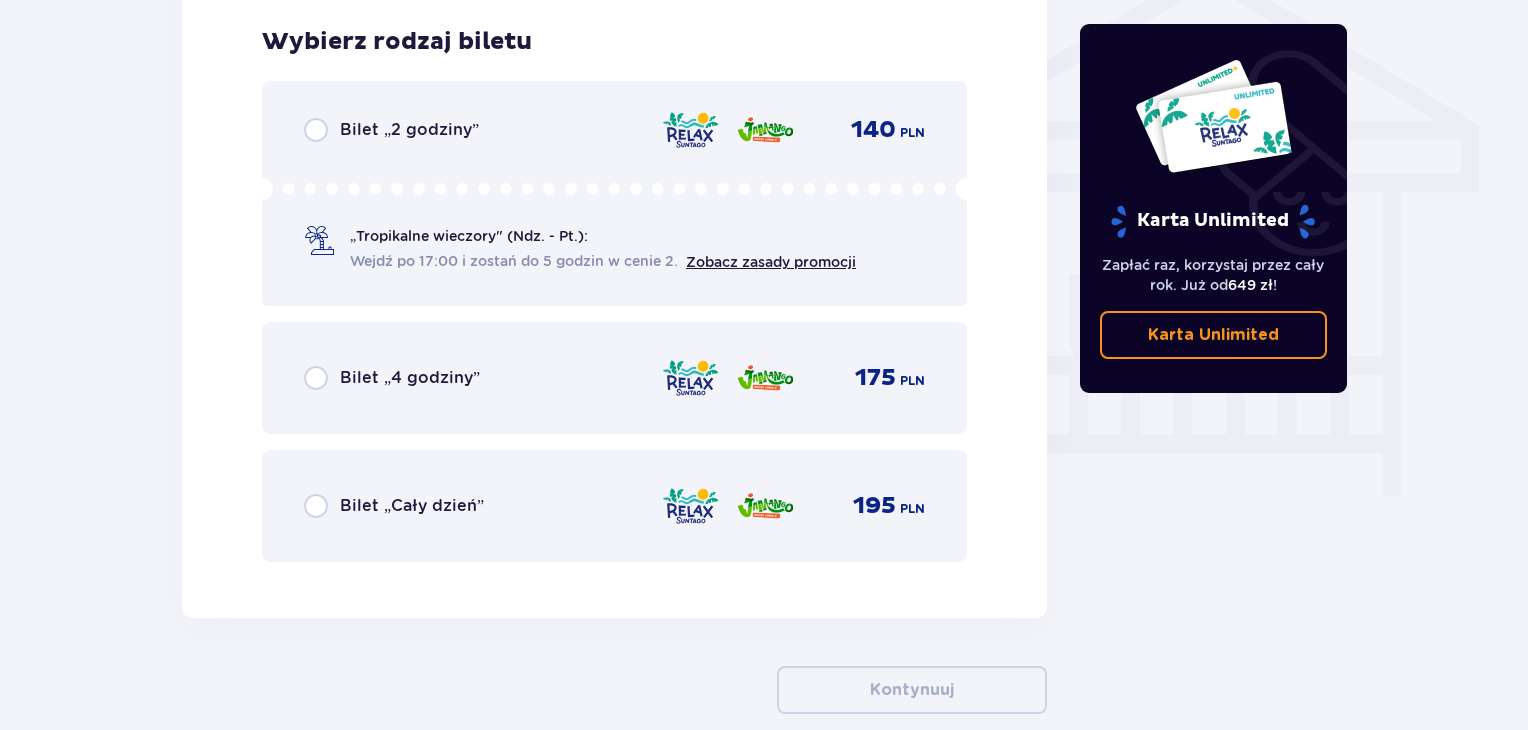 scroll, scrollTop: 1664, scrollLeft: 0, axis: vertical 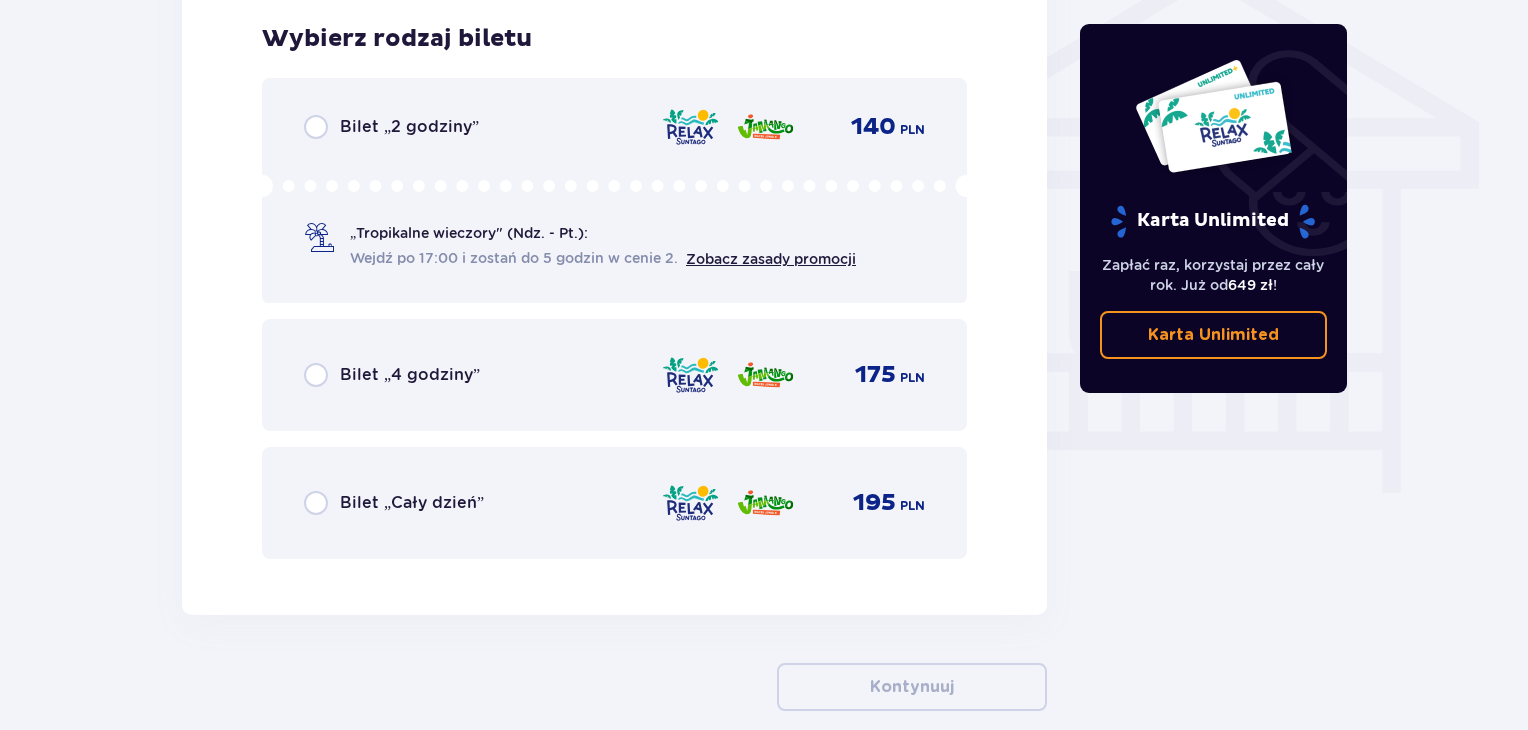 click on "Bilet „Cały dzień” 195 PLN" at bounding box center [614, 503] 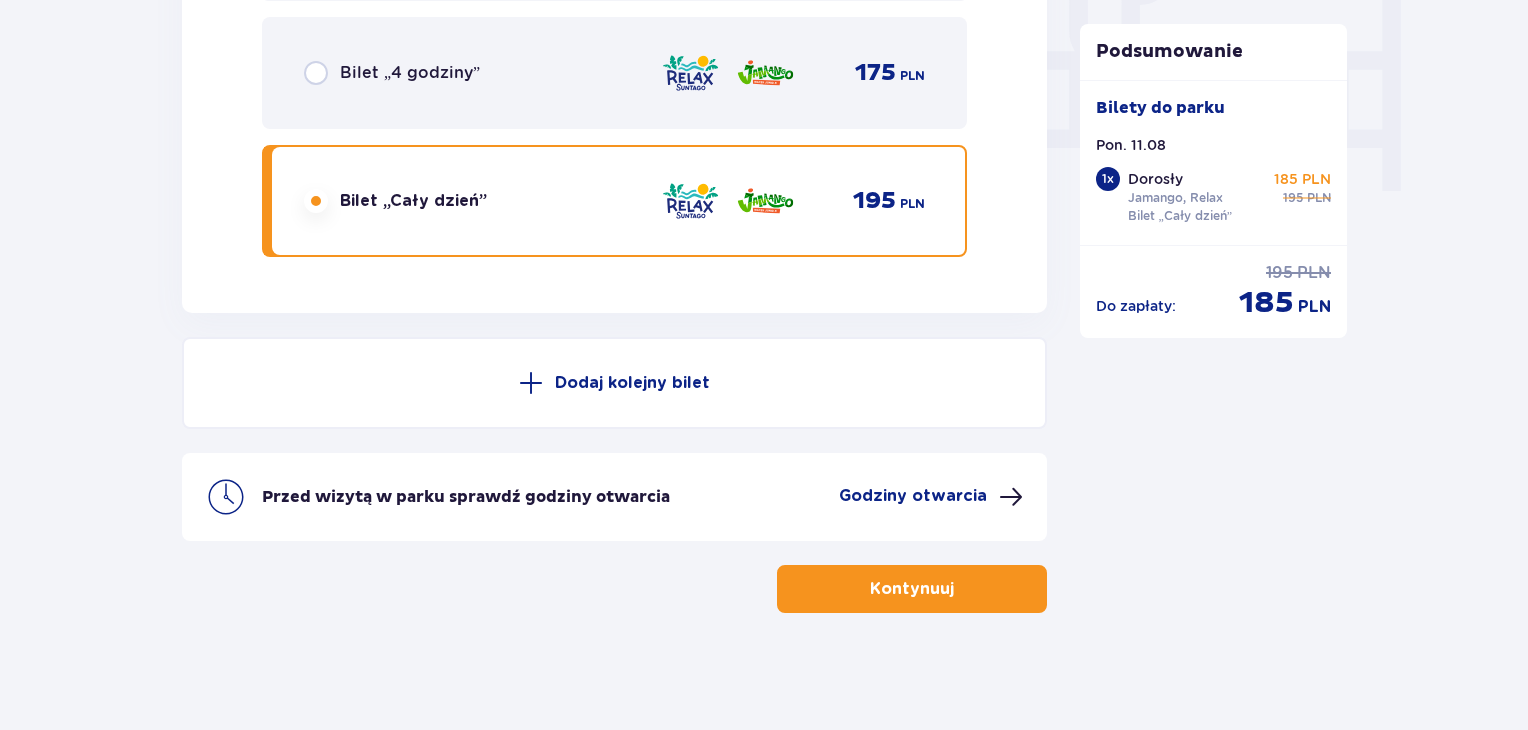 scroll, scrollTop: 1968, scrollLeft: 0, axis: vertical 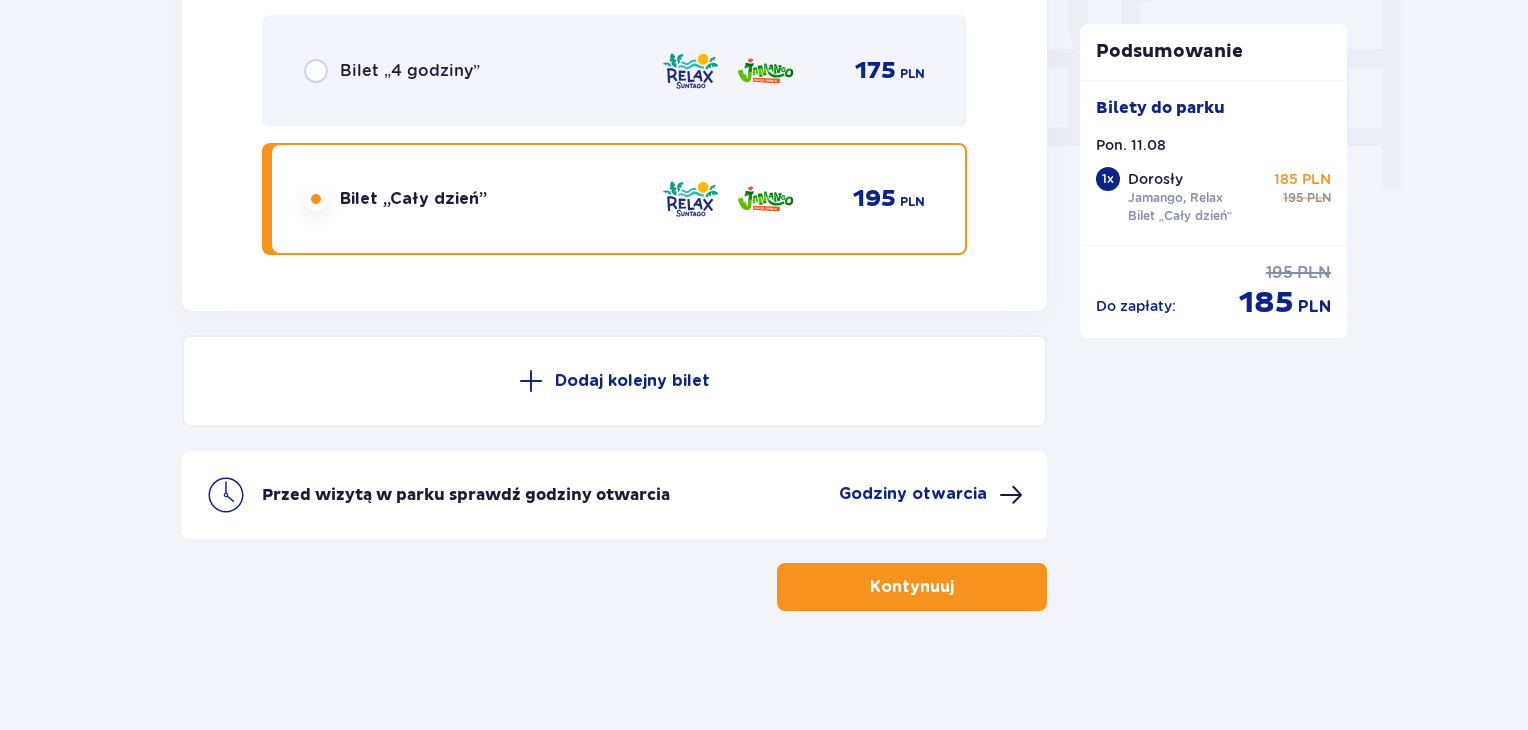 click on "Kontynuuj" at bounding box center (912, 587) 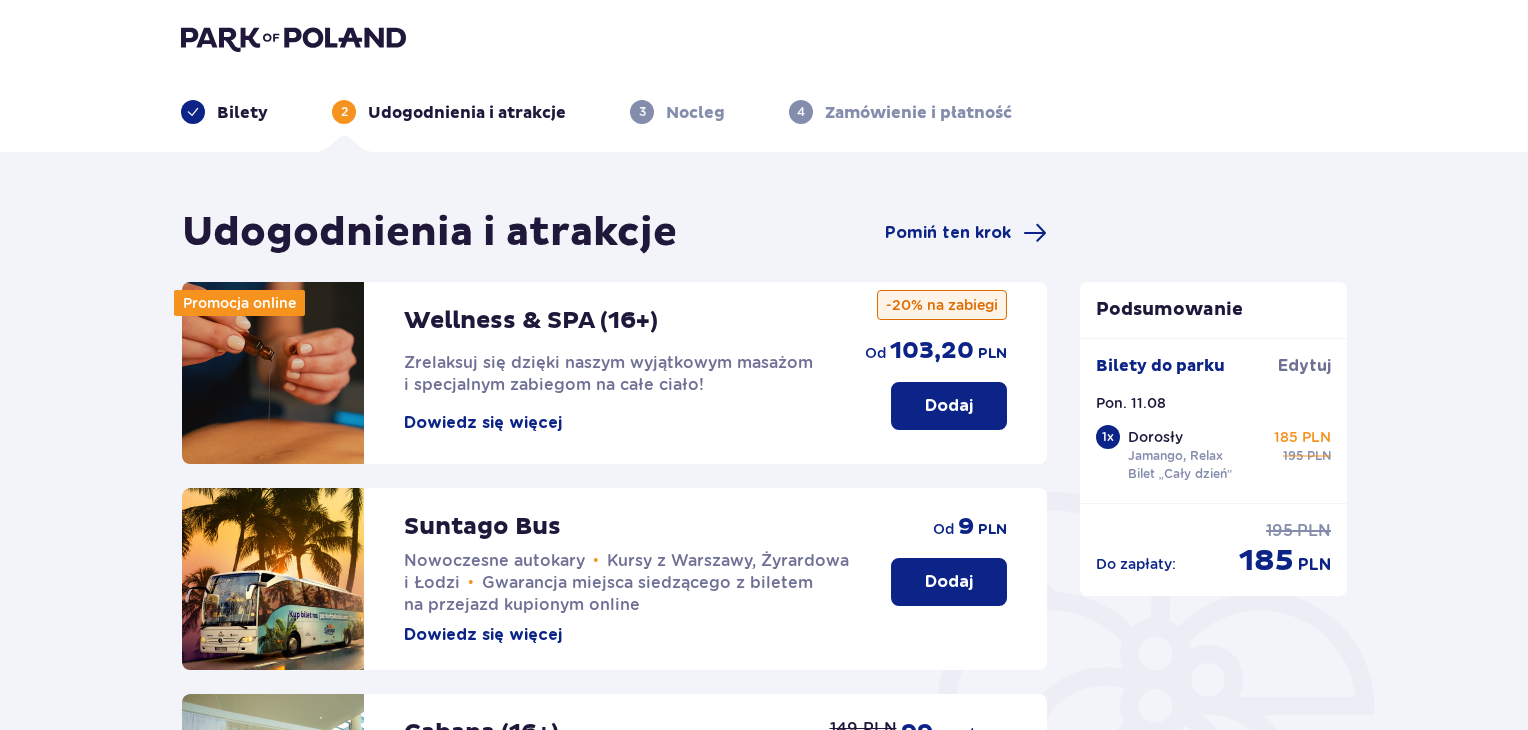 scroll, scrollTop: 0, scrollLeft: 0, axis: both 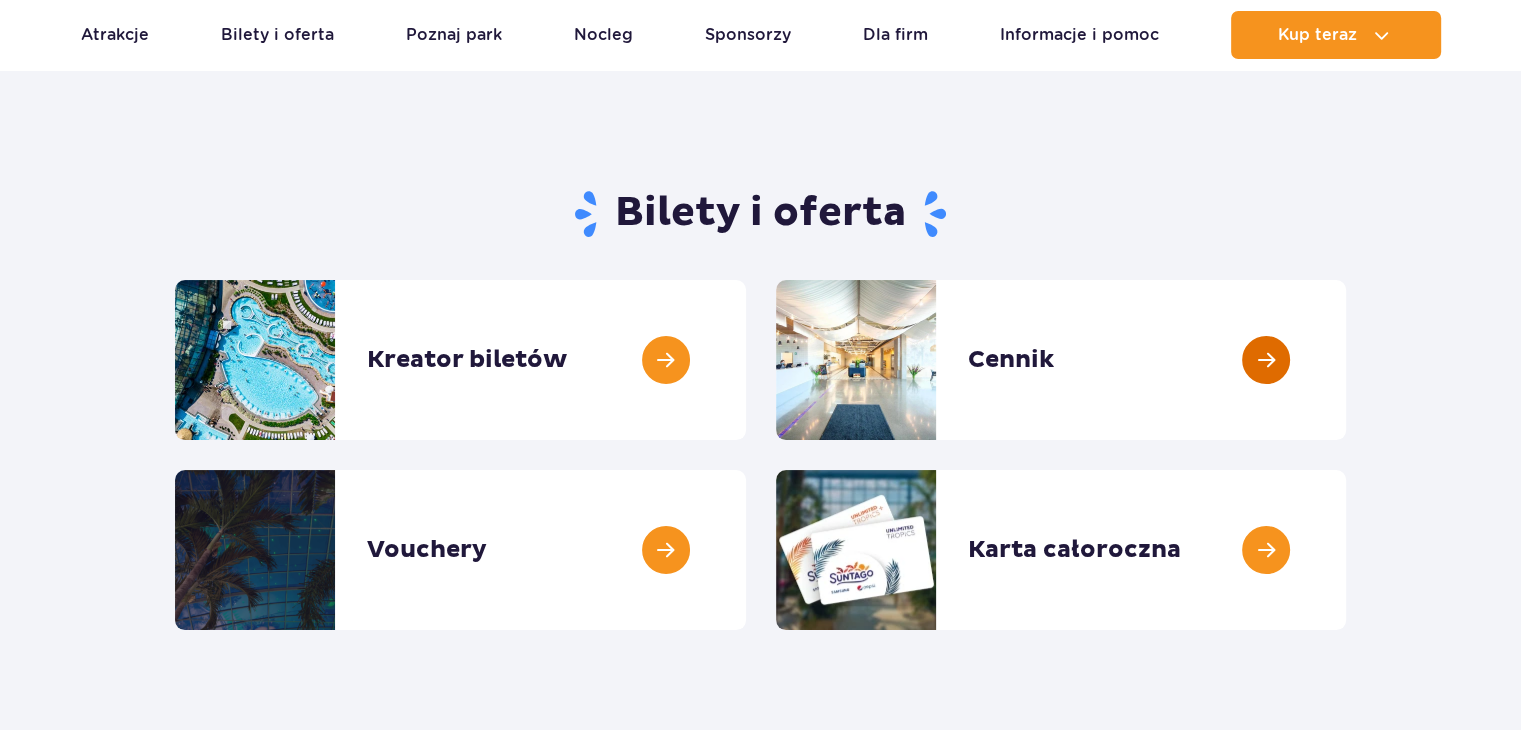 click at bounding box center [1346, 360] 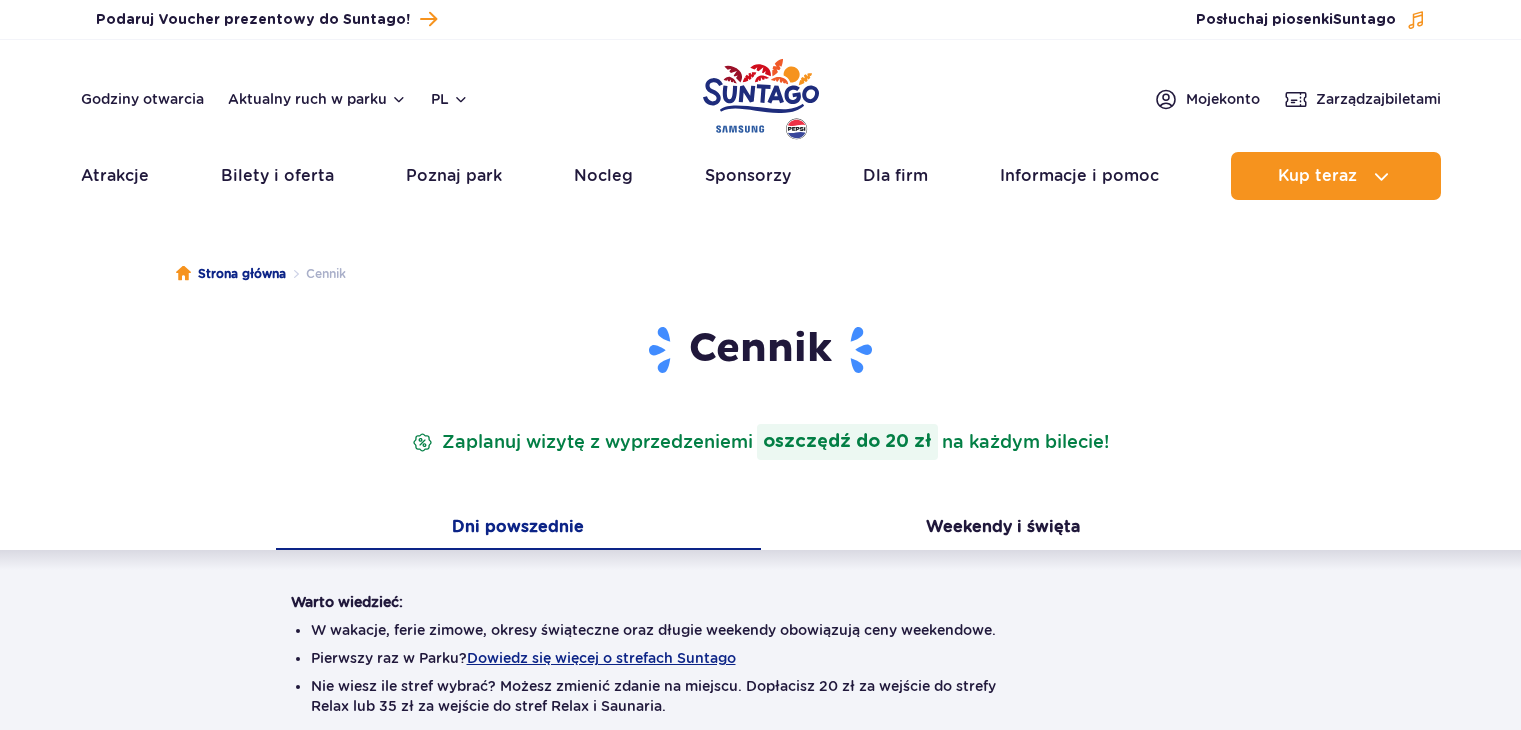 scroll, scrollTop: 0, scrollLeft: 0, axis: both 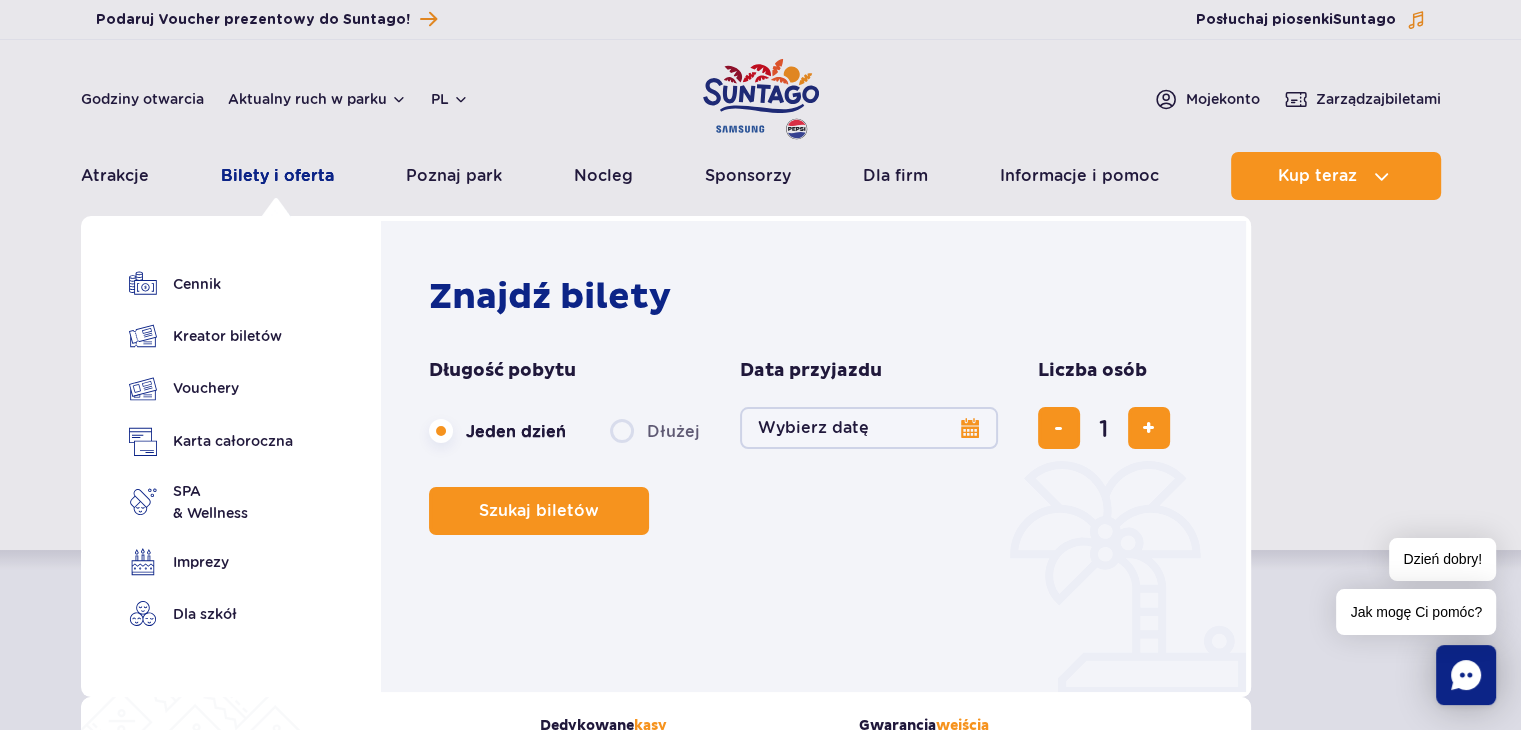 click on "Bilety i oferta" at bounding box center (277, 176) 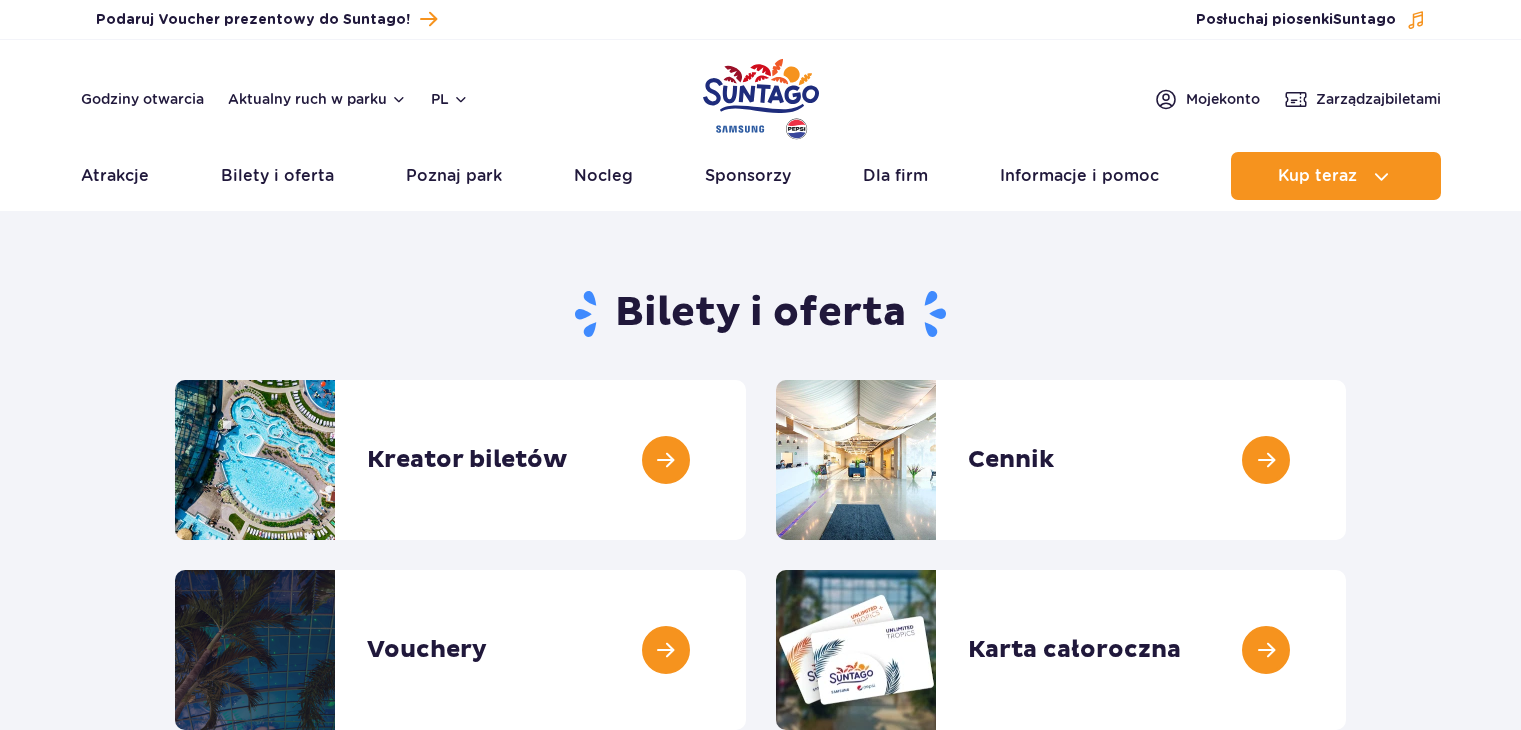 scroll, scrollTop: 0, scrollLeft: 0, axis: both 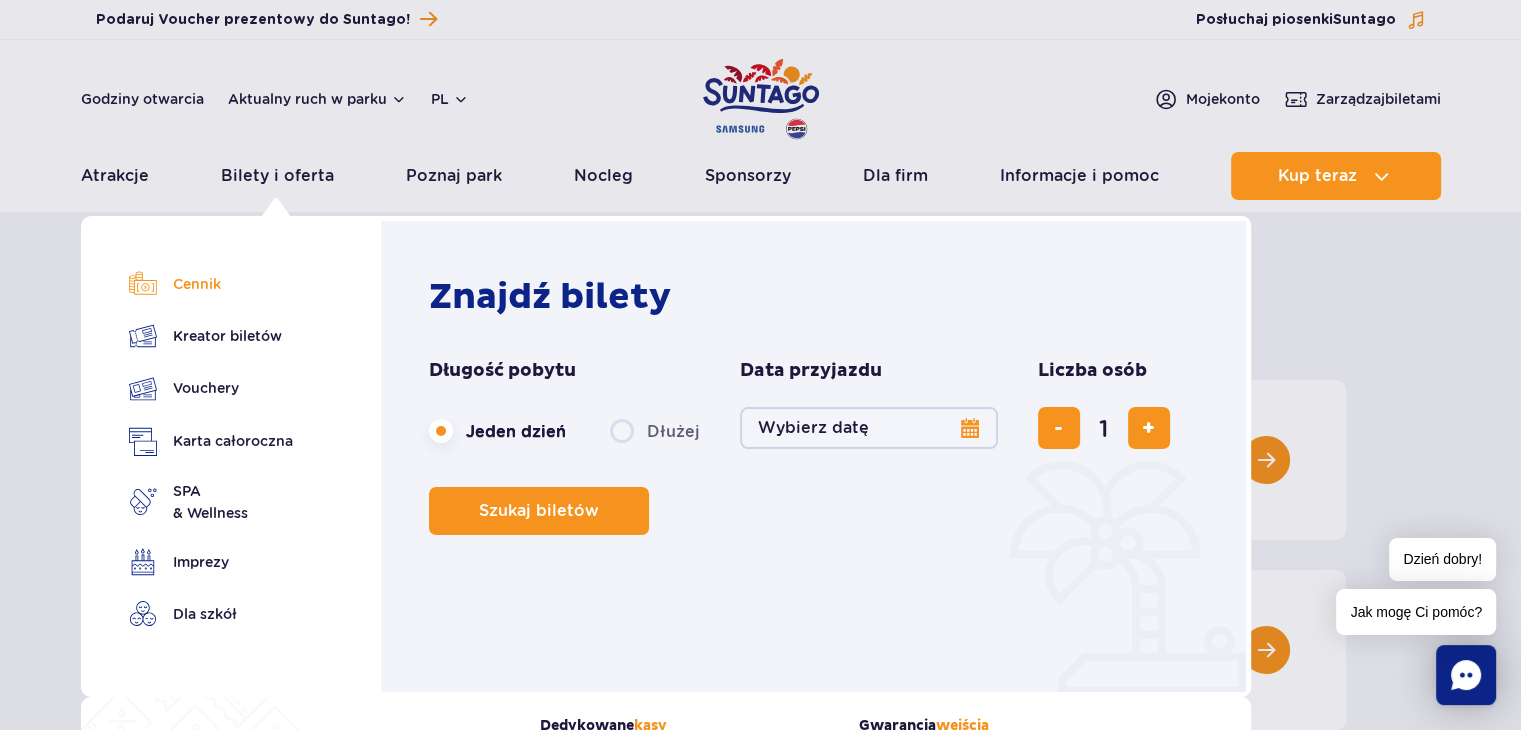 click on "Cennik" at bounding box center (211, 284) 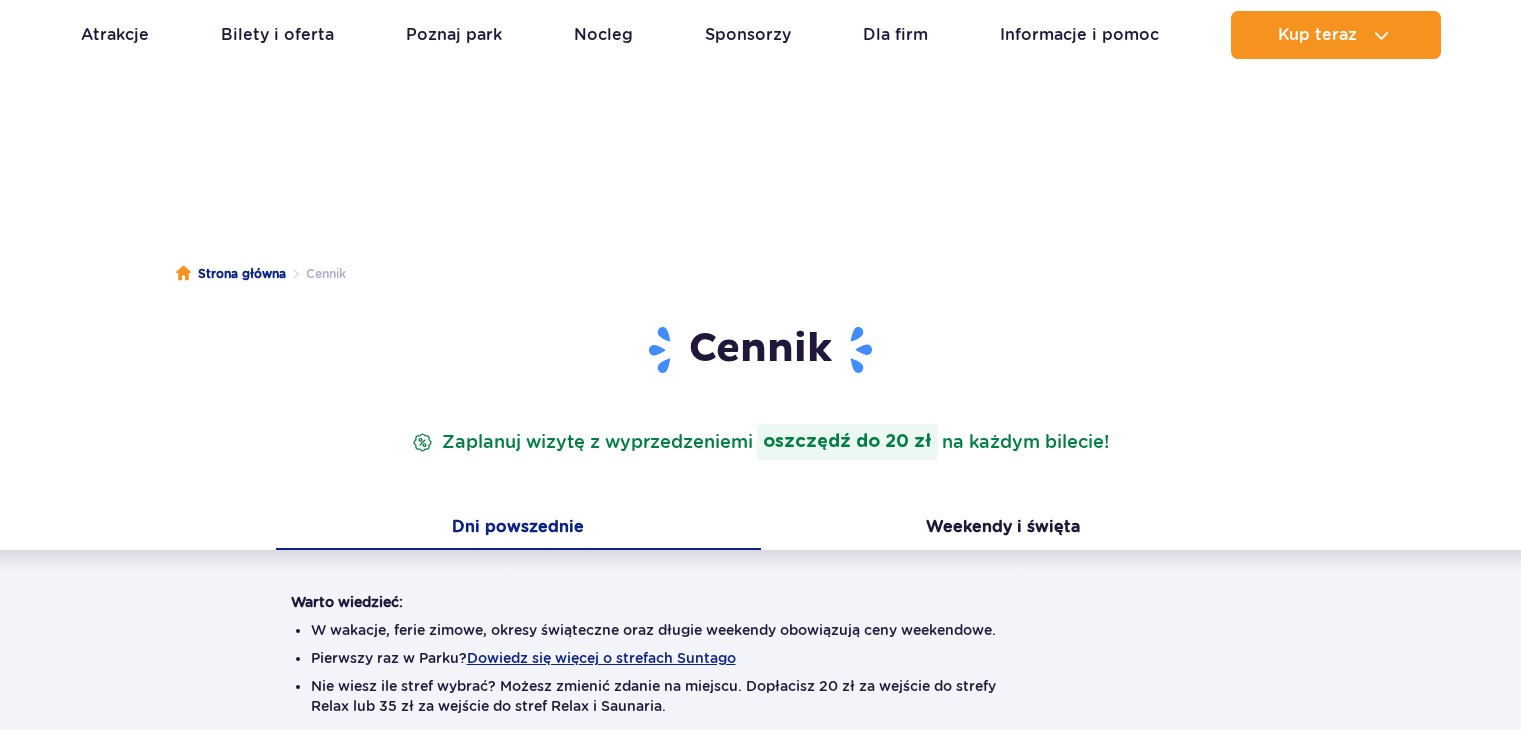 scroll, scrollTop: 200, scrollLeft: 0, axis: vertical 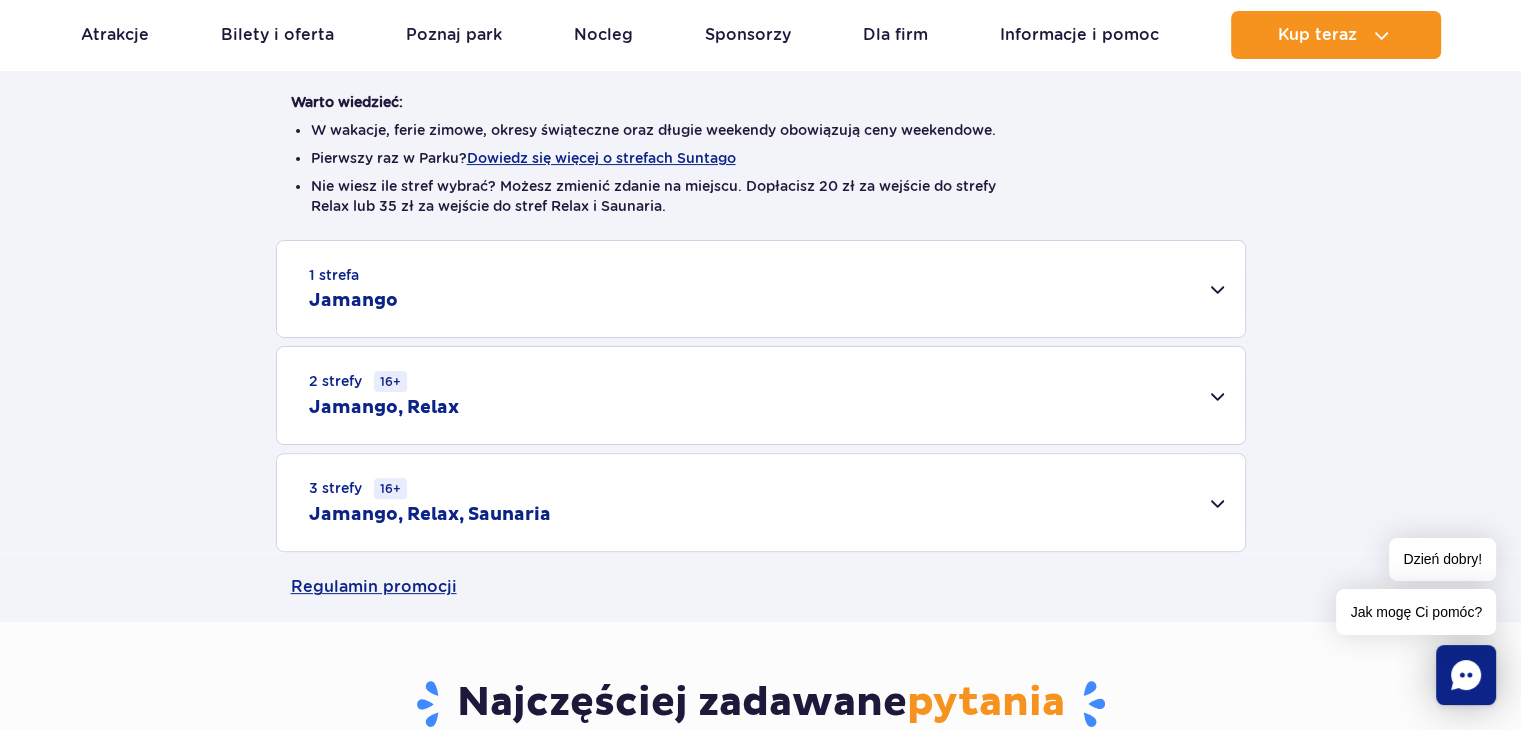 click on "1 strefa
Jamango
Dorosły  (18 – 65 lat) /  Nastolatek  (16 – 18 lat)
Ten sam dzień
1-13 dni wcześniej
Min. 14 dni wcześniej
2h 95  PLN 85  PLN 75  PLN
4h 130  PLN 120  PLN 110  PLN
Cały dzień 150  PLN 140  PLN 130  PLN
Dziecko do 16 lat  (powyżej 120 cm)
Ten sam dzień
1-13 dni wcześniej
Min. 14 dni wcześniej
2h 80  PLN 70  PLN 60  PLN
4h 115  PLN 105  PLN 95  PLN
Cały dzień 130  PLN PLN" at bounding box center (760, 396) 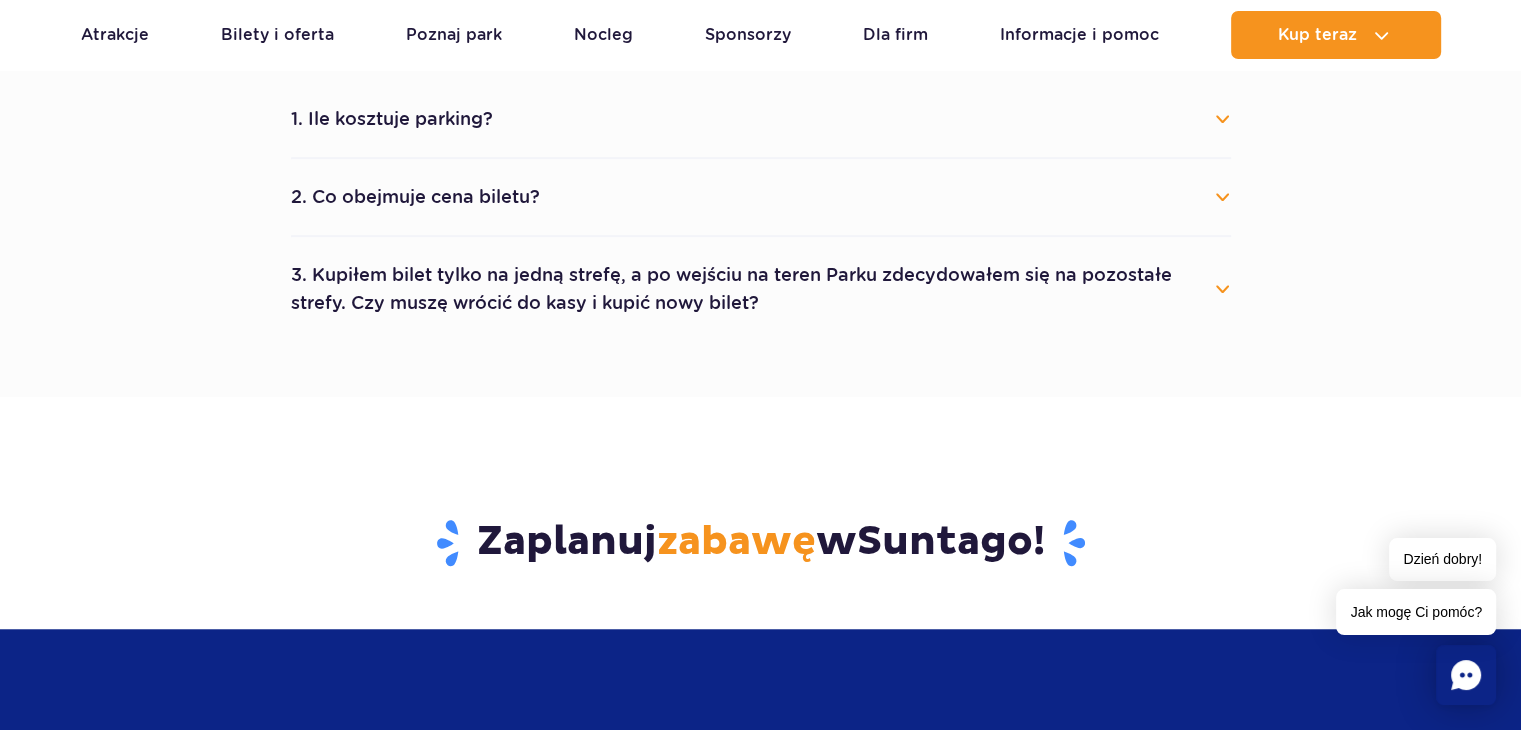 scroll, scrollTop: 1400, scrollLeft: 0, axis: vertical 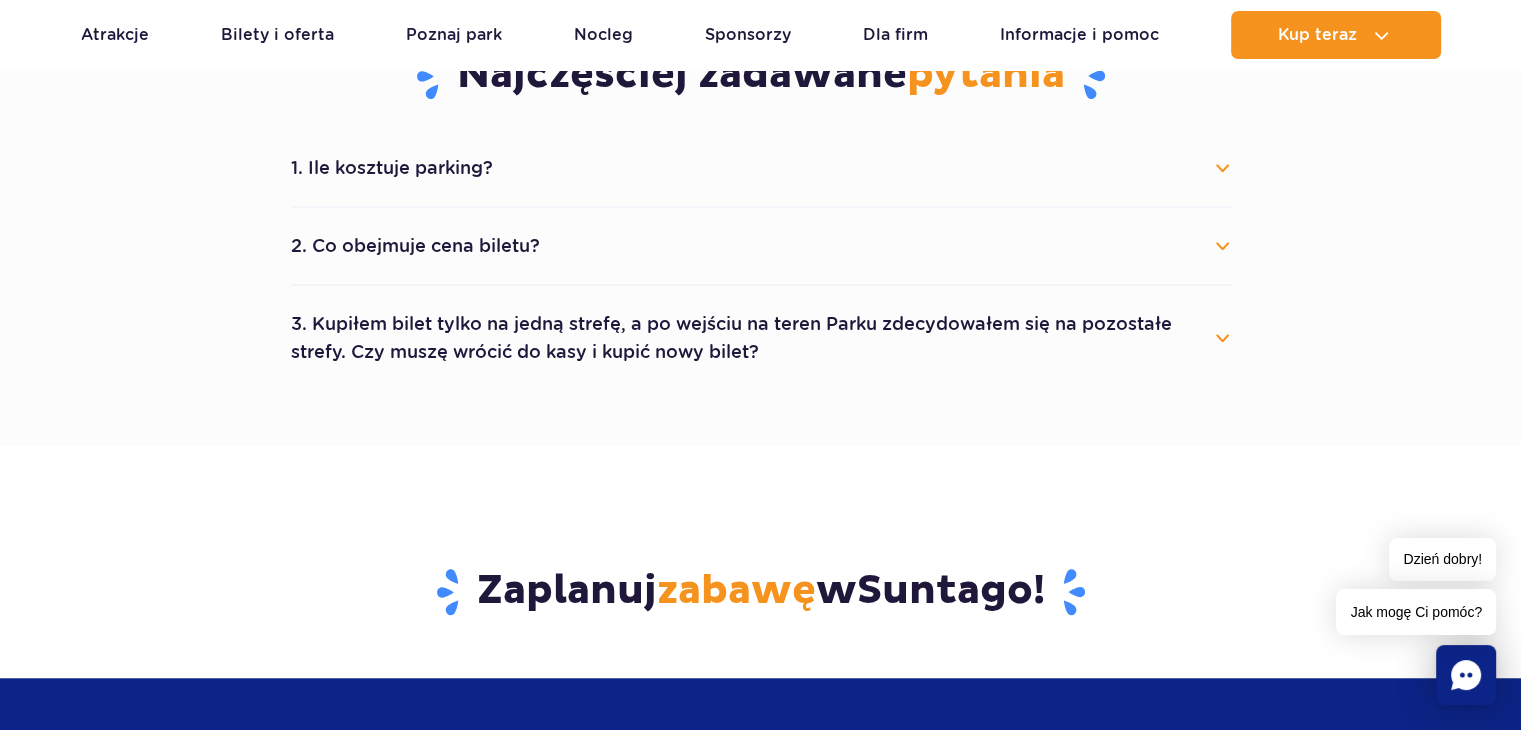 click on "2. Co obejmuje cena biletu?" at bounding box center [761, 246] 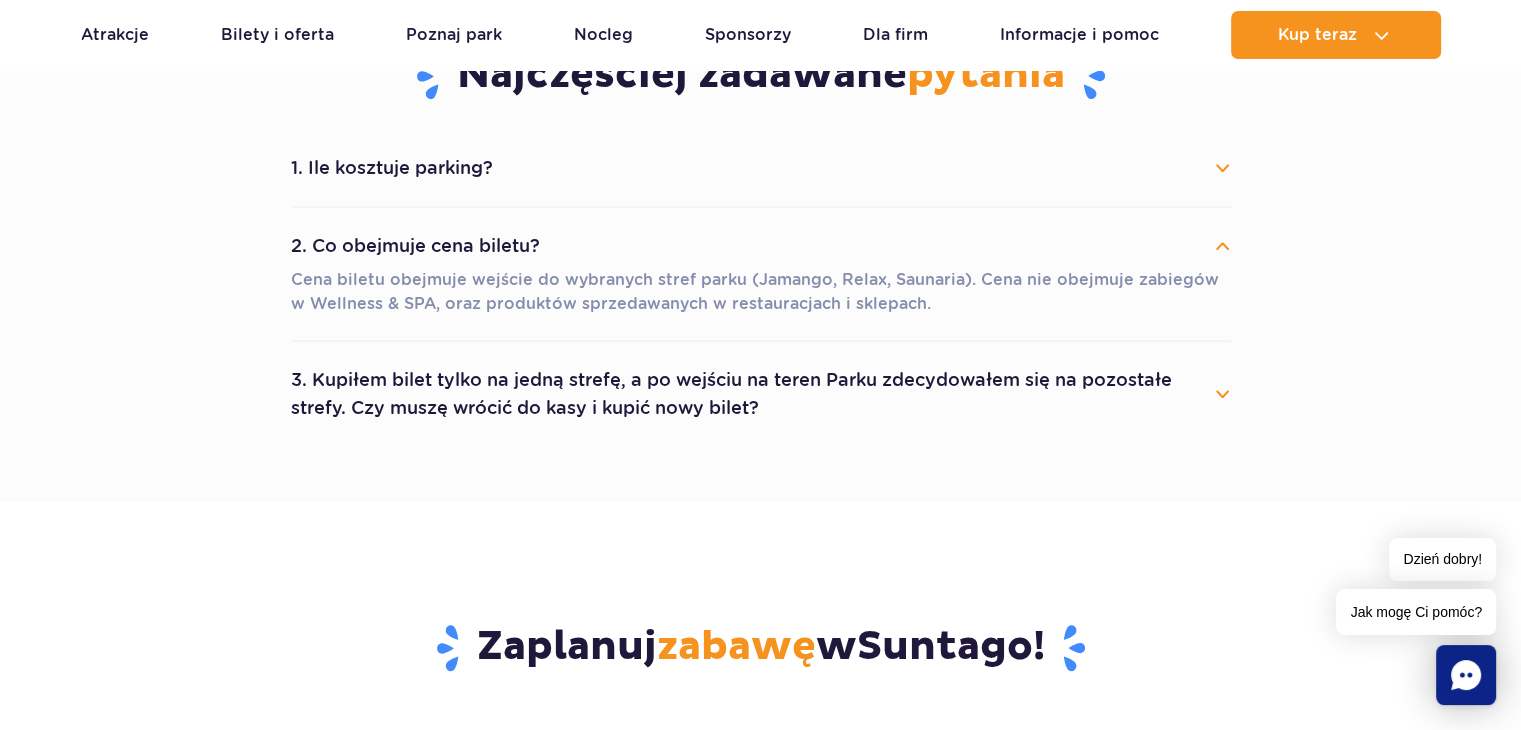 click on "1. Ile kosztuje parking?" at bounding box center [761, 168] 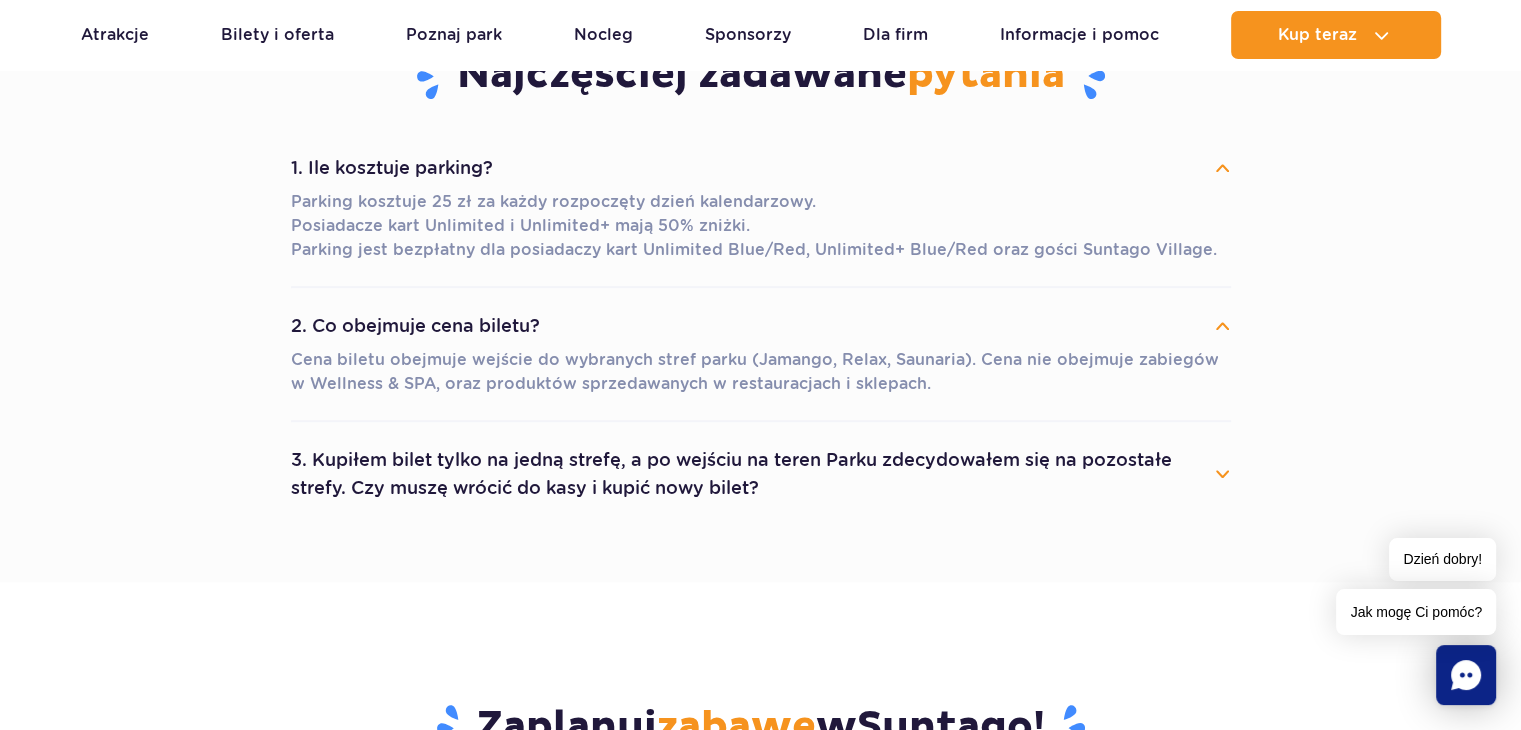 click on "1. Ile kosztuje parking?" at bounding box center [761, 168] 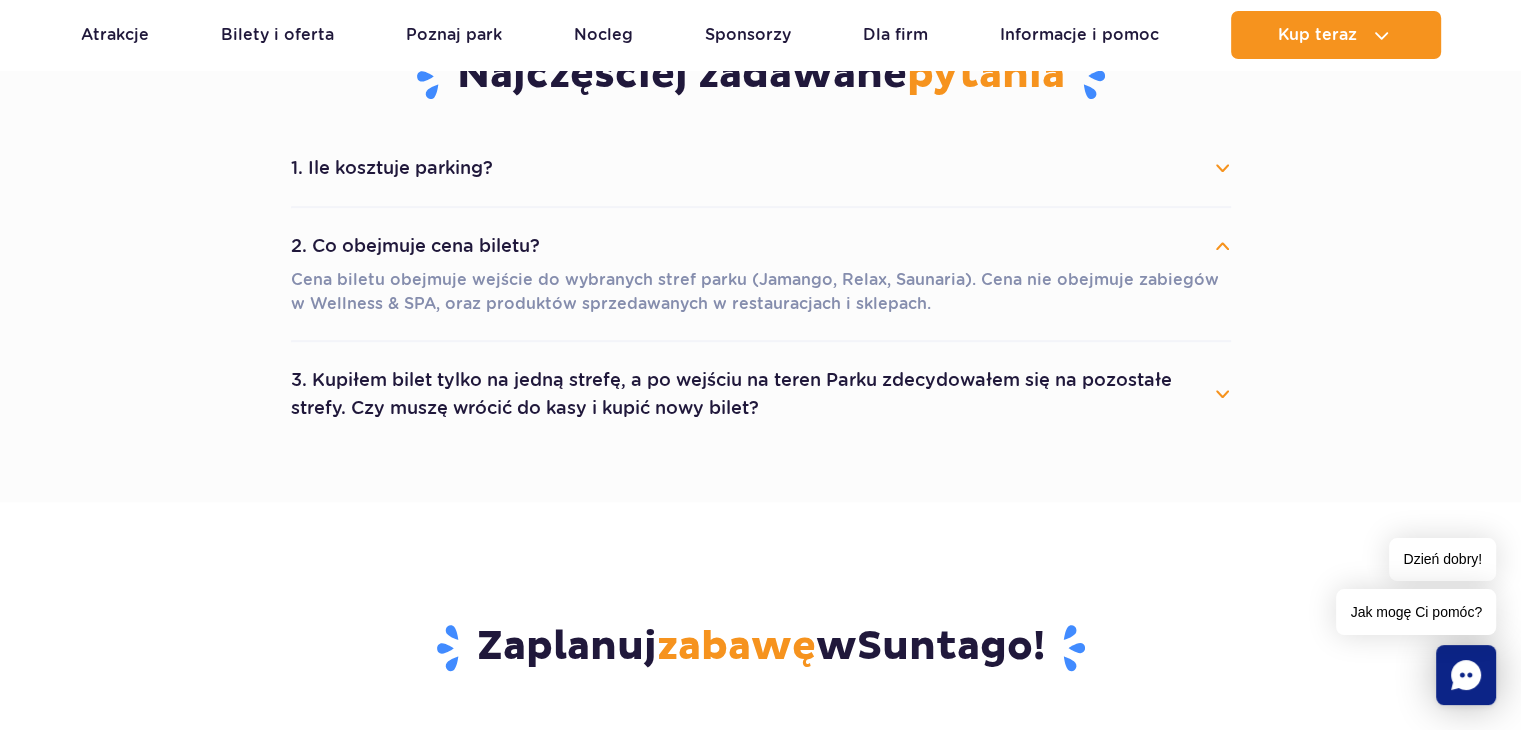 click on "2. Co obejmuje cena biletu?" at bounding box center (761, 246) 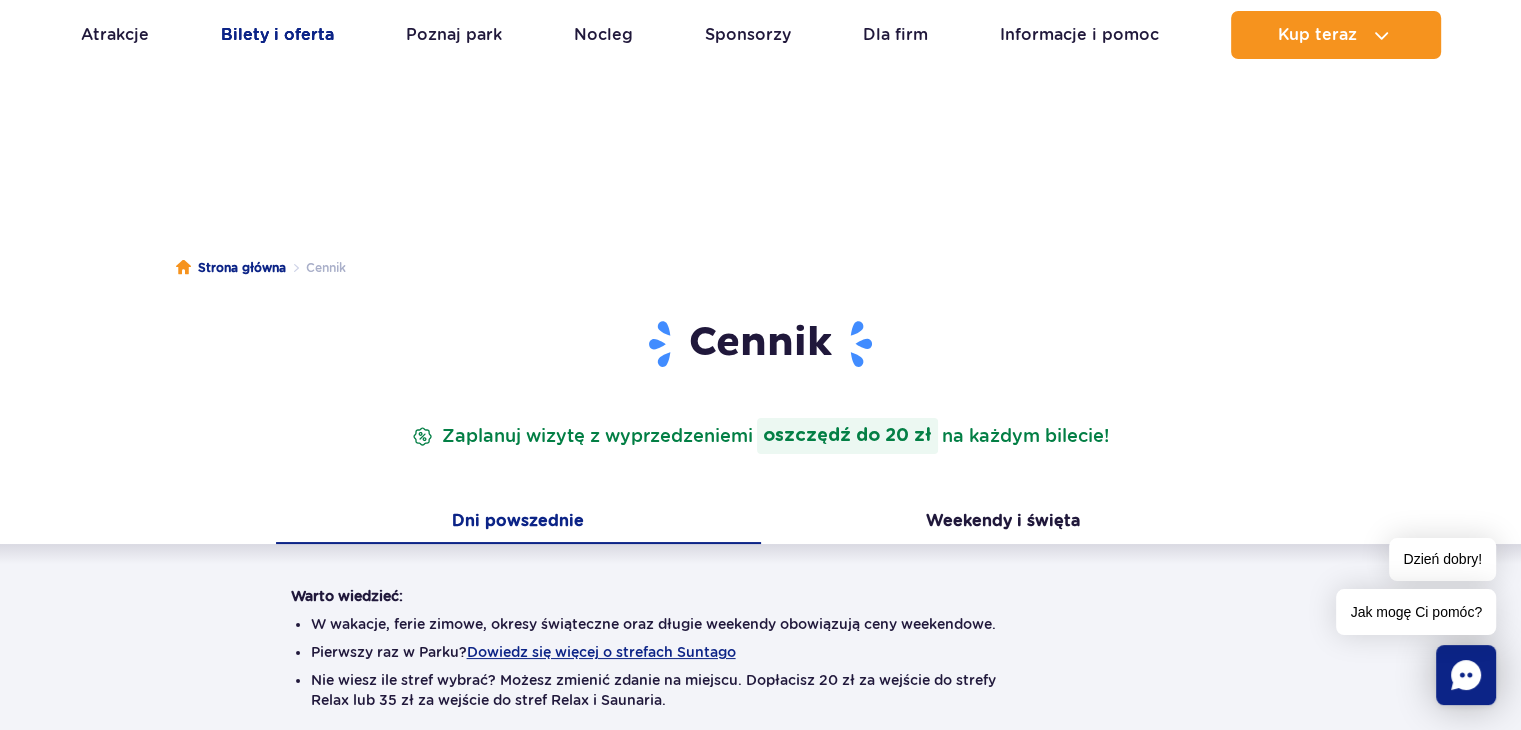 scroll, scrollTop: 0, scrollLeft: 0, axis: both 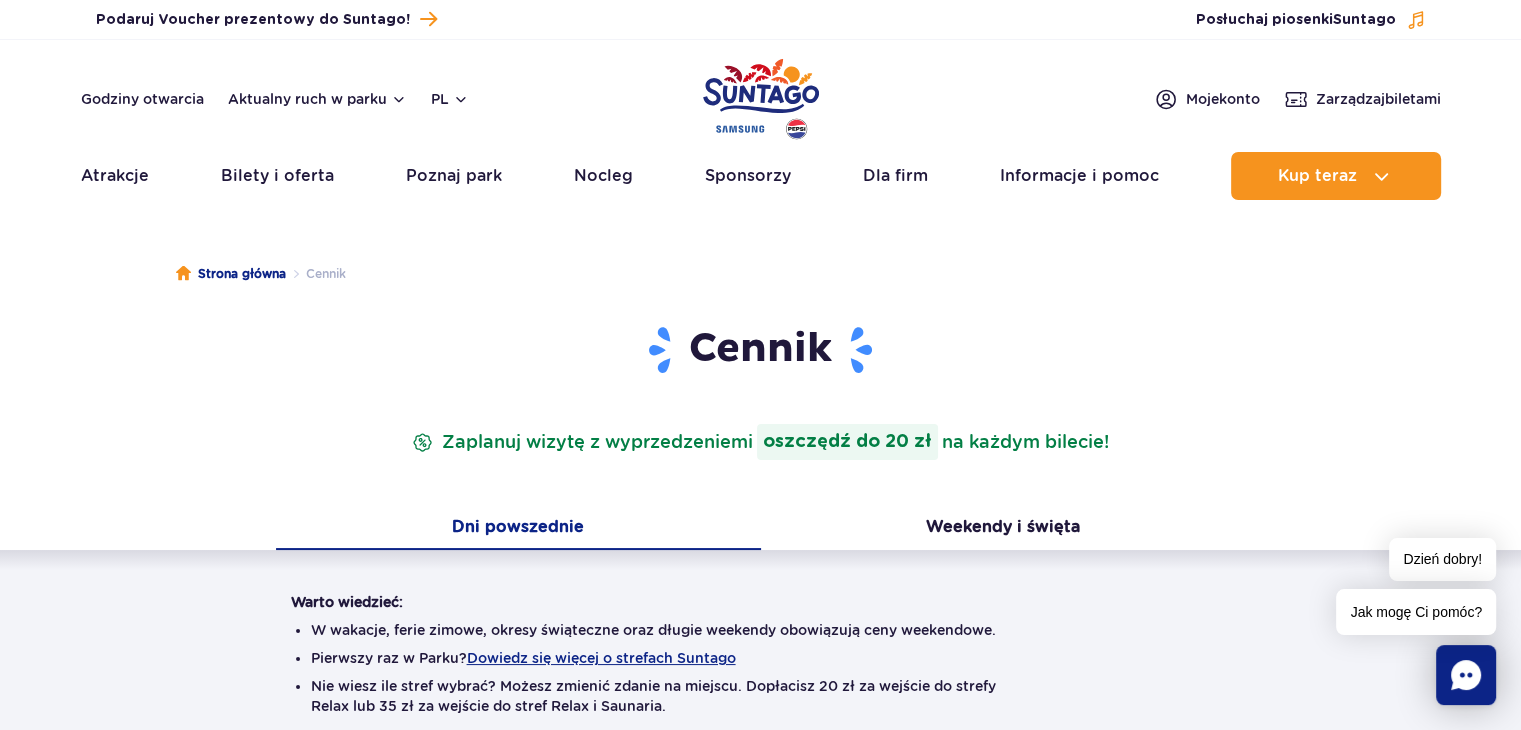 click at bounding box center (761, 99) 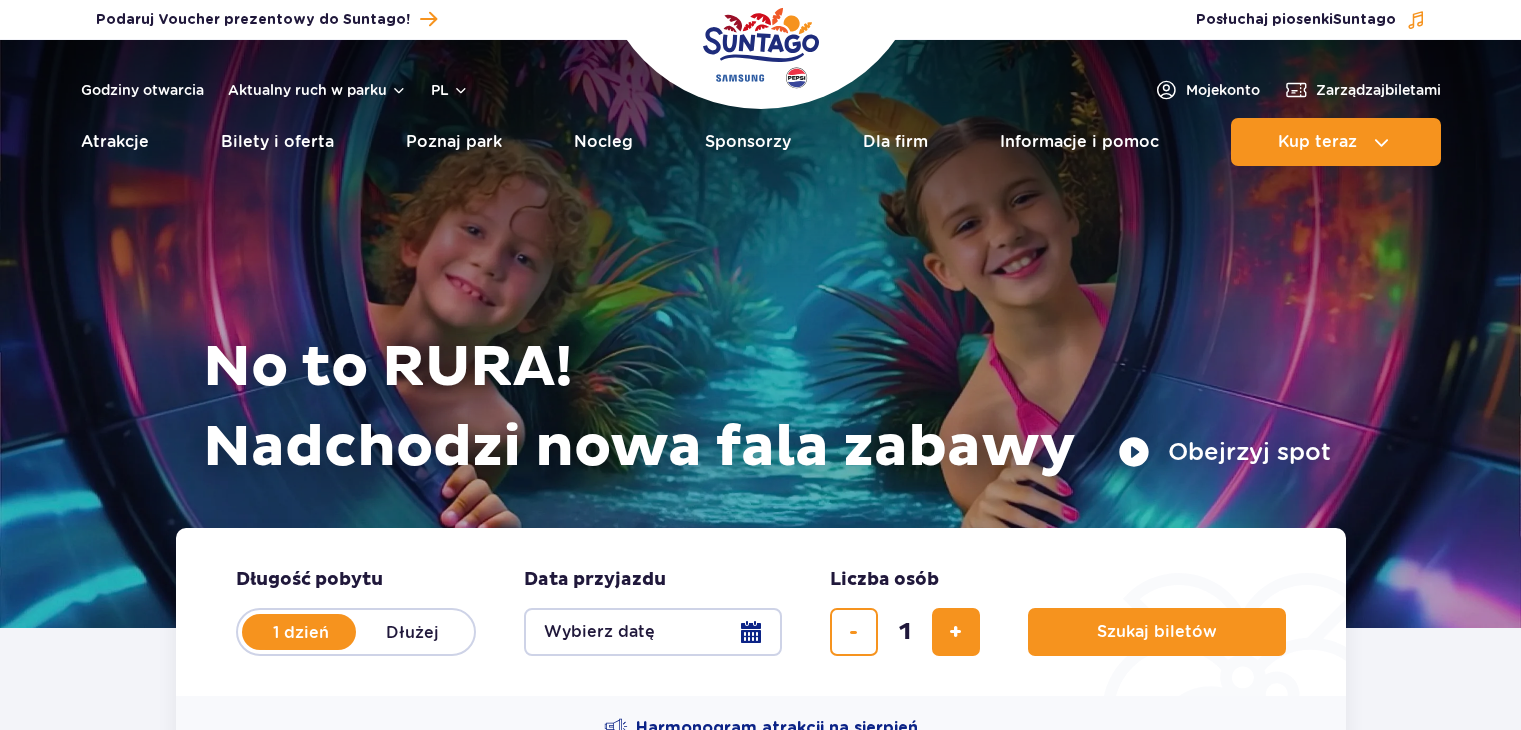 scroll, scrollTop: 0, scrollLeft: 0, axis: both 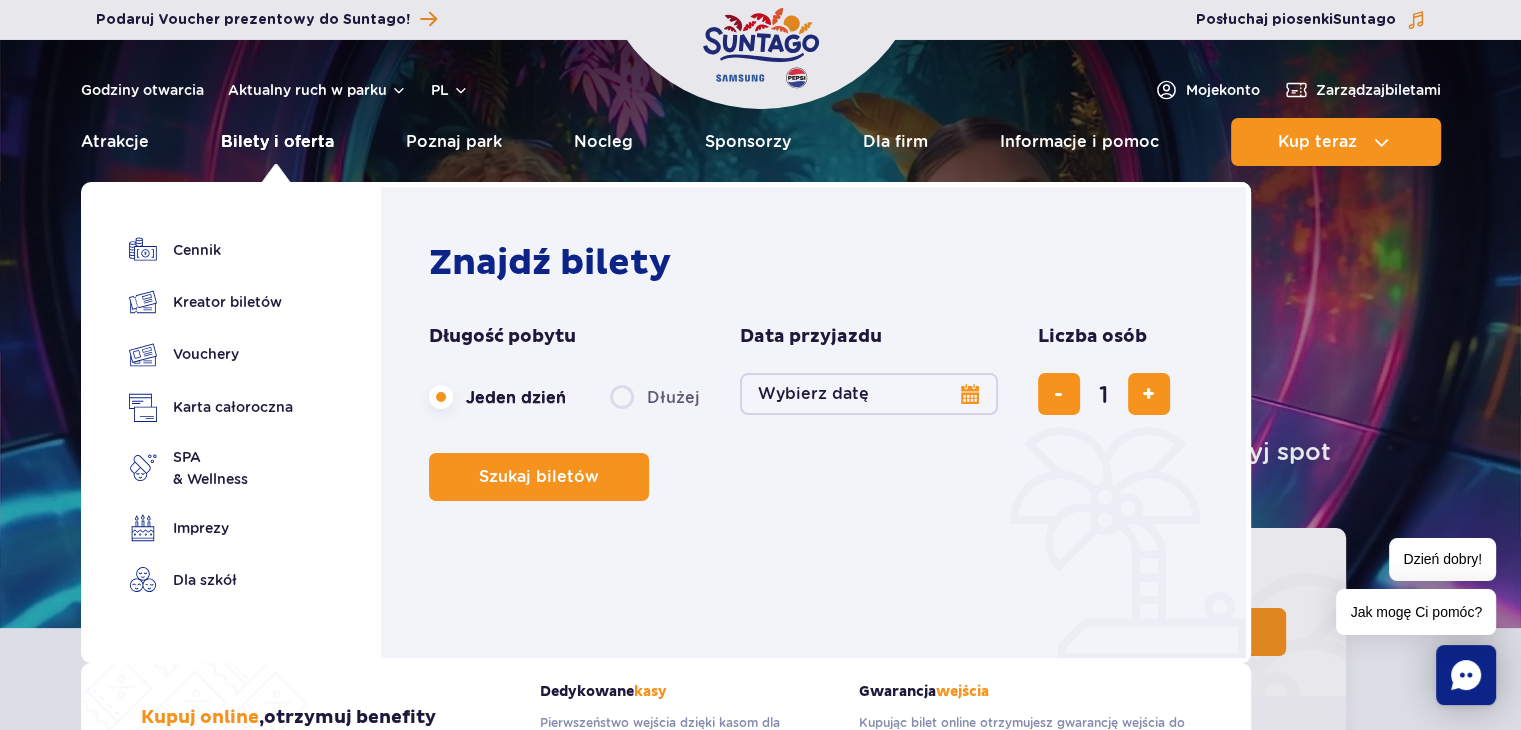 click on "Bilety i oferta" at bounding box center (277, 142) 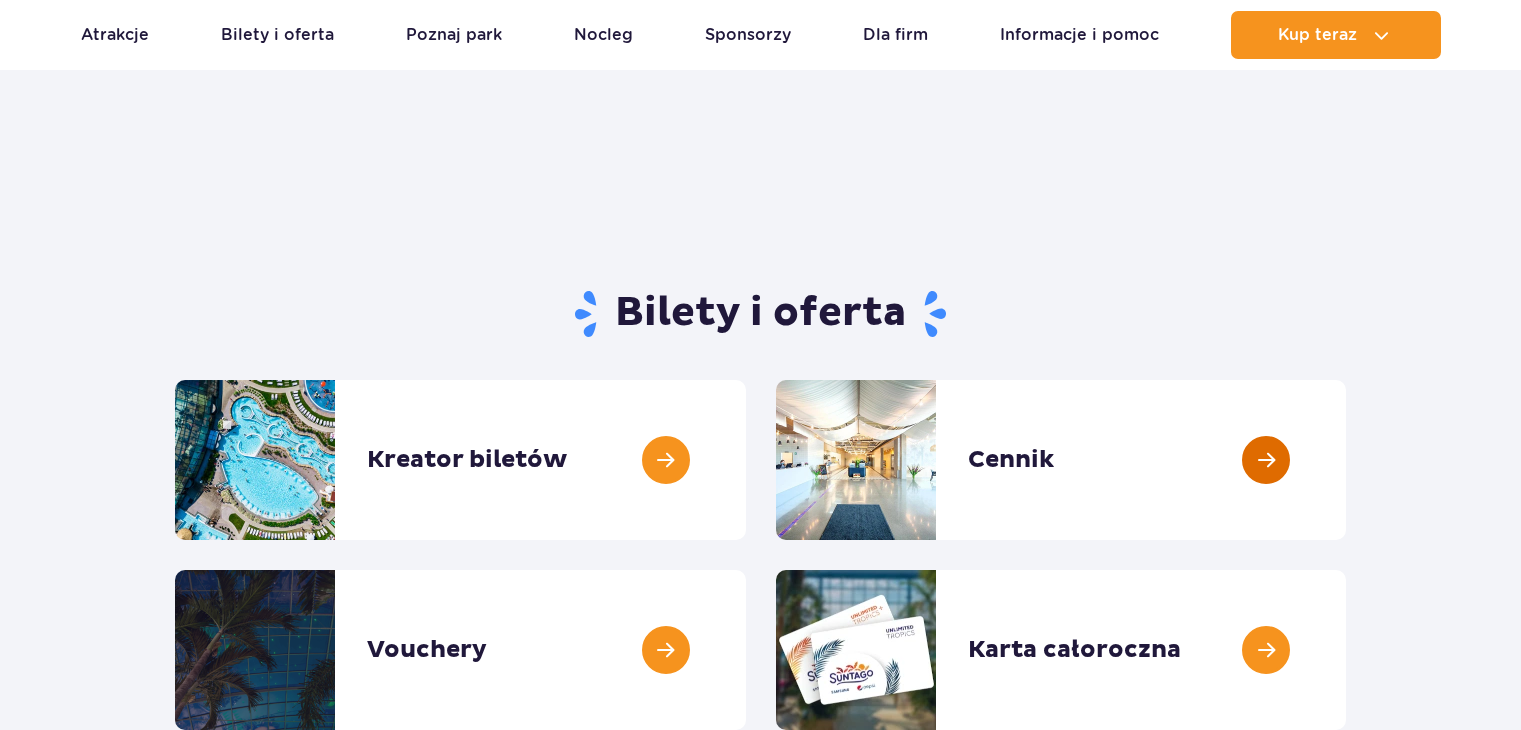 scroll, scrollTop: 200, scrollLeft: 0, axis: vertical 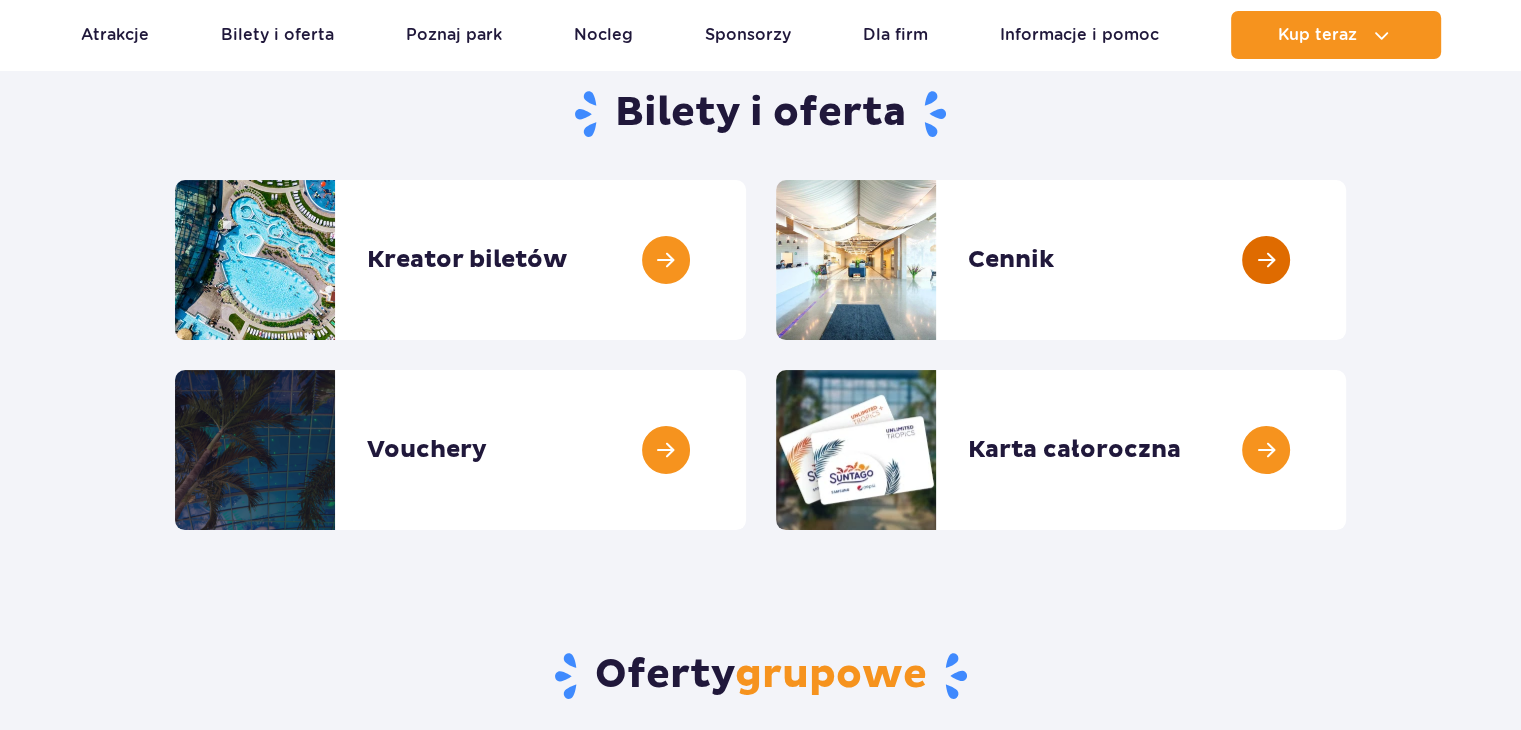 click at bounding box center (1346, 260) 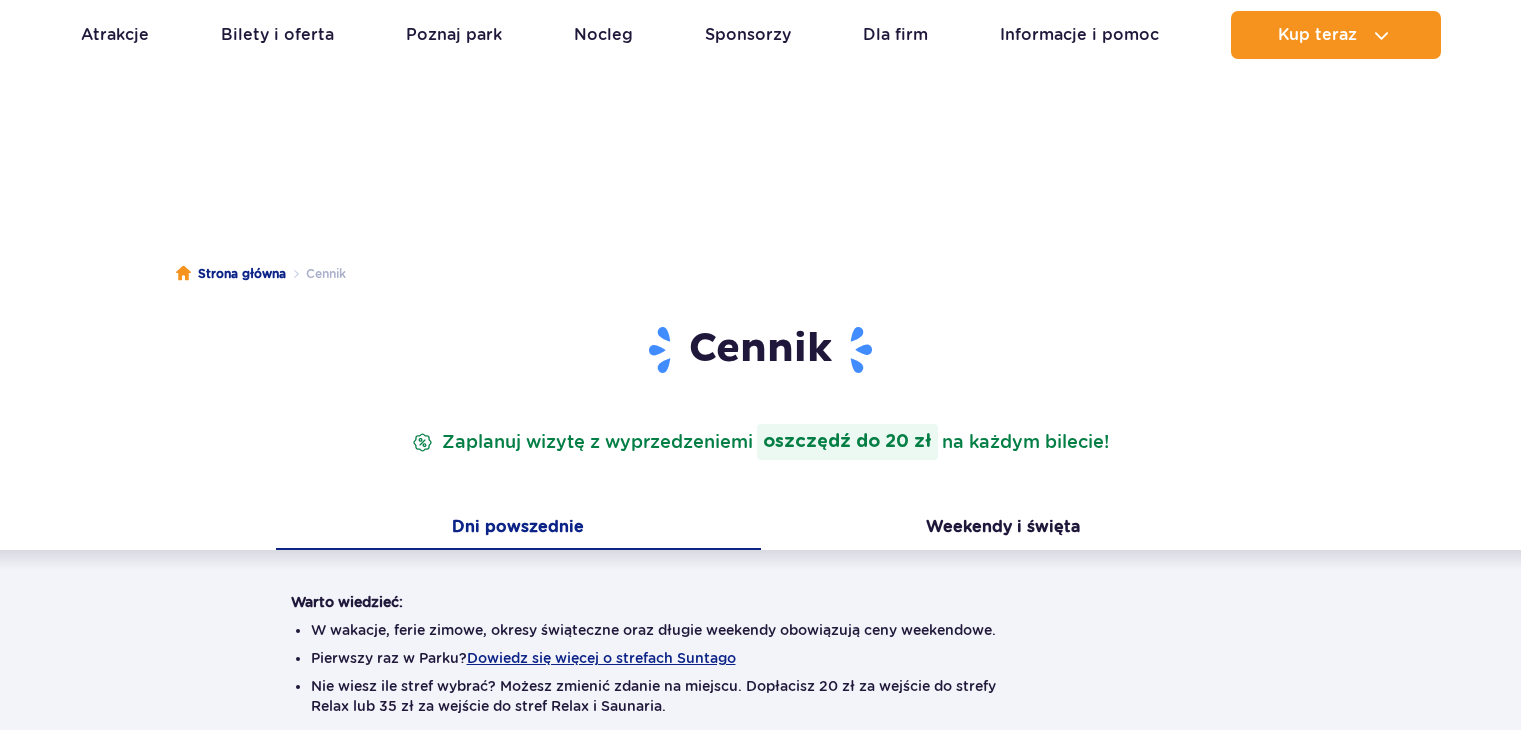 scroll, scrollTop: 300, scrollLeft: 0, axis: vertical 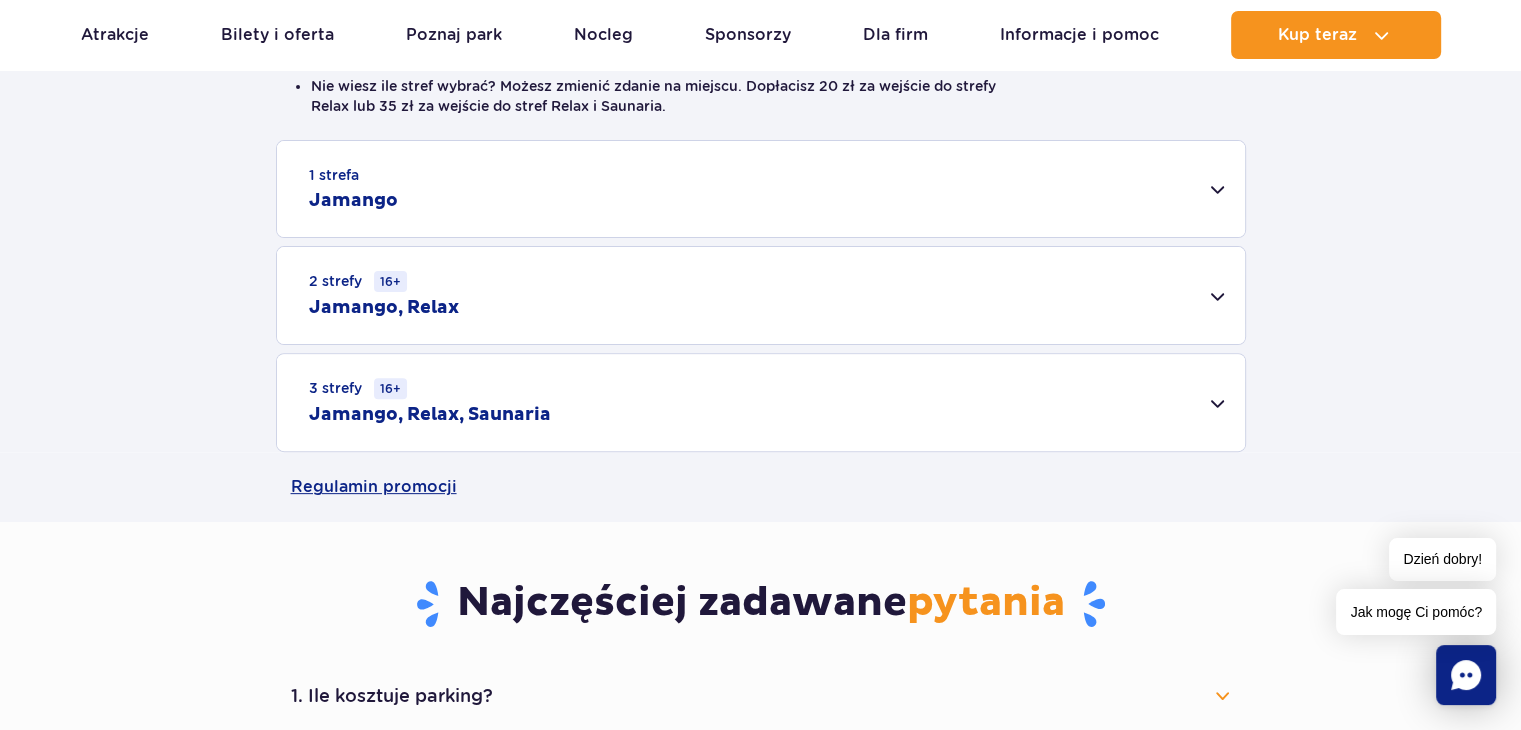 click on "2 strefy  16+
Jamango, Relax" at bounding box center [761, 295] 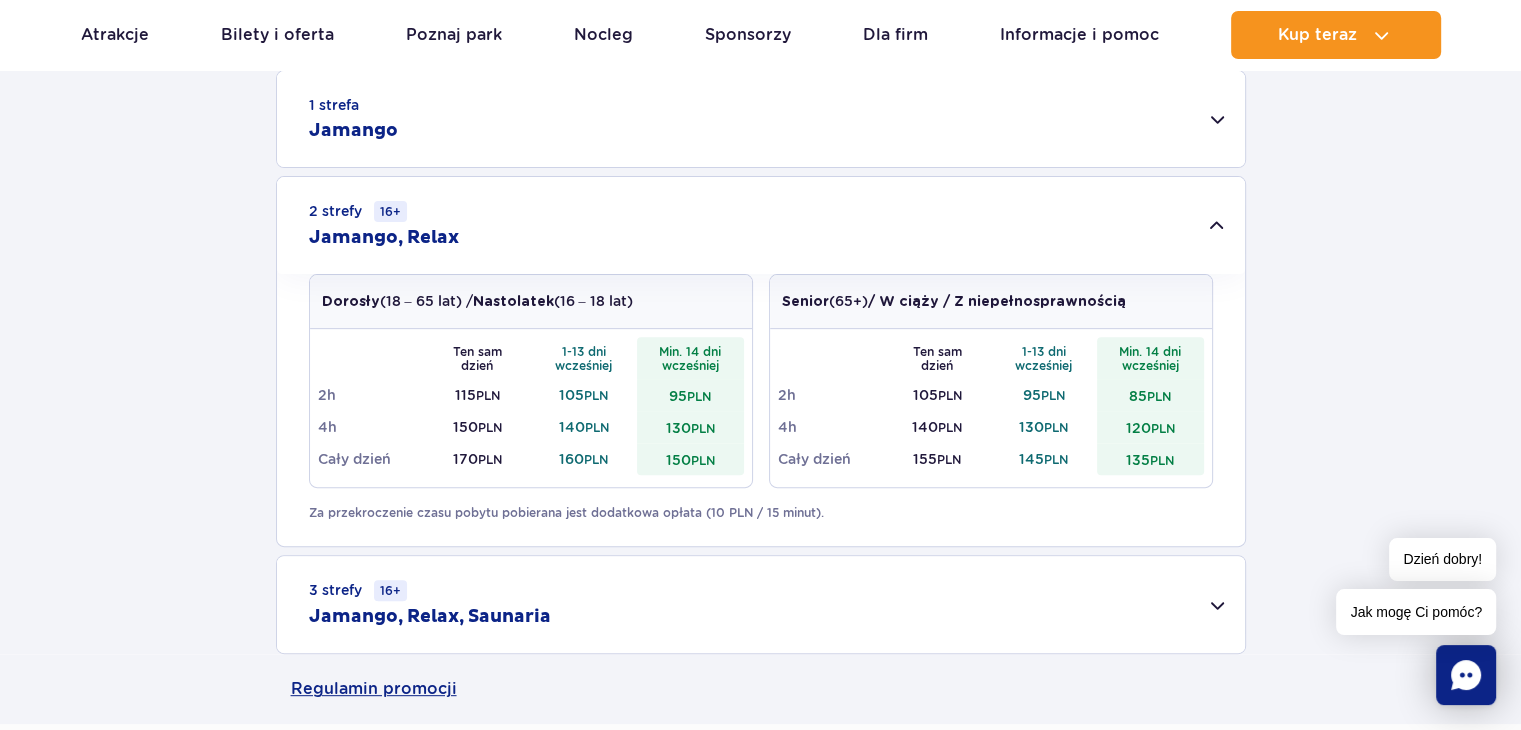 scroll, scrollTop: 500, scrollLeft: 0, axis: vertical 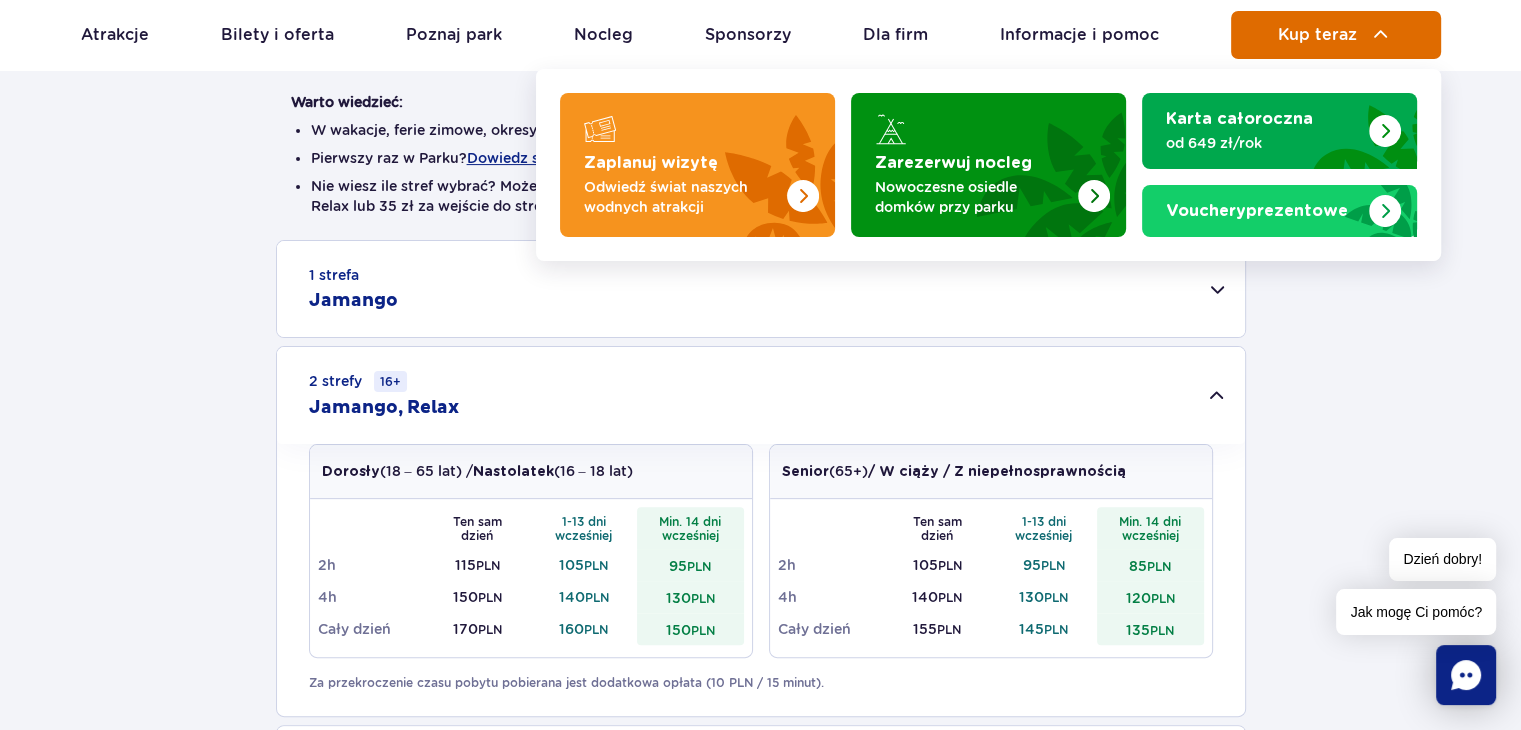 click on "Kup teraz" at bounding box center (1317, 35) 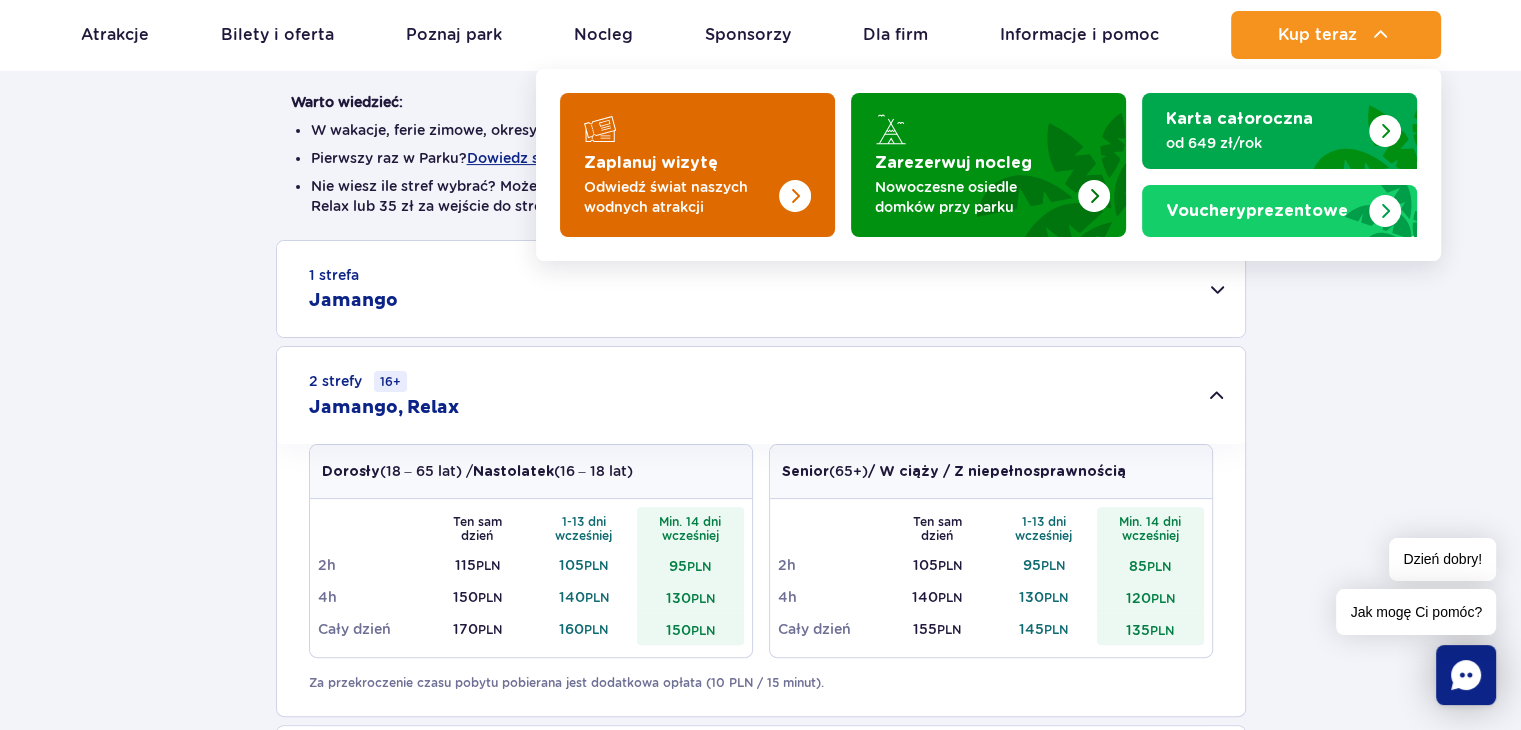 click on "Odwiedź świat naszych wodnych atrakcji" at bounding box center (681, 197) 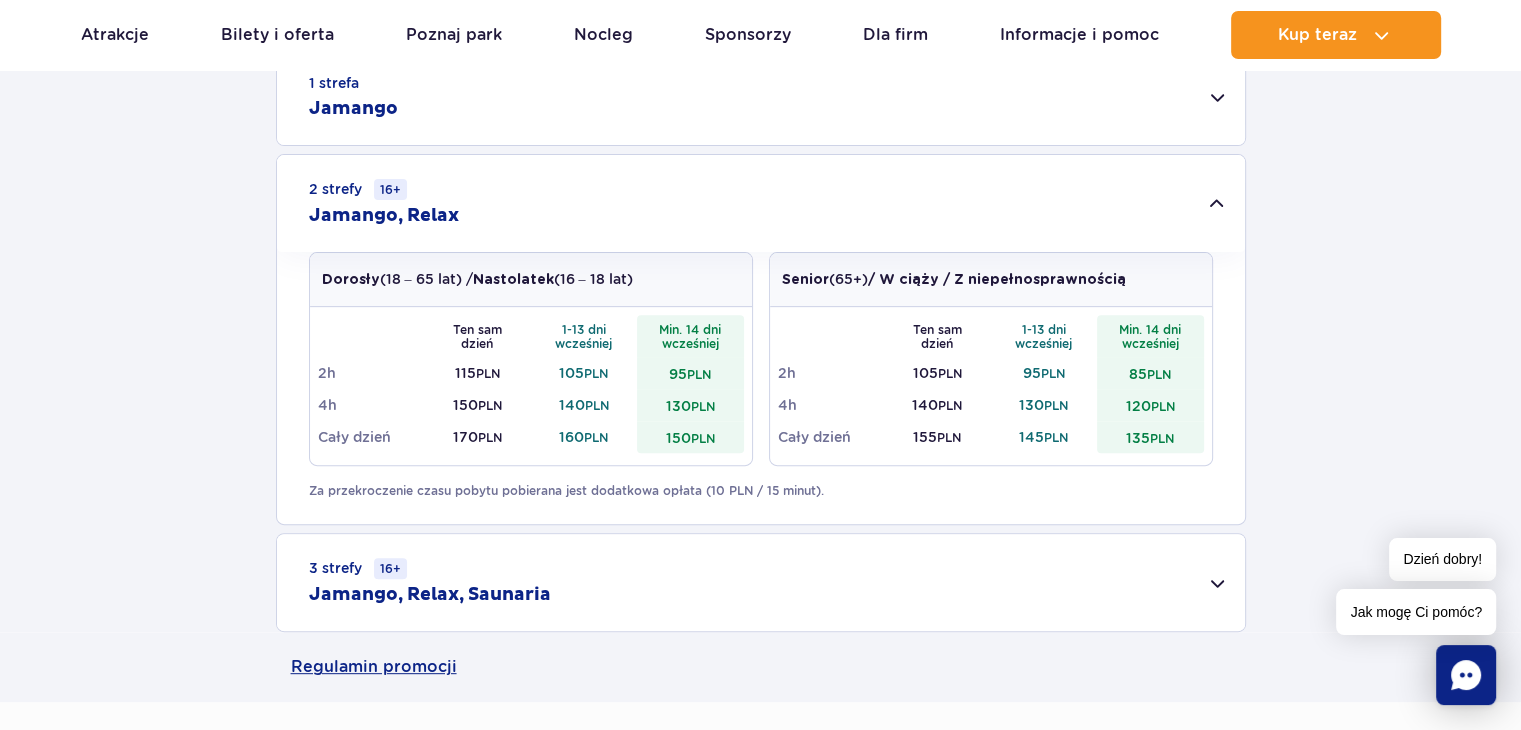 scroll, scrollTop: 400, scrollLeft: 0, axis: vertical 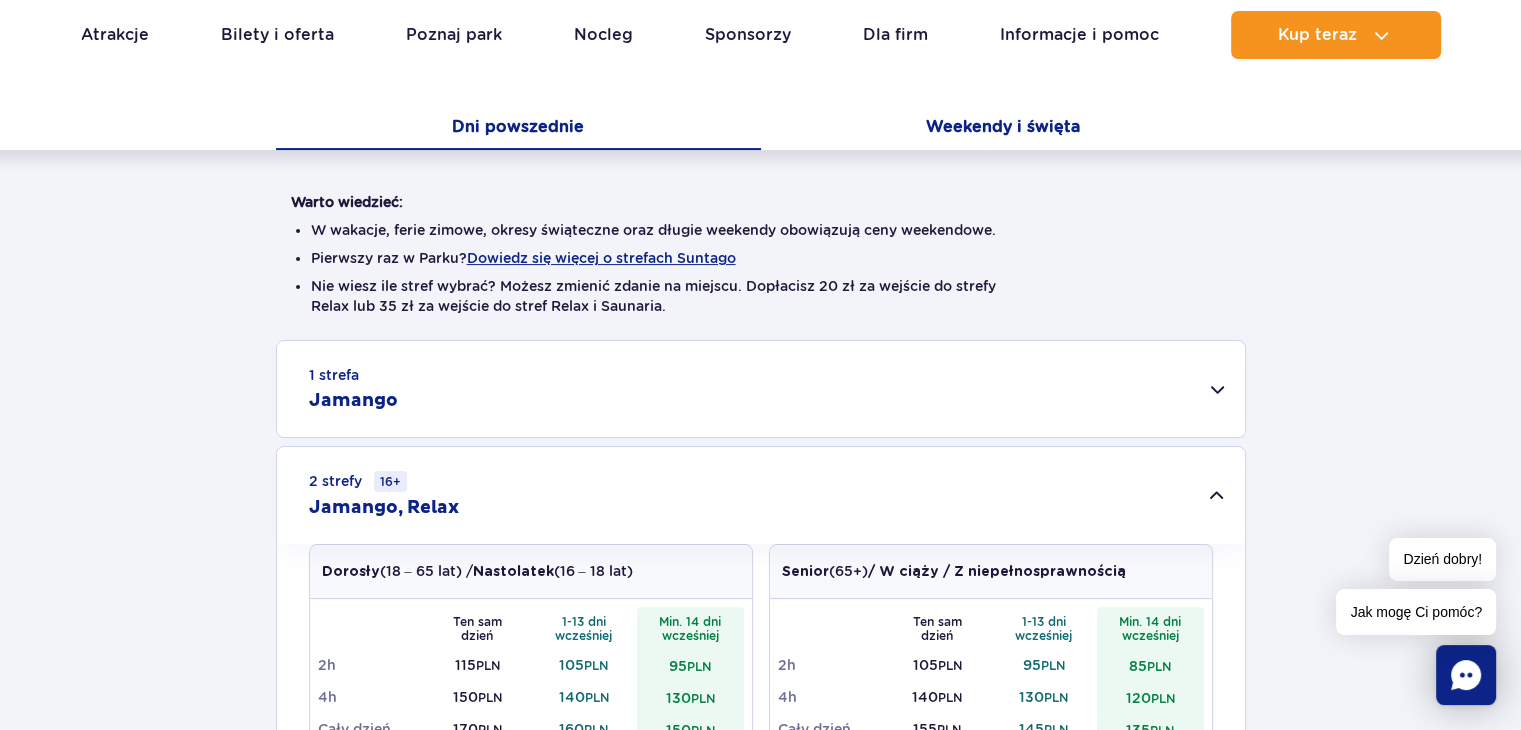 click on "Weekendy i święta" at bounding box center (1003, 129) 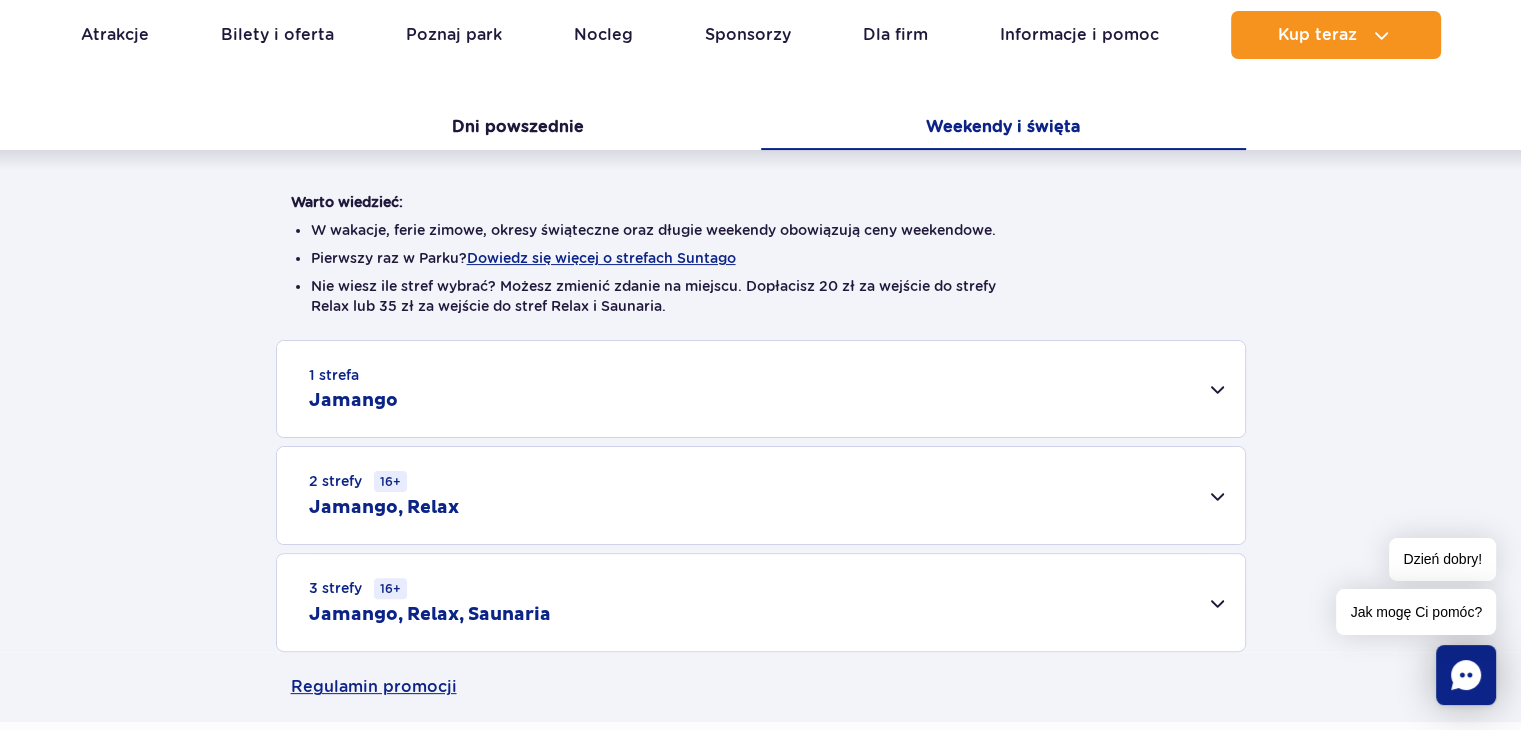 click on "2 strefy  16+
Jamango, Relax" at bounding box center [761, 495] 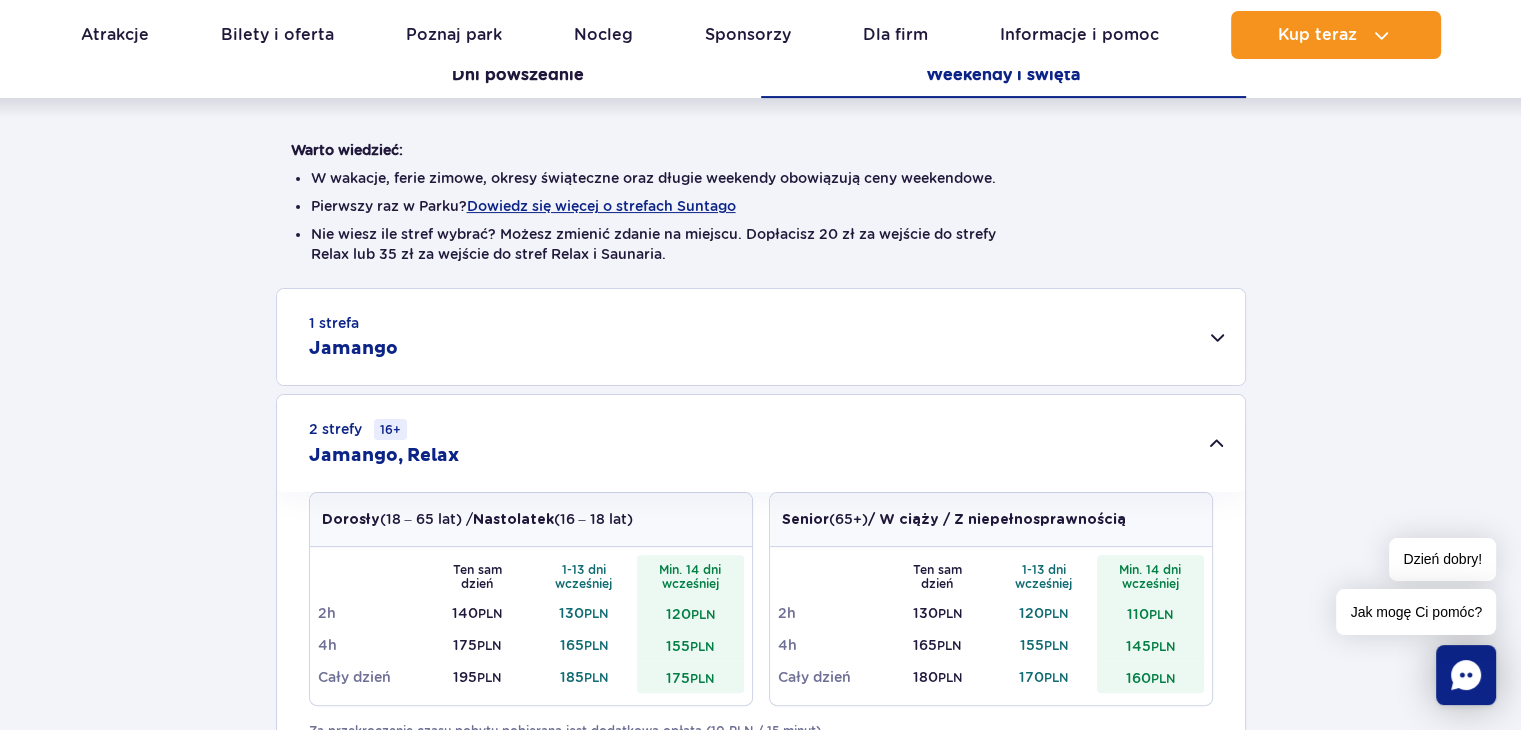 scroll, scrollTop: 400, scrollLeft: 0, axis: vertical 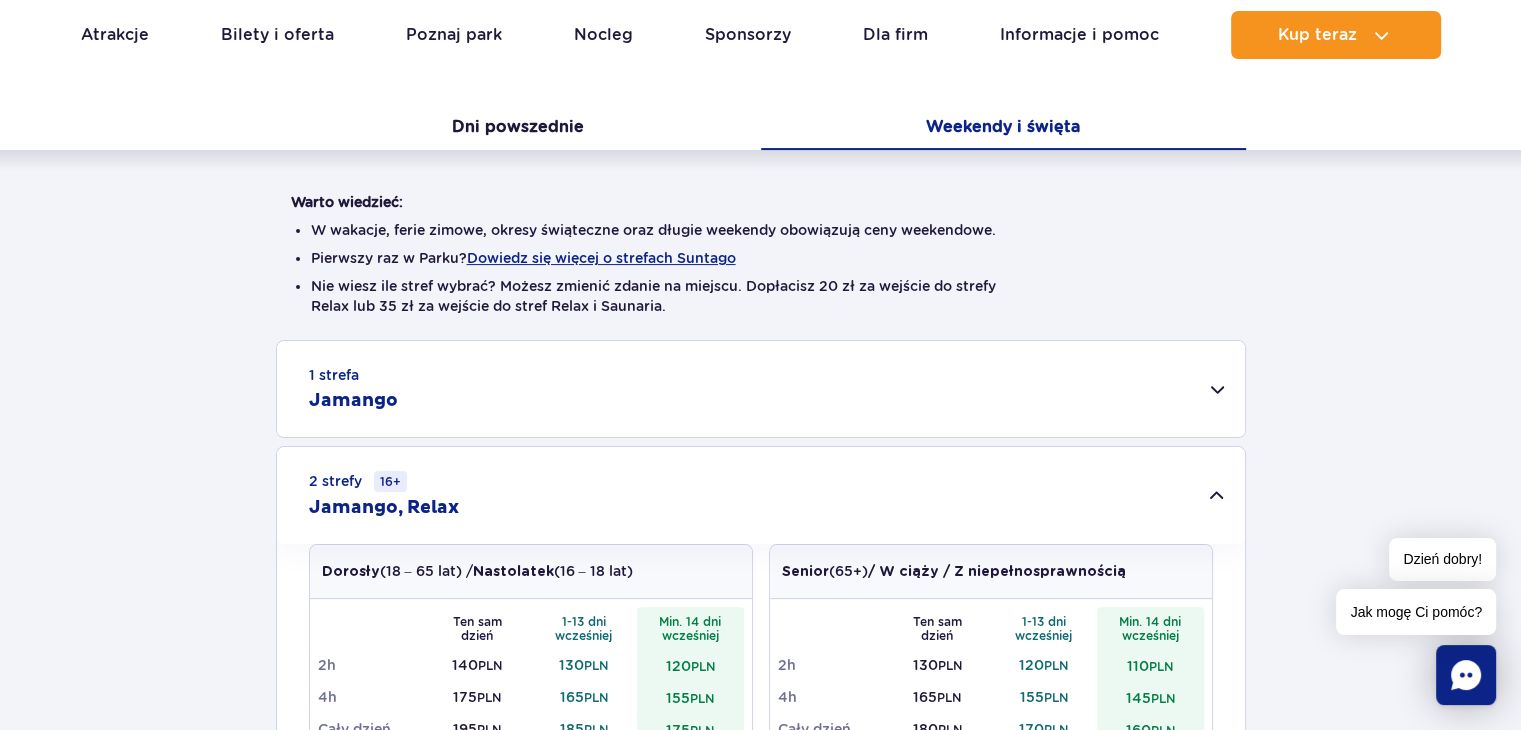 click on "2 strefy  16+
Jamango, Relax" at bounding box center [761, 495] 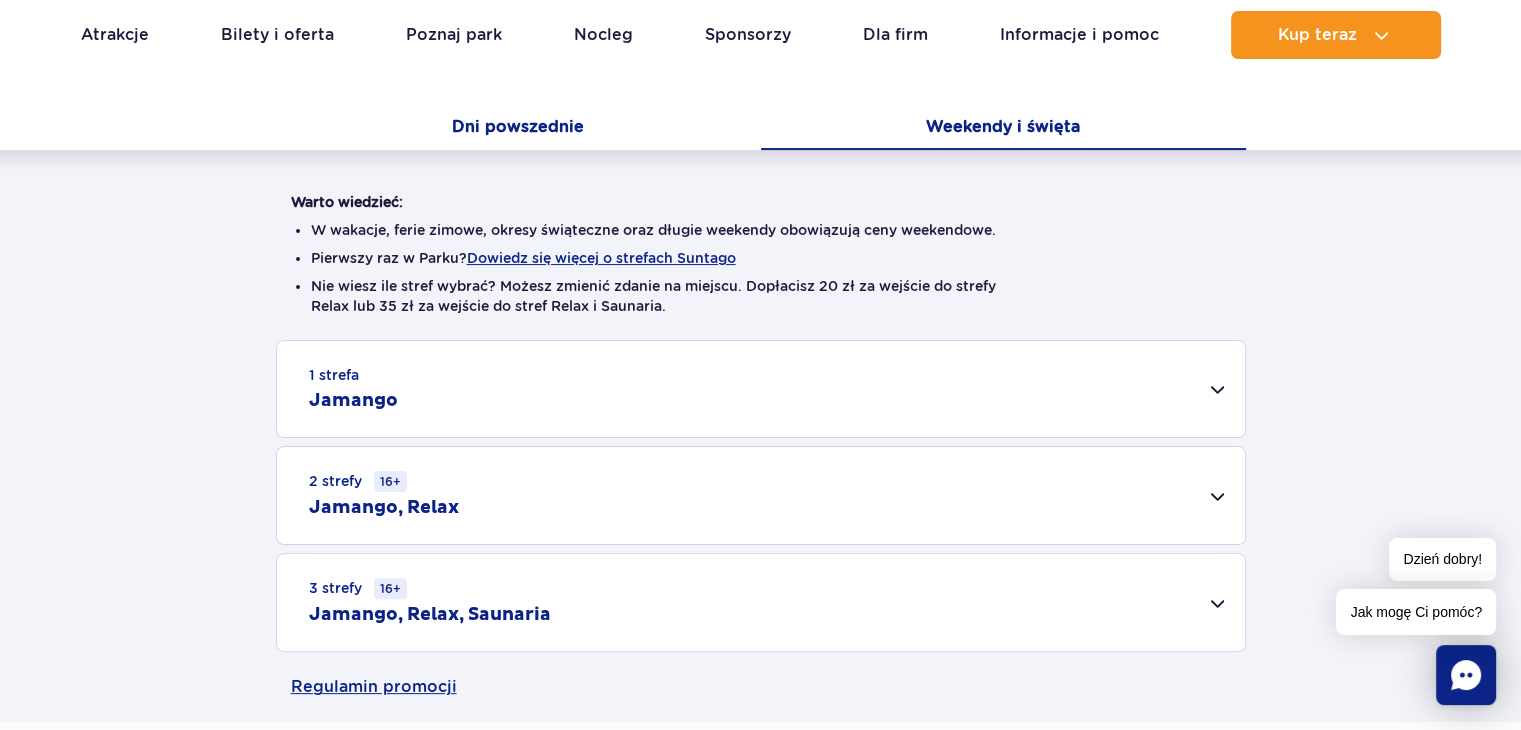 click on "Dni powszednie" at bounding box center (518, 129) 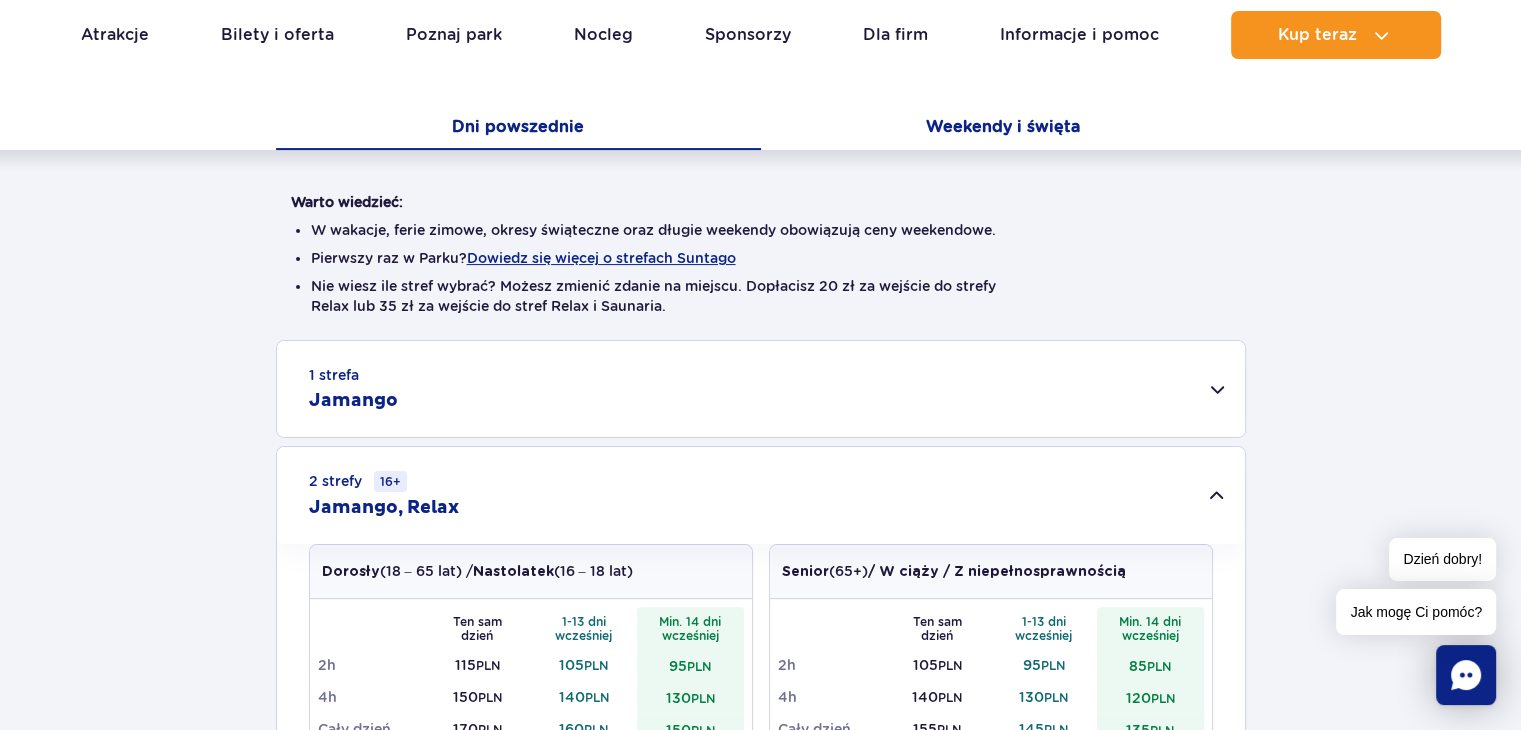 click on "Weekendy i święta" at bounding box center (1003, 129) 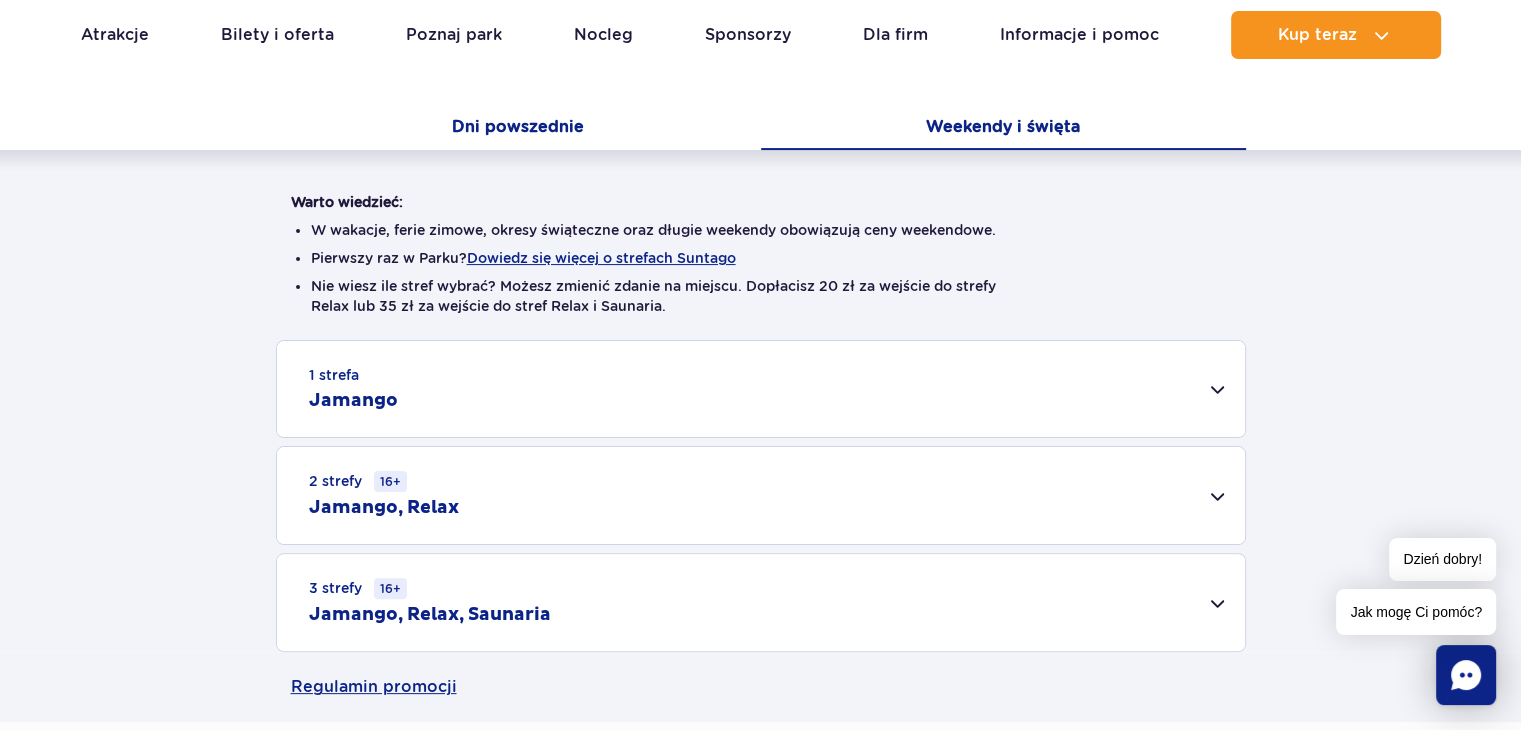 click on "Dni powszednie" at bounding box center [518, 129] 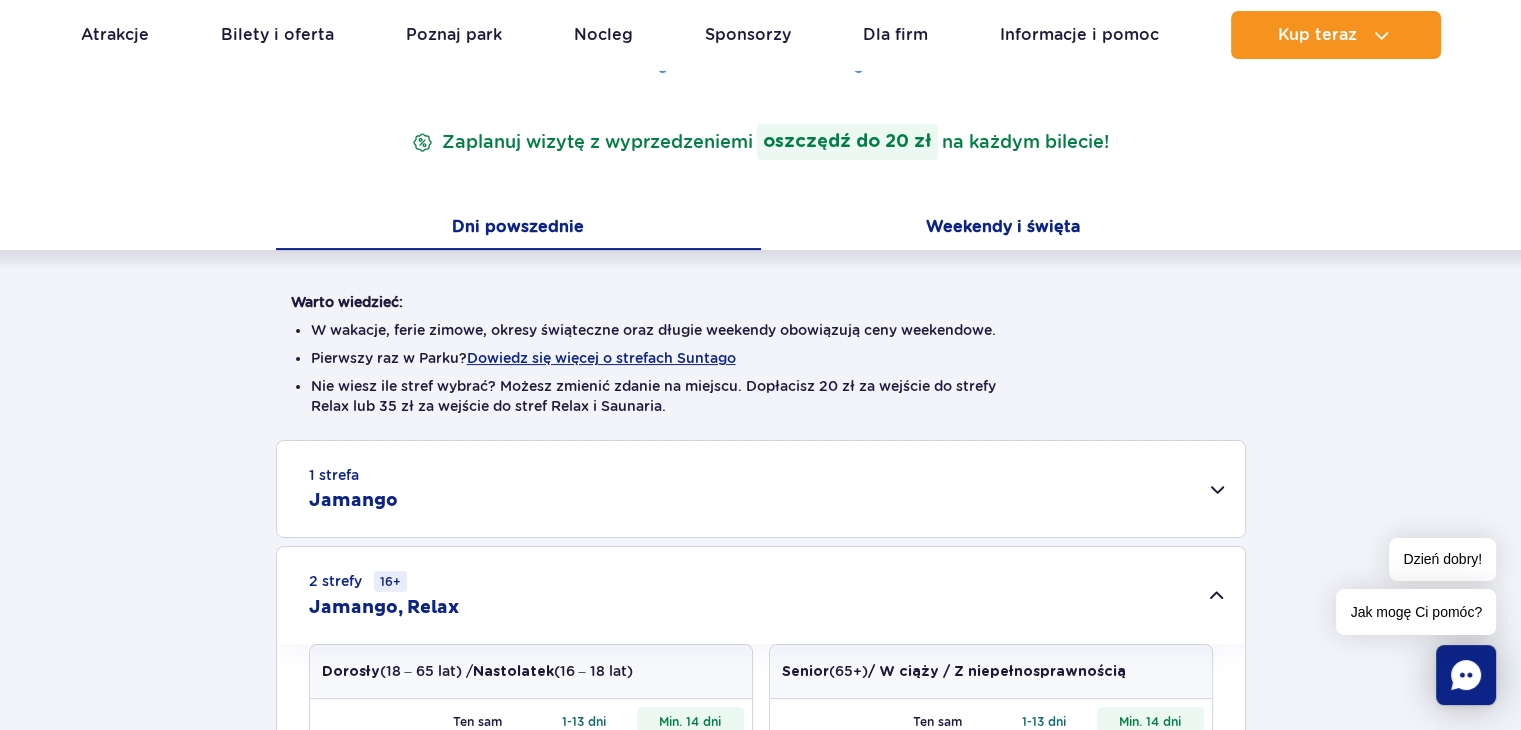 click on "Weekendy i święta" at bounding box center [1003, 229] 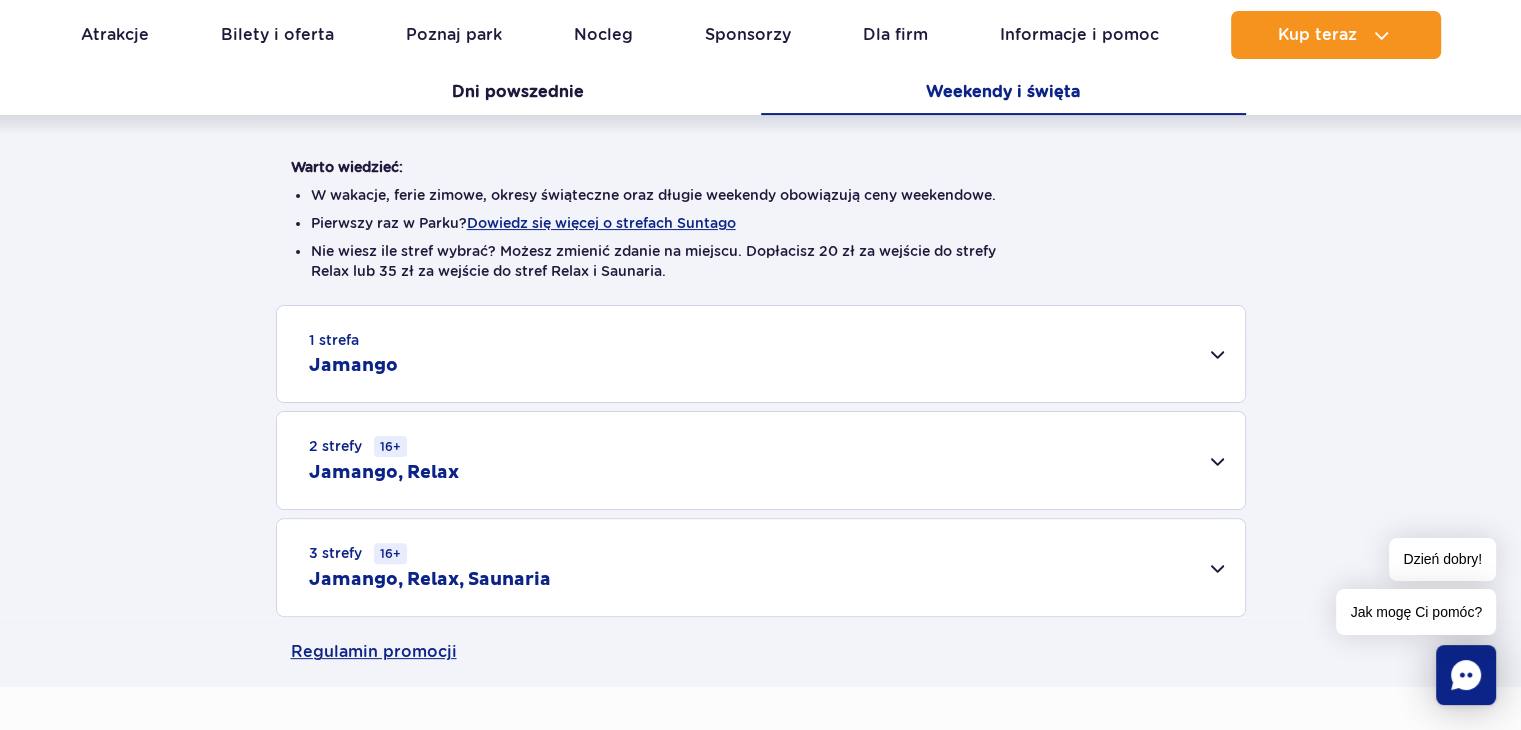 scroll, scrollTop: 600, scrollLeft: 0, axis: vertical 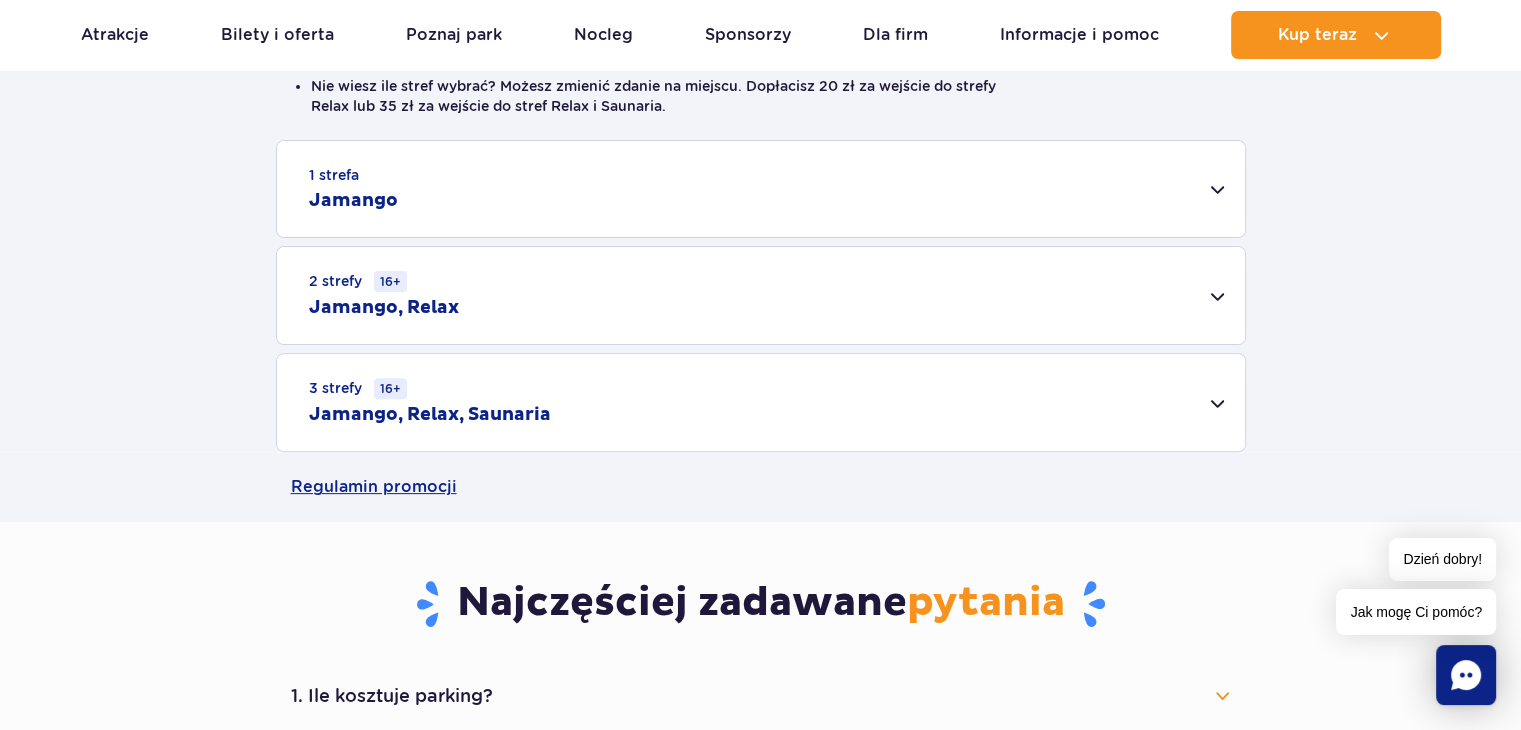 click on "1 strefa
Jamango" at bounding box center [761, 189] 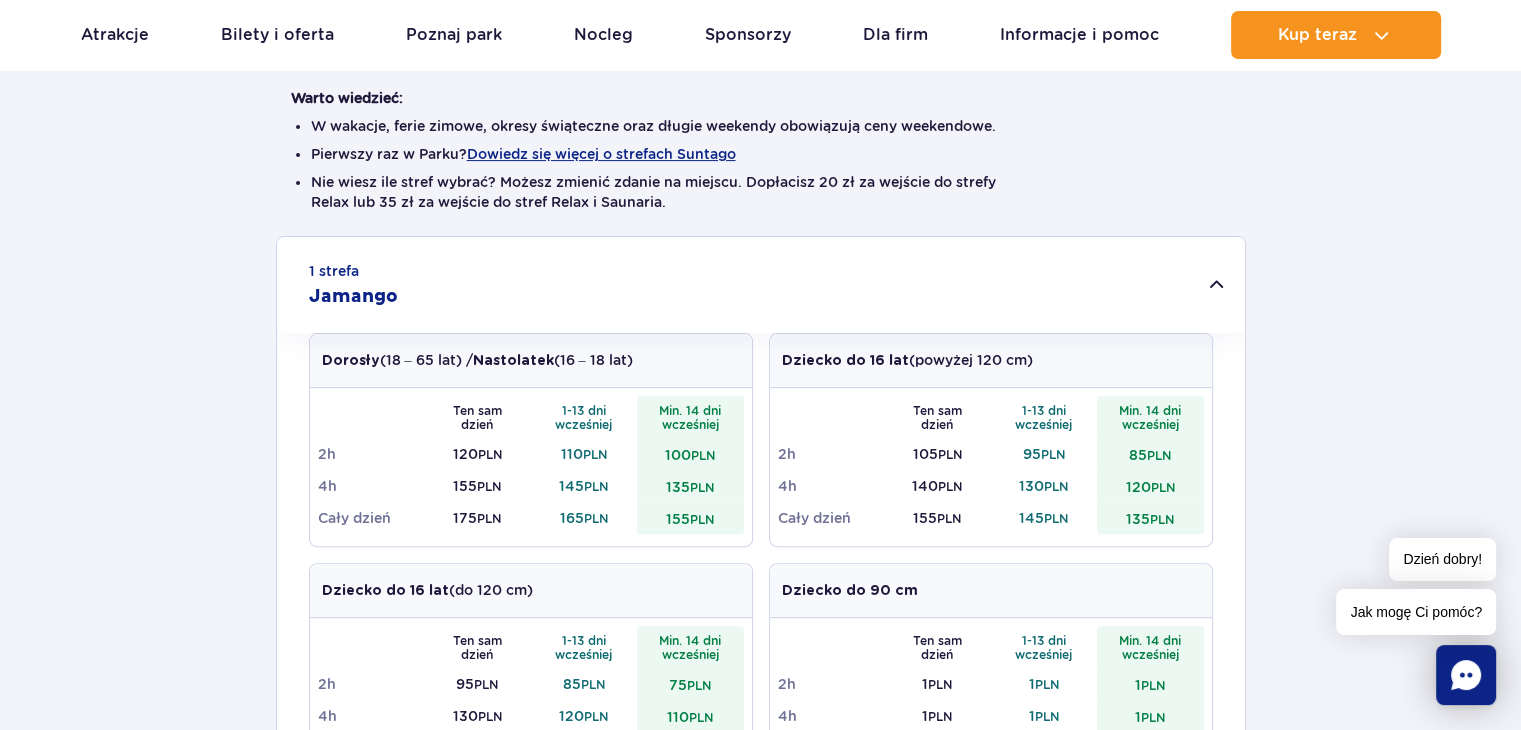 scroll, scrollTop: 500, scrollLeft: 0, axis: vertical 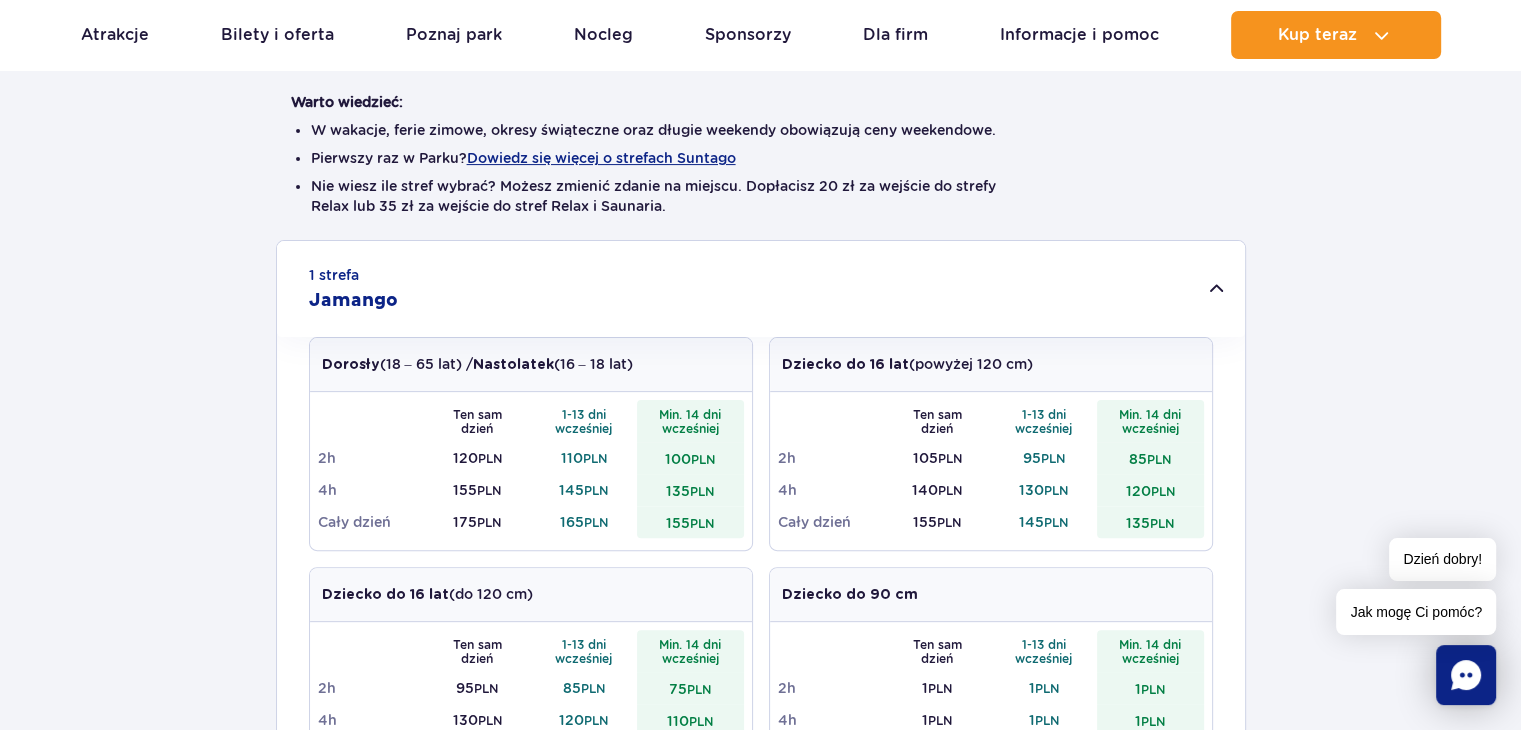 click on "1 strefa
Jamango" at bounding box center (761, 289) 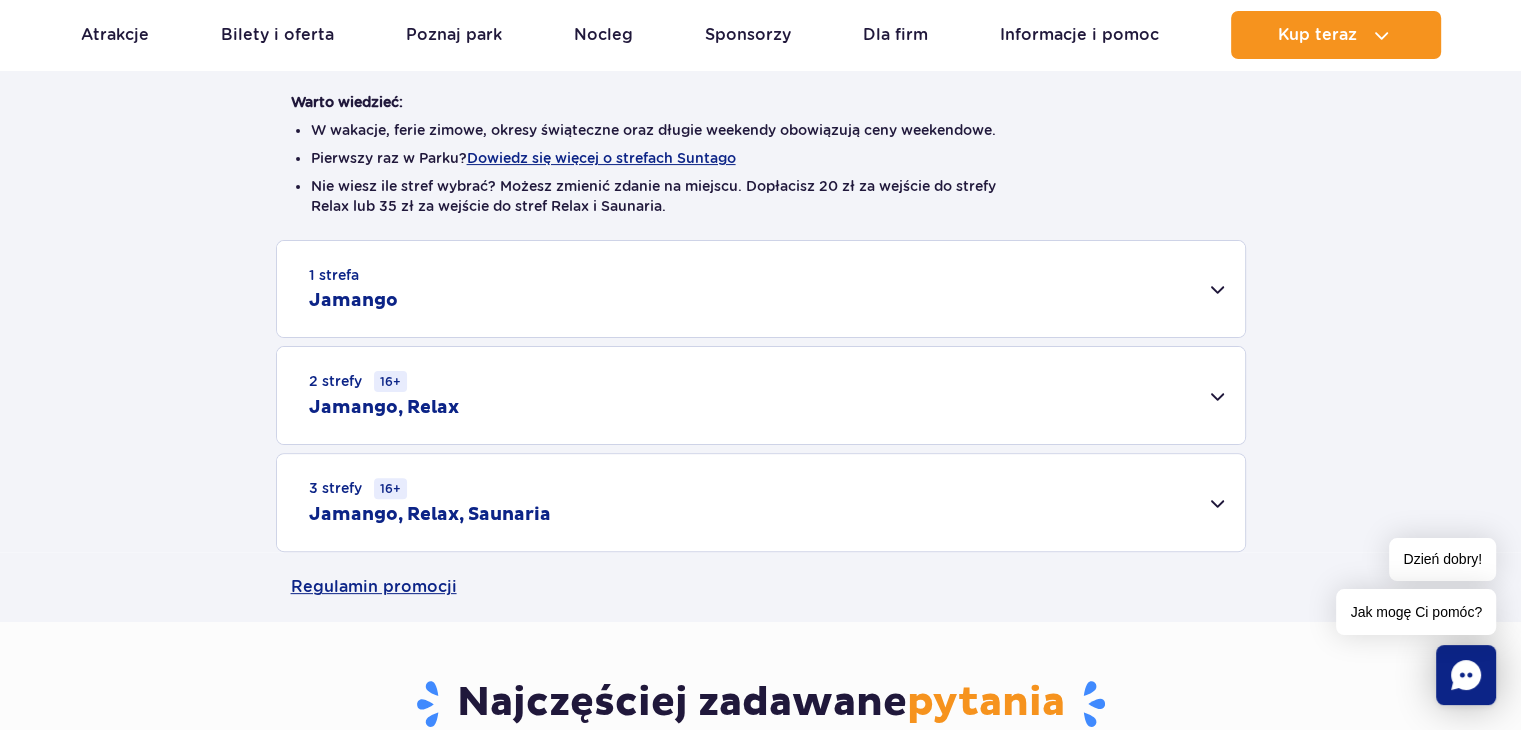 click on "2 strefy  16+
Jamango, Relax" at bounding box center (761, 395) 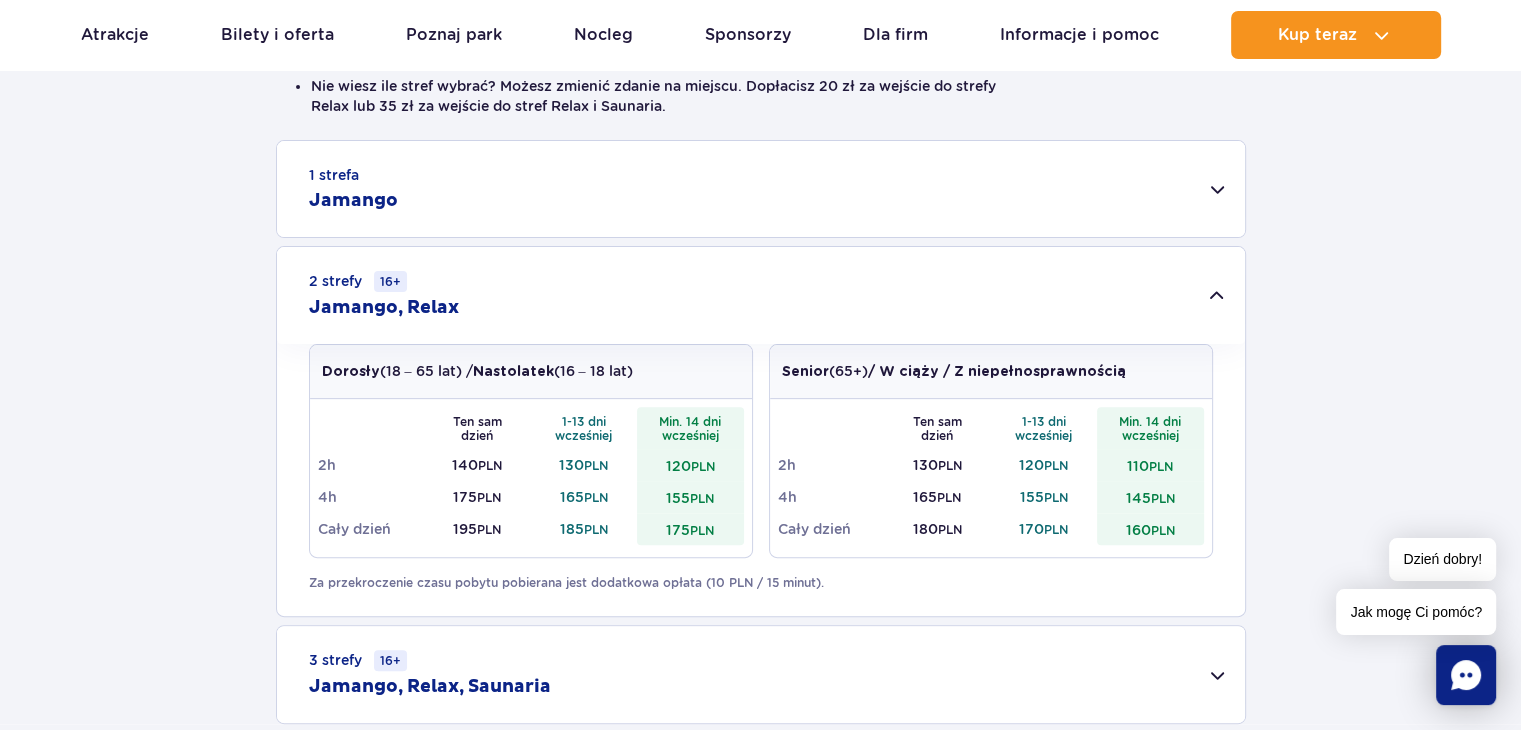 scroll, scrollTop: 900, scrollLeft: 0, axis: vertical 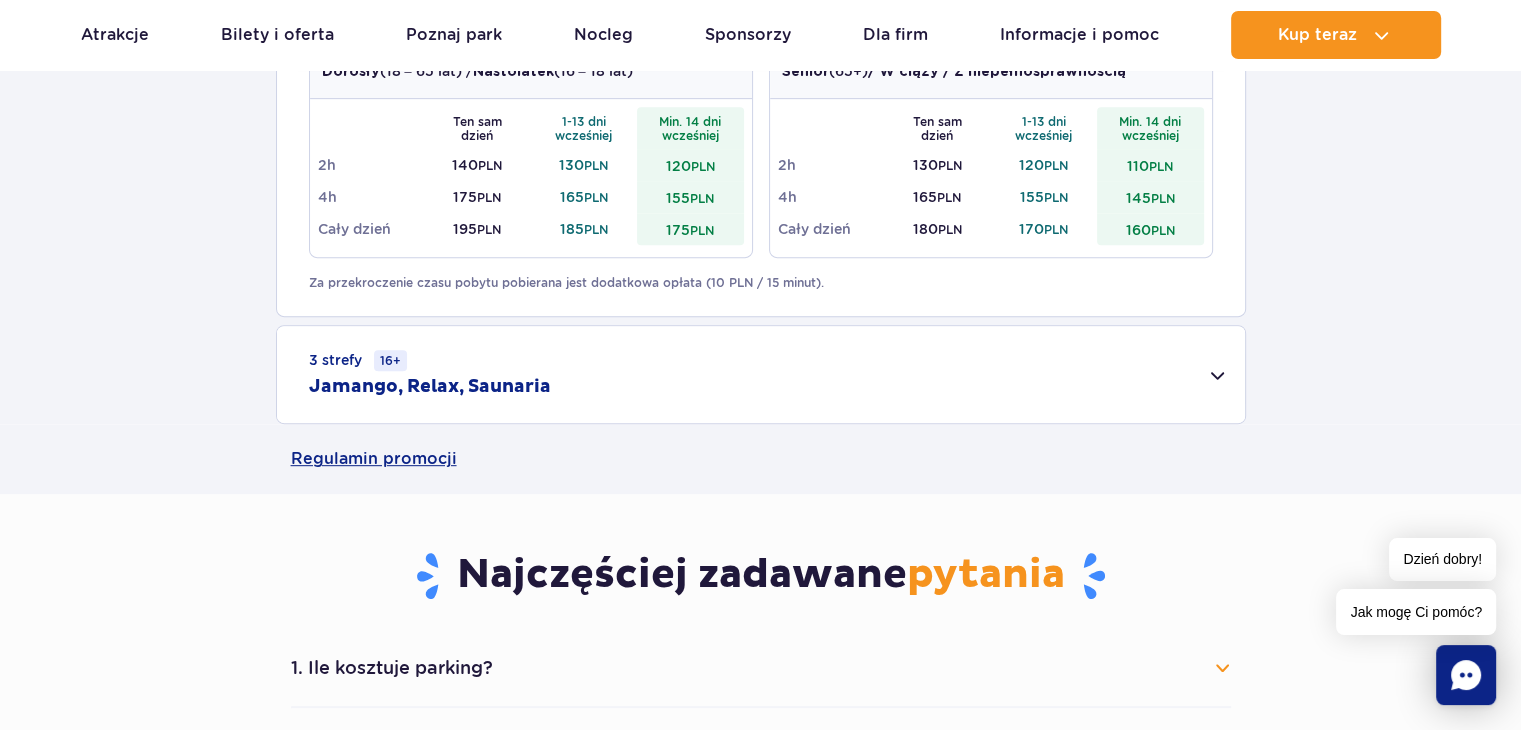 click on "Jamango, Relax, Saunaria" at bounding box center (430, 387) 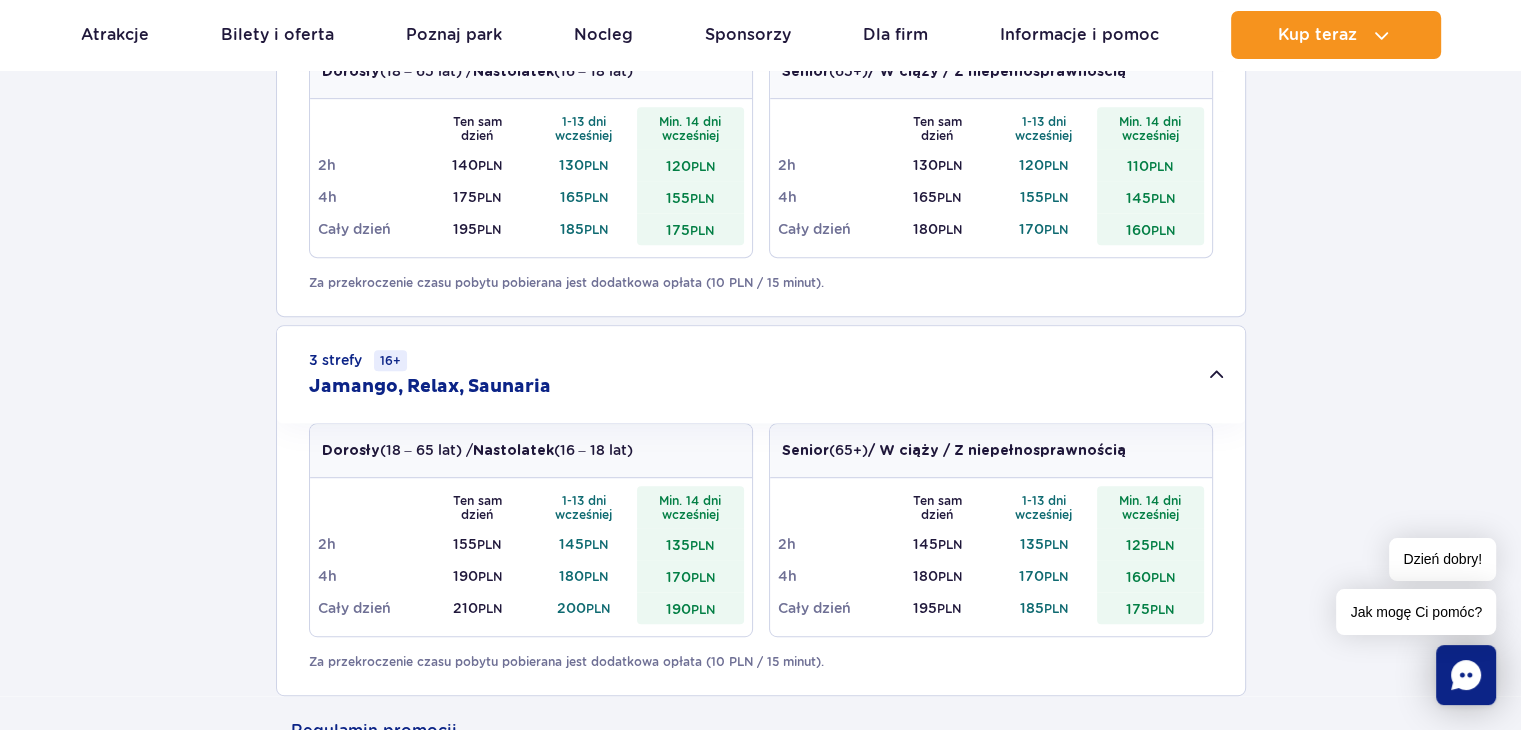 click on "Jamango, Relax, Saunaria" at bounding box center (430, 387) 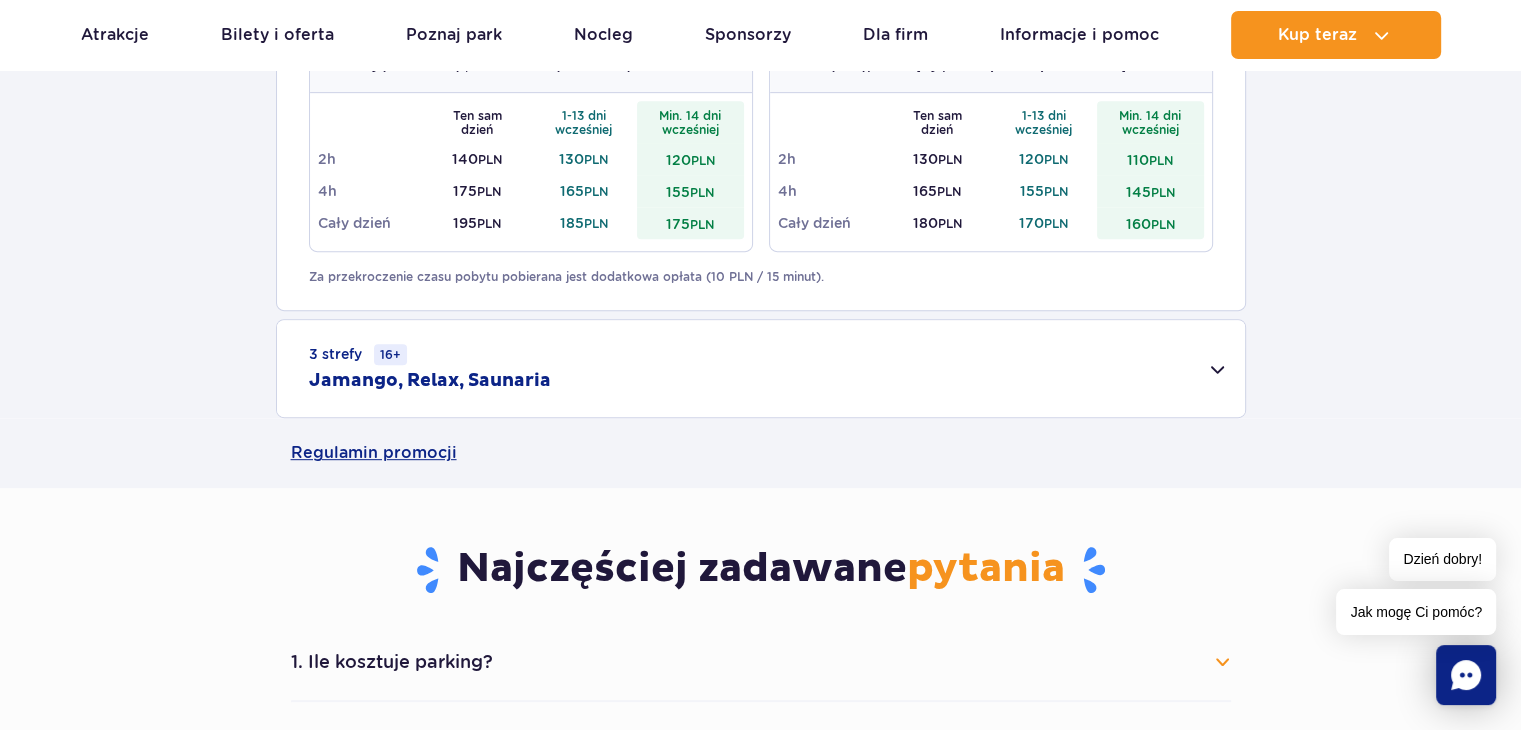 scroll, scrollTop: 900, scrollLeft: 0, axis: vertical 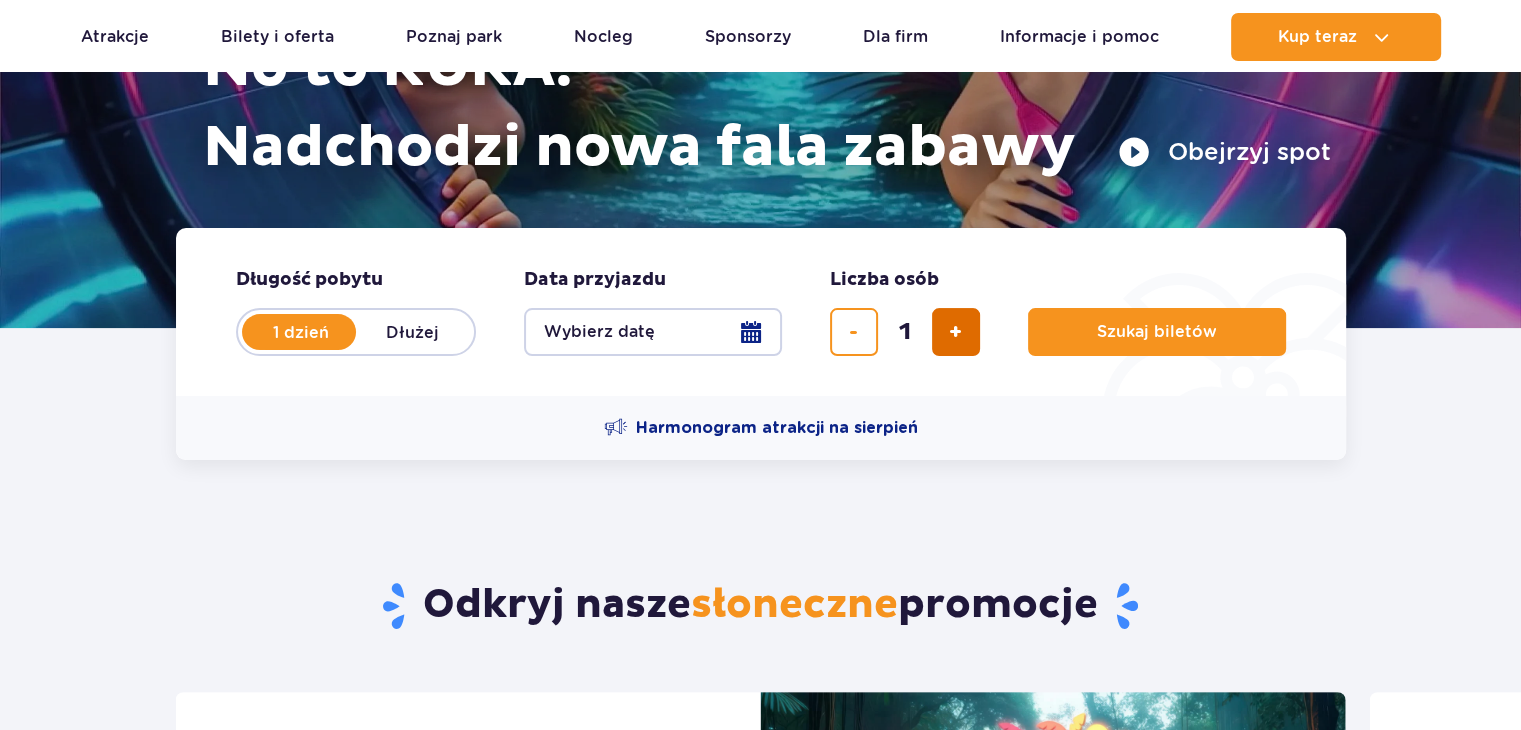 click at bounding box center (956, 332) 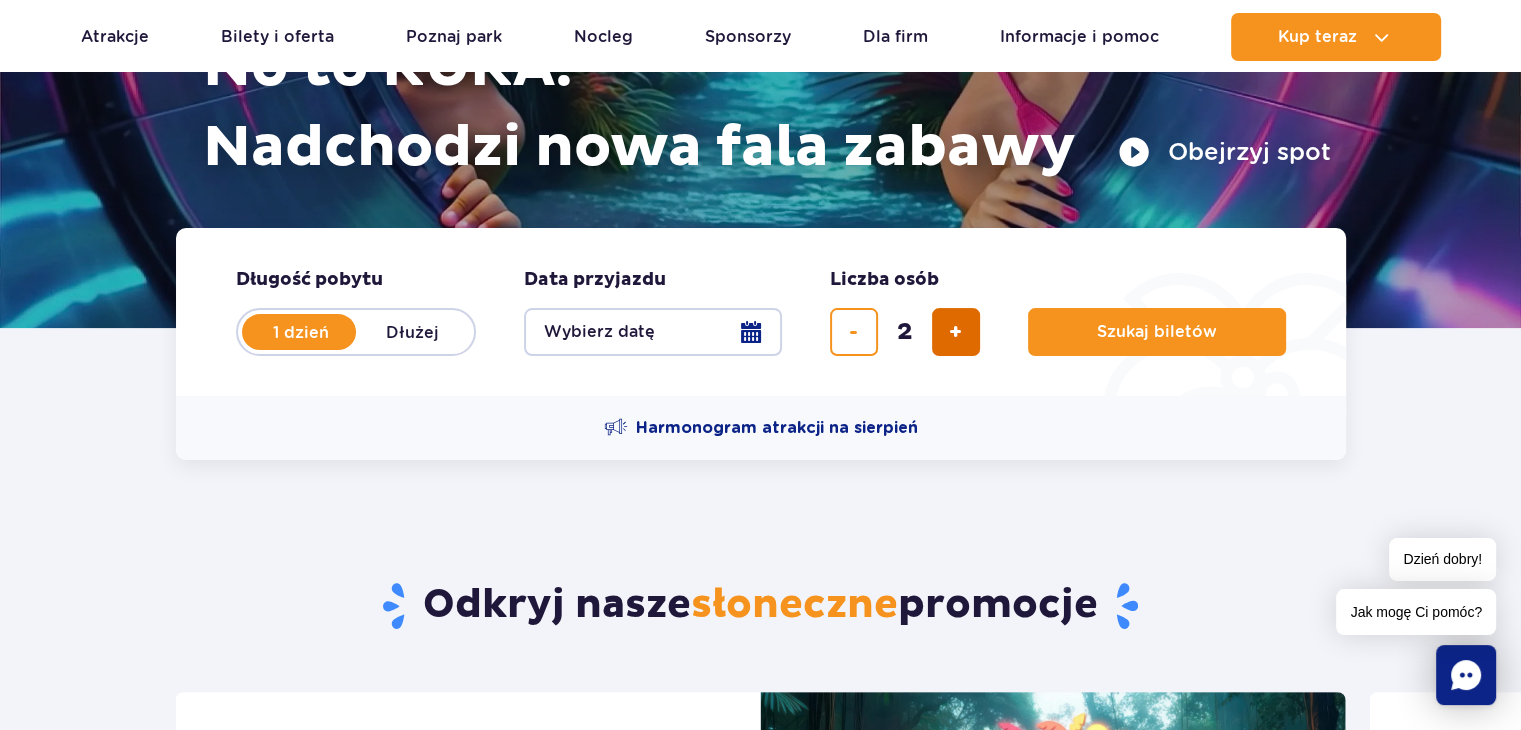 click at bounding box center (956, 332) 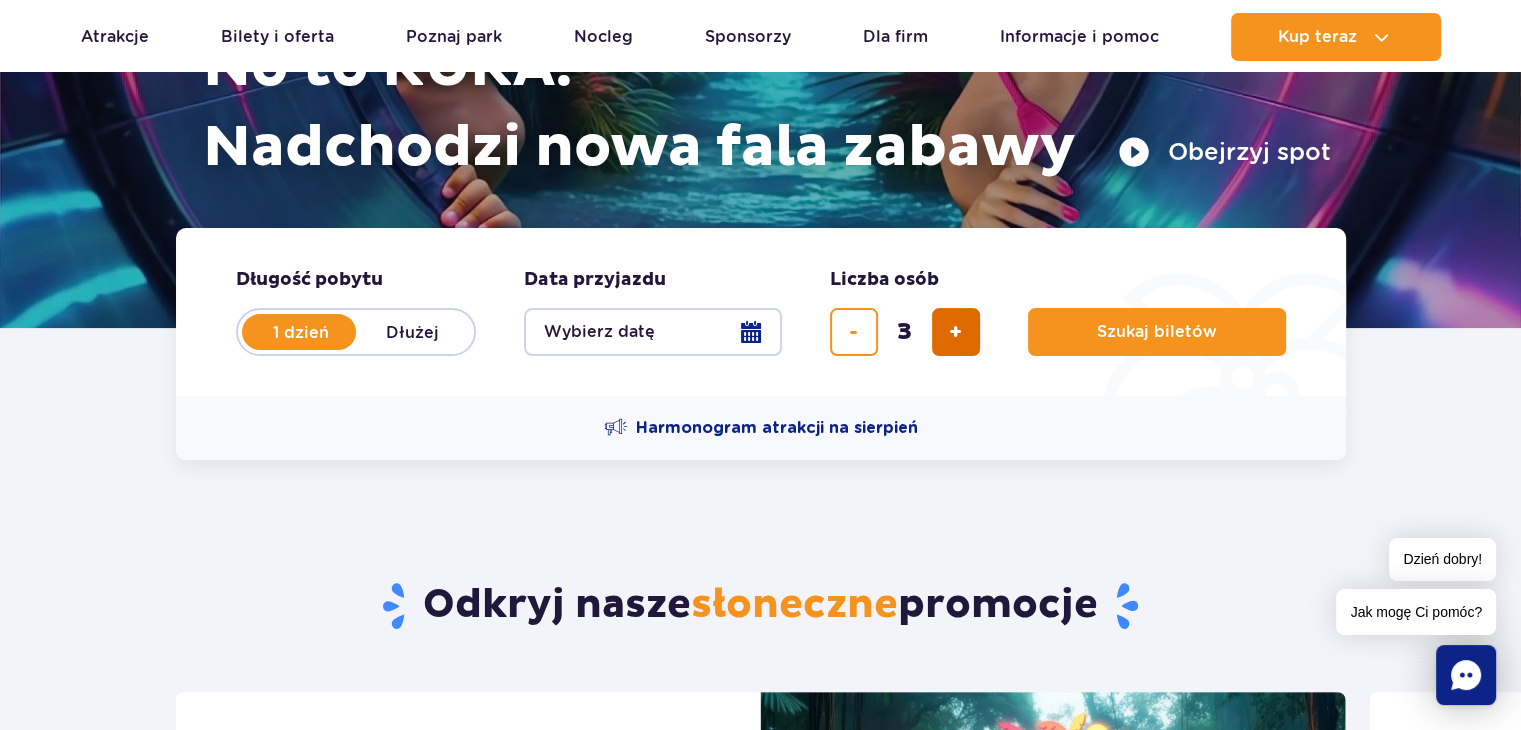 click at bounding box center (956, 332) 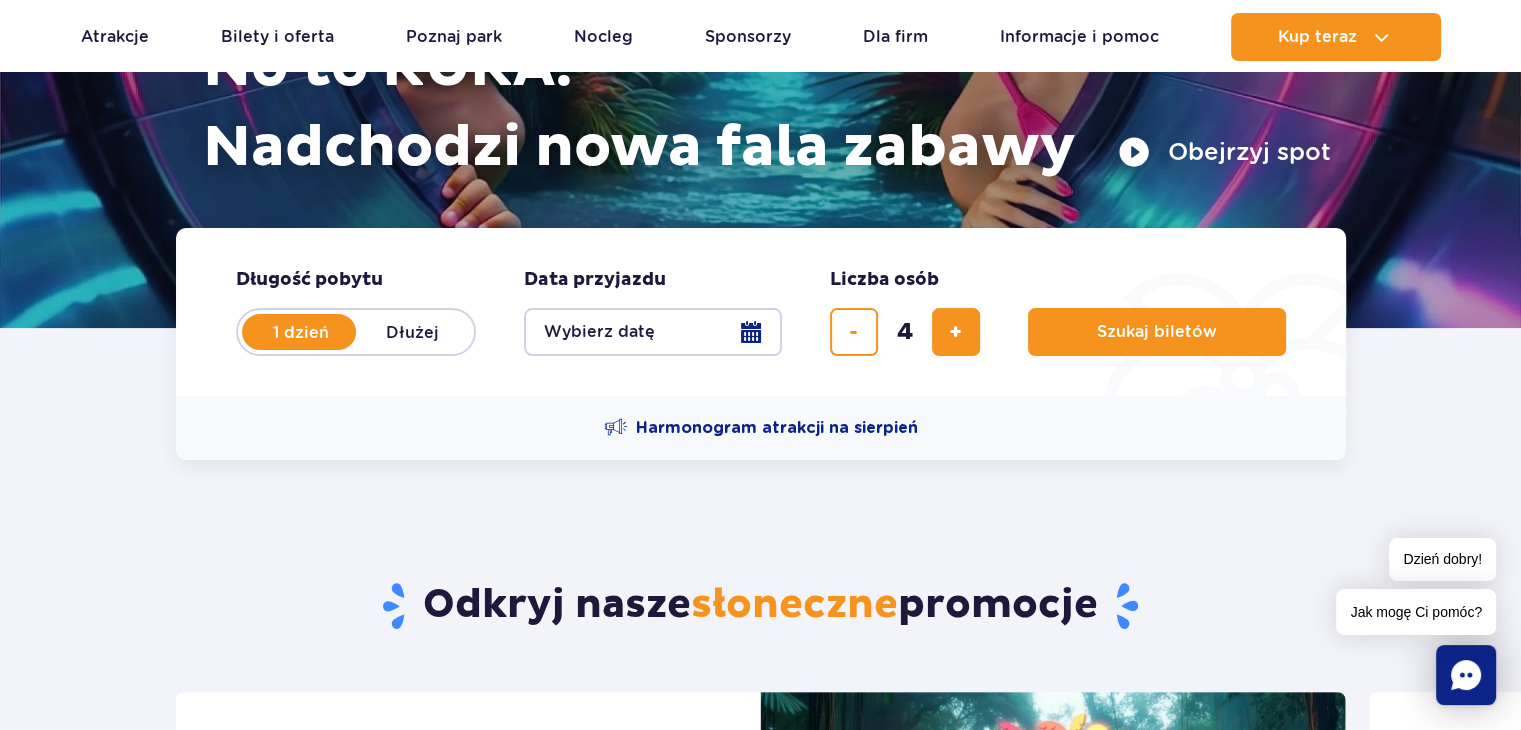 click on "Wybierz datę" at bounding box center [653, 332] 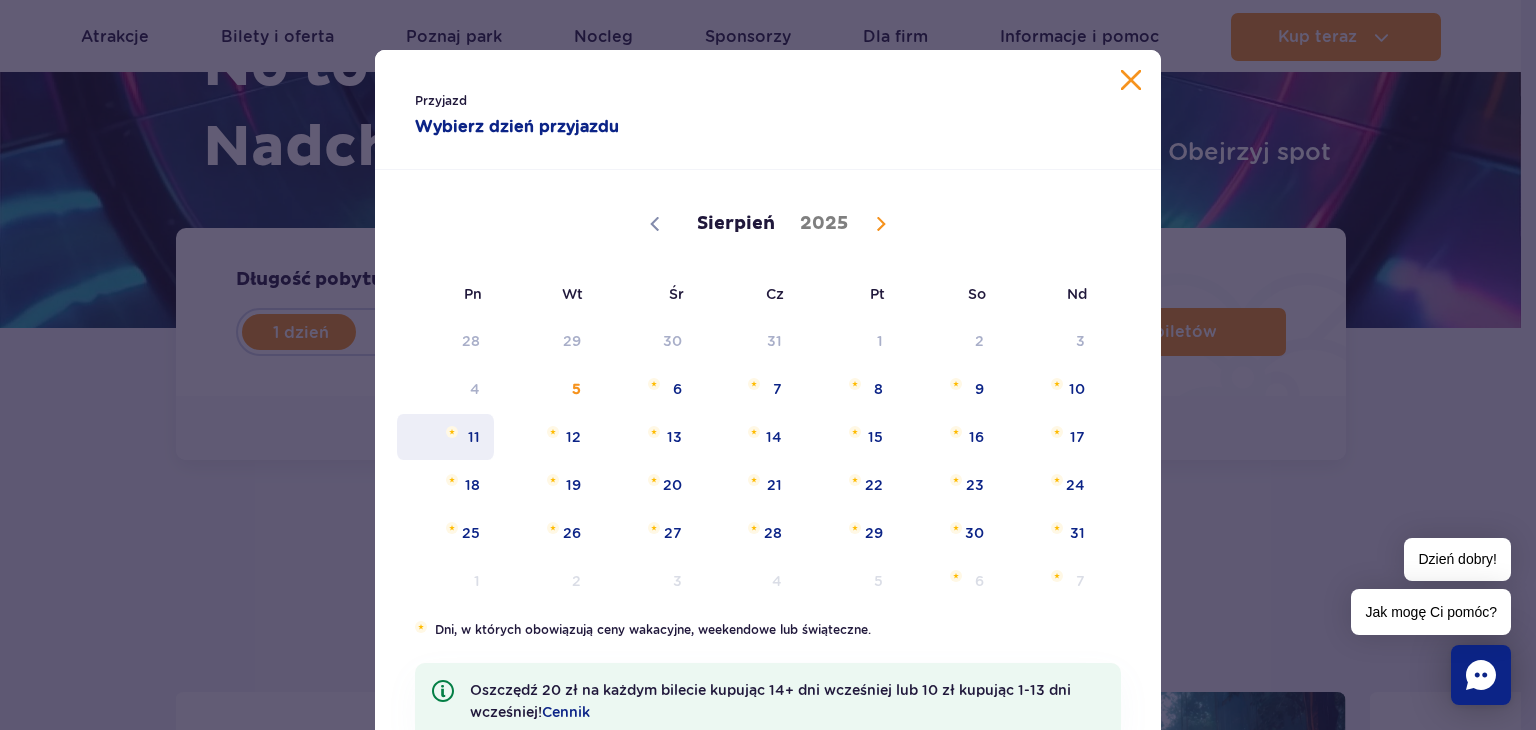 click at bounding box center (452, 432) 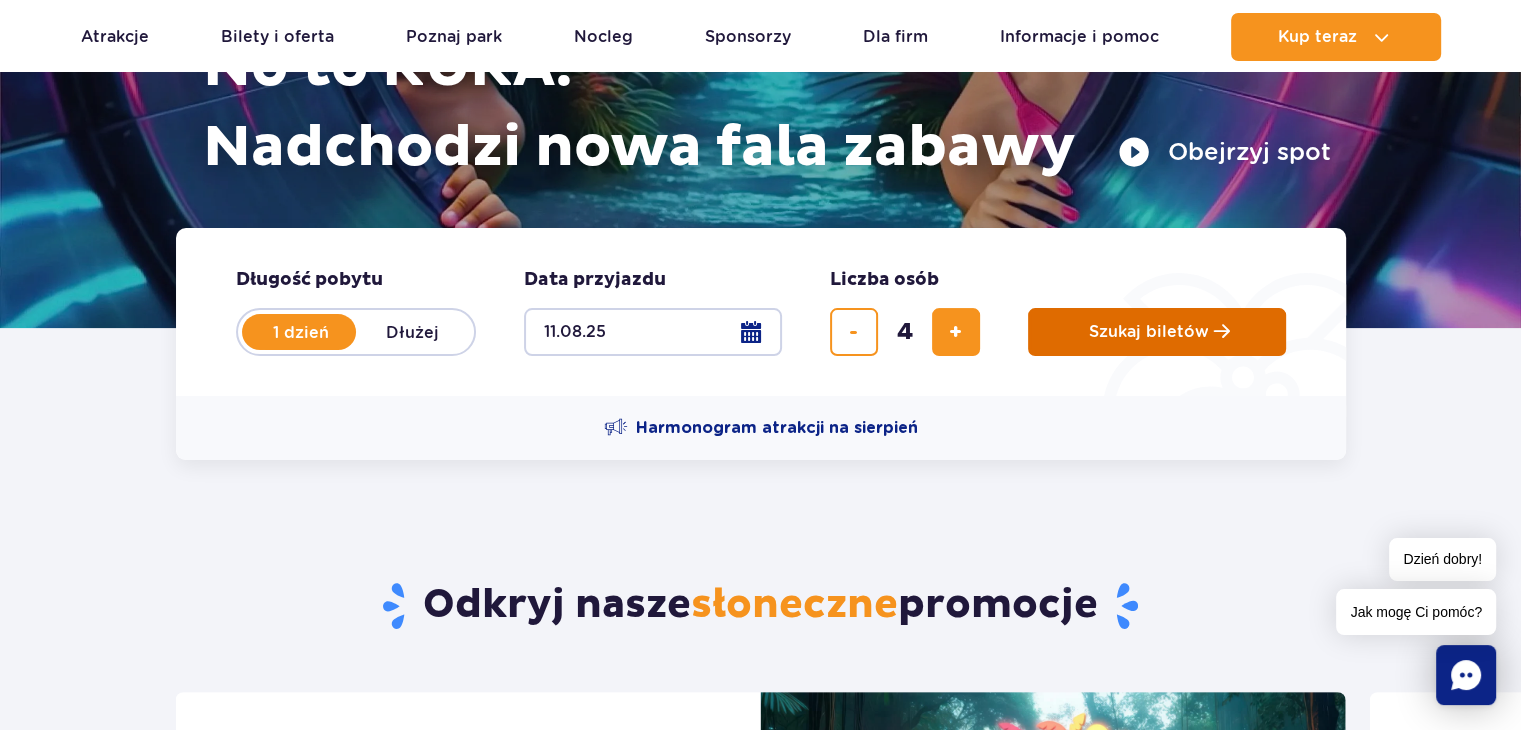 click on "Szukaj biletów" at bounding box center [1157, 332] 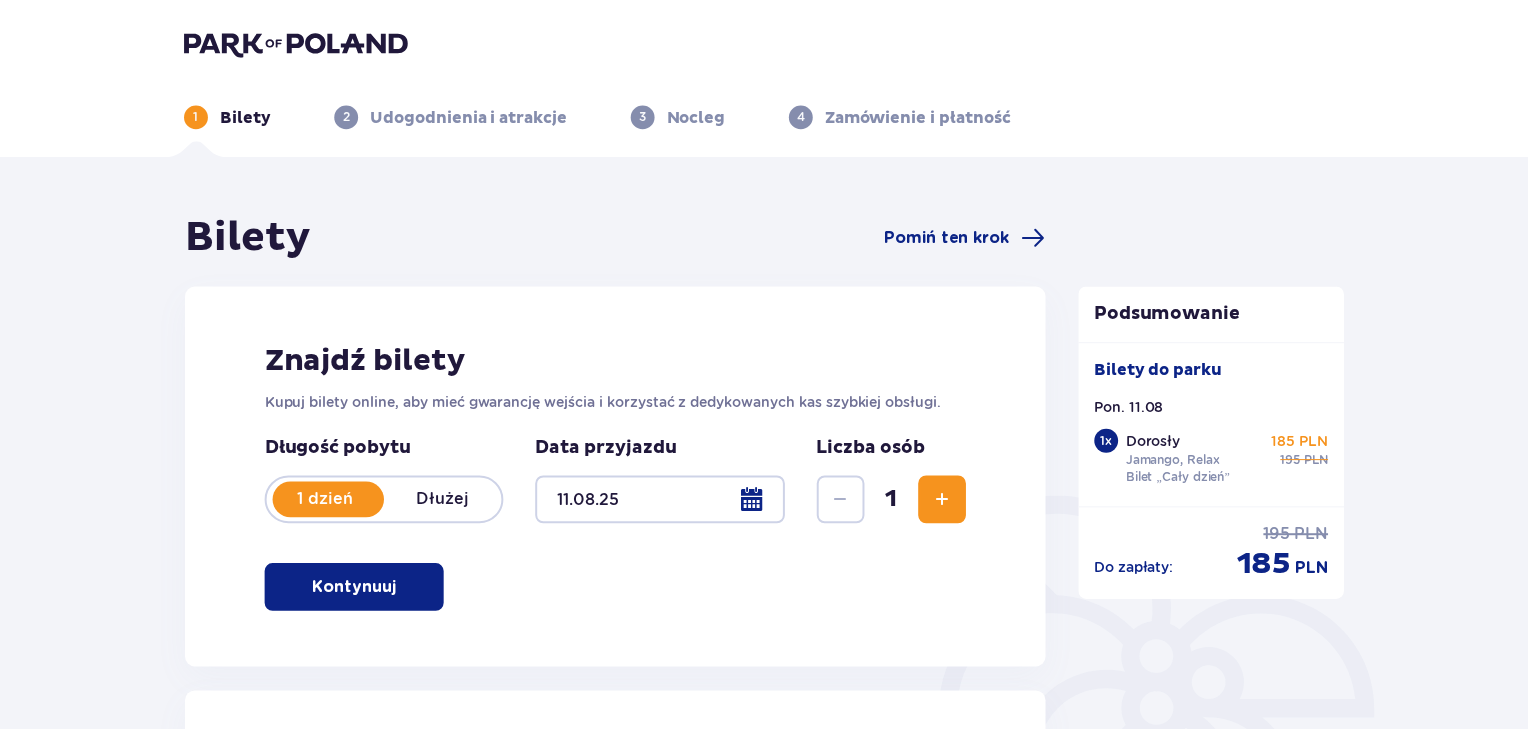 scroll, scrollTop: 200, scrollLeft: 0, axis: vertical 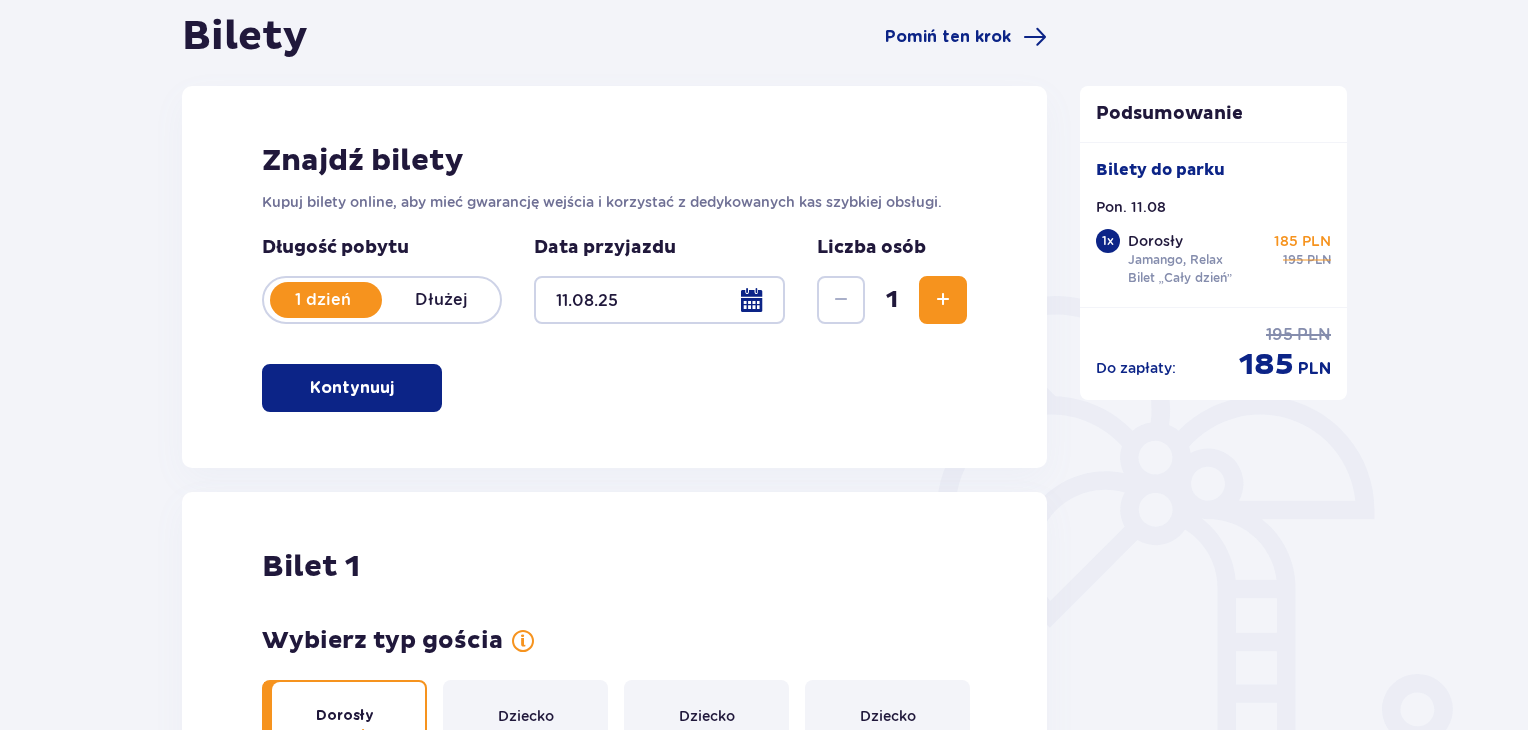 click at bounding box center (943, 300) 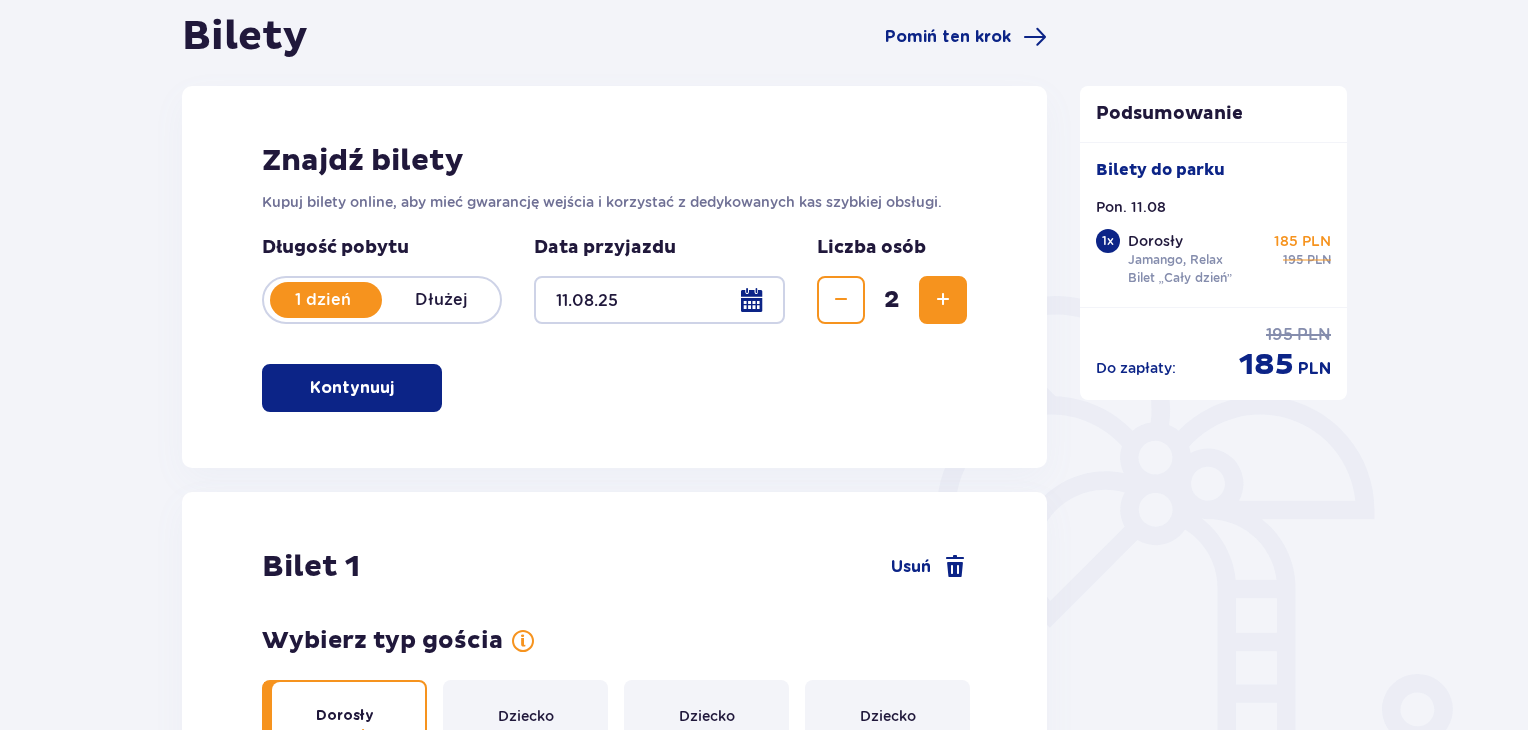 click at bounding box center (943, 300) 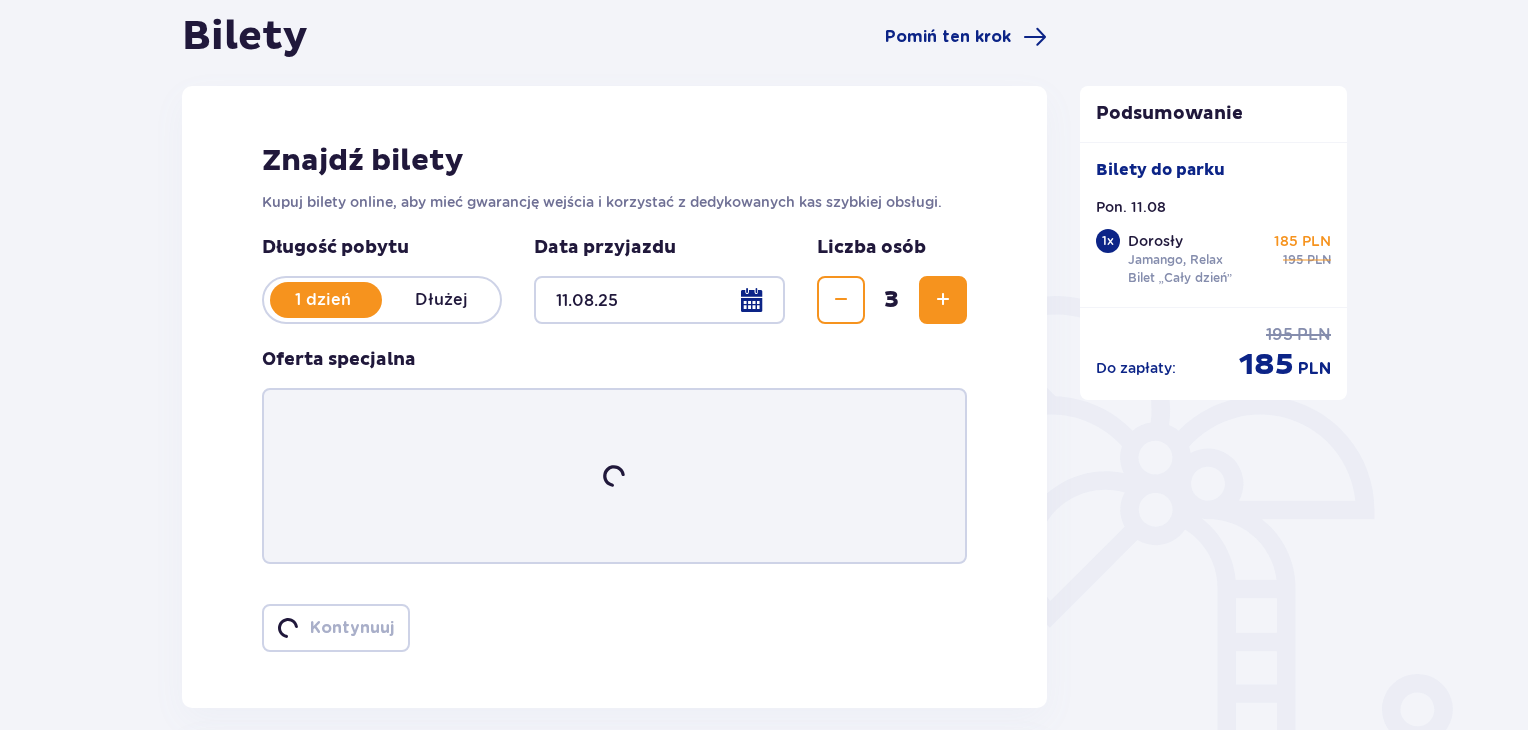 click on "Bilety Pomiń ten krok Znajdź bilety Kupuj bilety online, aby mieć gwarancję wejścia i korzystać z dedykowanych kas szybkiej obsługi. Długość pobytu 1 dzień Dłużej Data przyjazdu [DATE] Liczba osób 3 Oferta specjalna Kontynuuj Bilet   1 Usuń Wybierz typ gościa Dorosły [AGE] - [AGE] lat Dziecko do 90 cm Dziecko do 120 cm Dziecko do 16 lat Nastolatek 16 - 18 lat Senior [AGE]+ lat W ciąży Z niepełno­sprawnością Wybierz strefy Pierwszy raz?  Poznaj strefy Suntago Trzy strefy Dwie strefy Jedna strefa Wybierz rodzaj biletu Bilet „2 godziny” 140 PLN „Tropikalne wieczory" (Ndz. - Pt.): Wejdź po 17:00 i zostań do 5 godzin w cenie 2. Zobacz zasady promocji Bilet „4 godziny” 175 PLN Bilet „Cały dzień” 195 PLN Bilet   2 Usuń Wybierz typ gościa Dorosły [AGE] - [AGE] lat Dziecko do 90 cm Dziecko do 120 cm Dziecko do 16 lat Nastolatek 16 - 18 lat Senior [AGE]+ lat W ciąży Z niepełno­sprawnością Bilet   3 Usuń Wybierz typ gościa Dorosły [AGE] - [AGE] lat Dziecko do 90 cm Dziecko do 120 cm" at bounding box center [614, 1741] 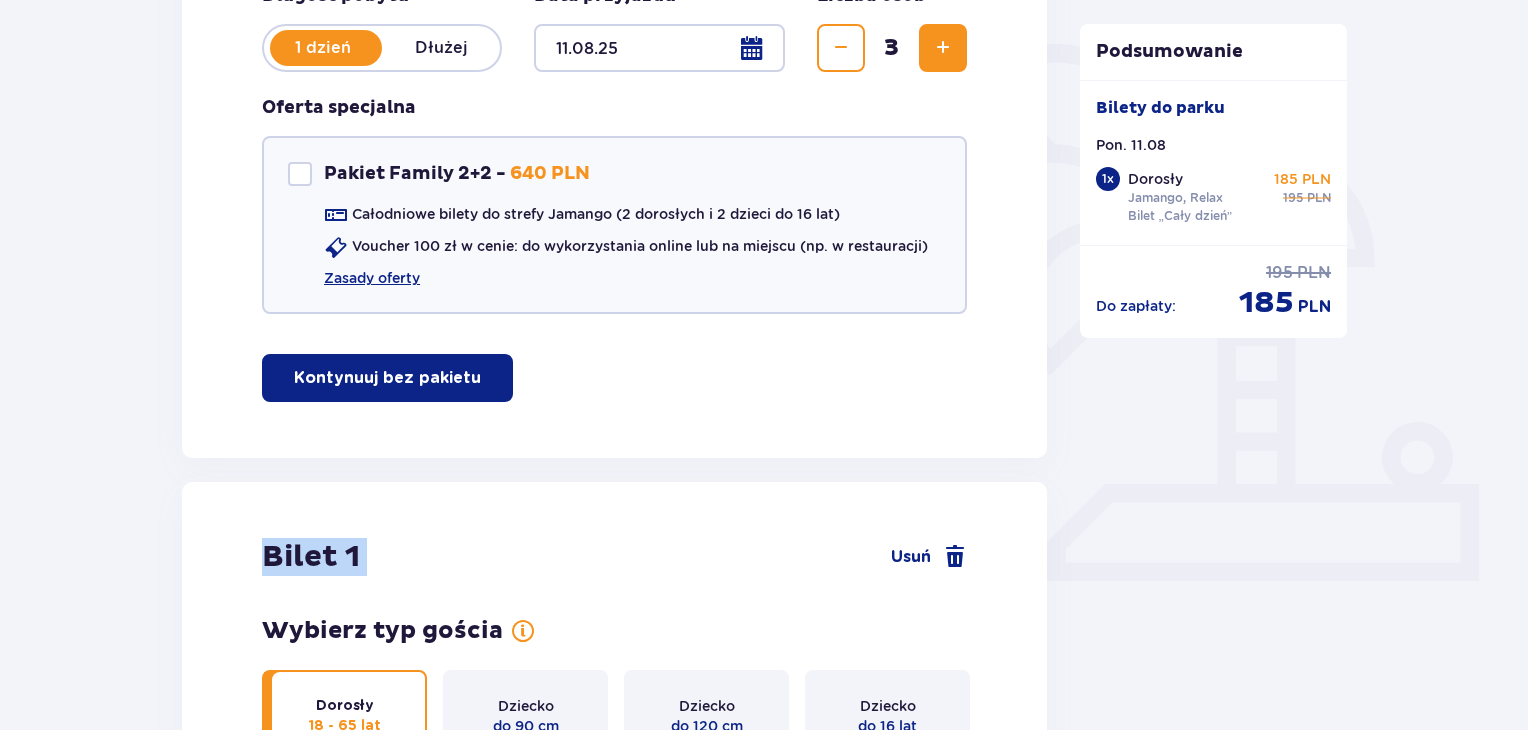click at bounding box center (943, 48) 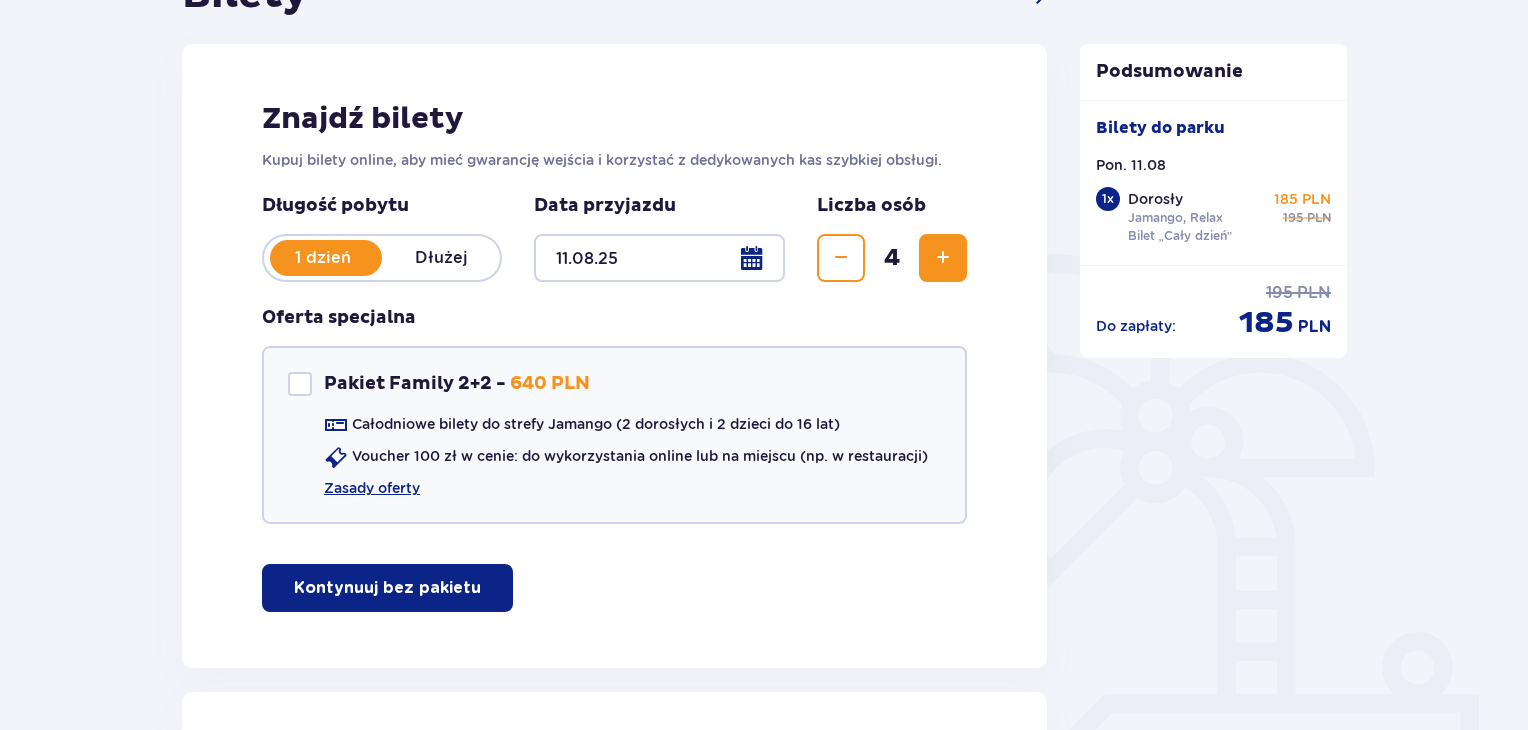 scroll, scrollTop: 119, scrollLeft: 0, axis: vertical 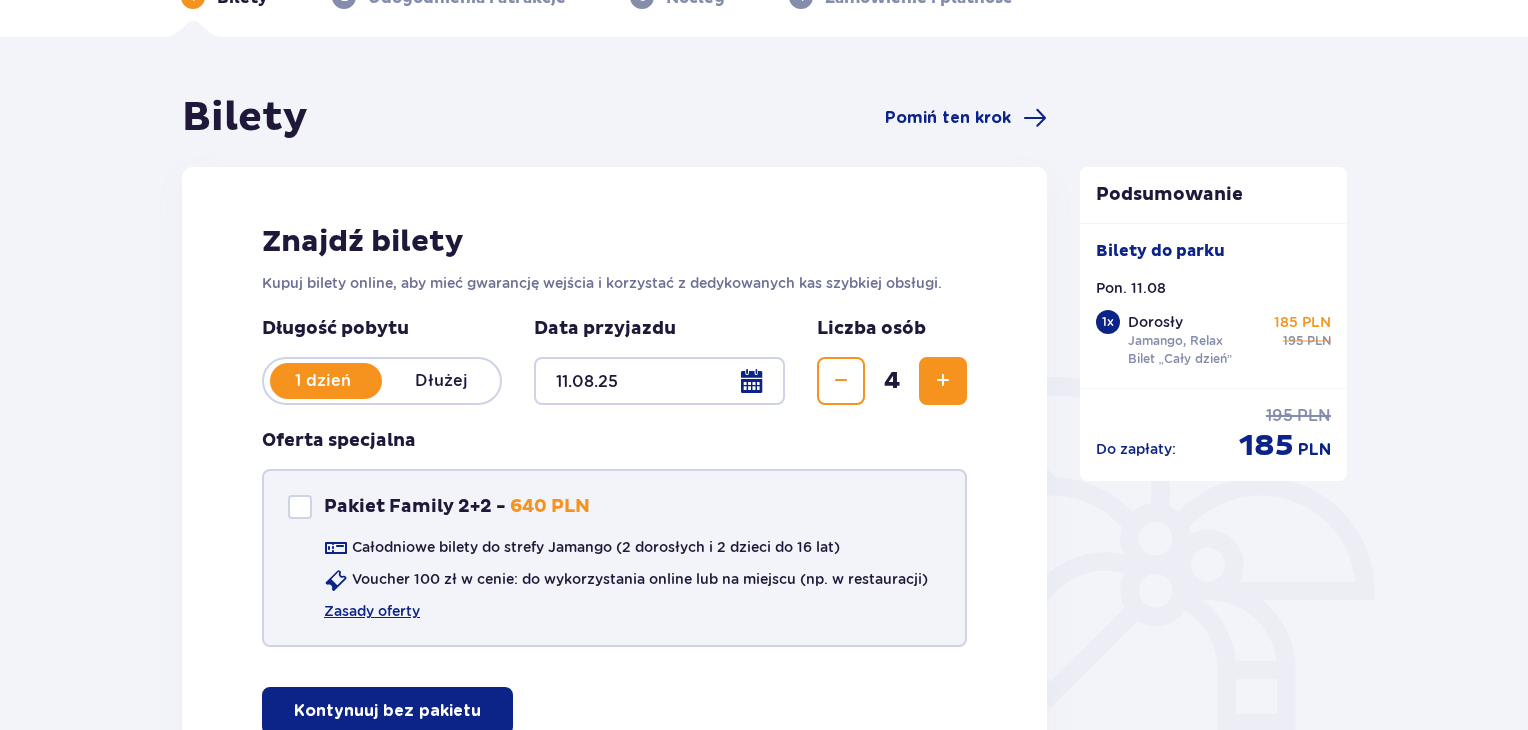click at bounding box center [300, 507] 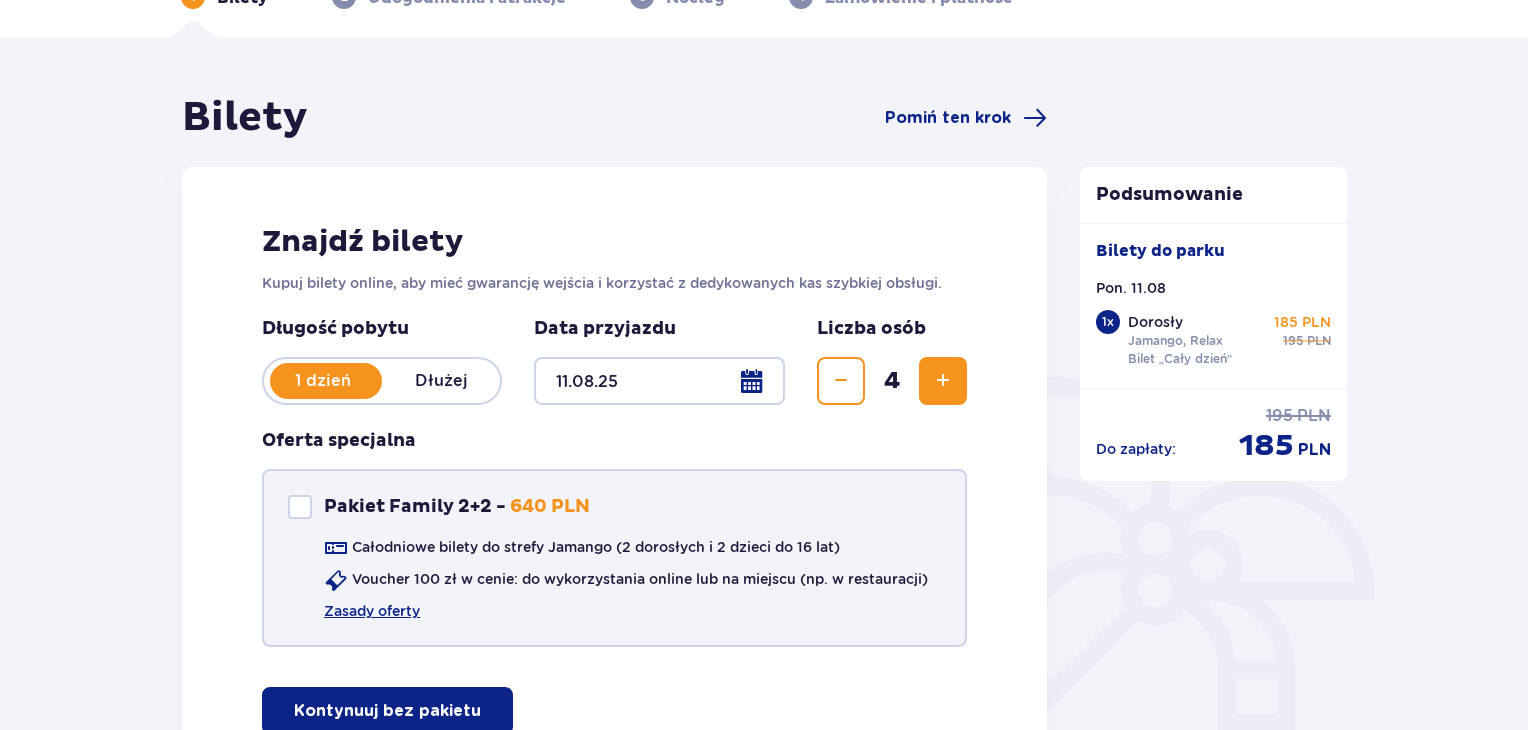 checkbox on "true" 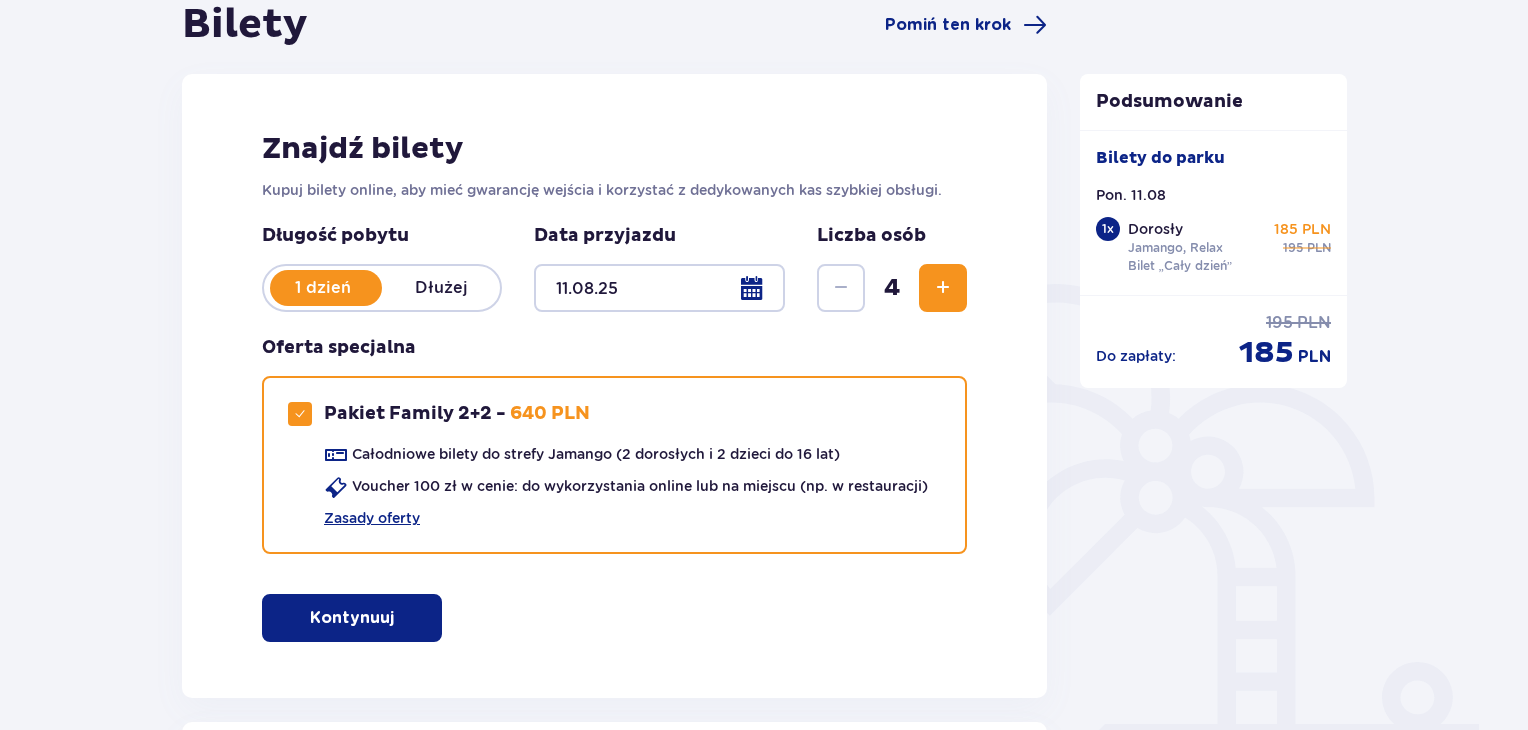 scroll, scrollTop: 219, scrollLeft: 0, axis: vertical 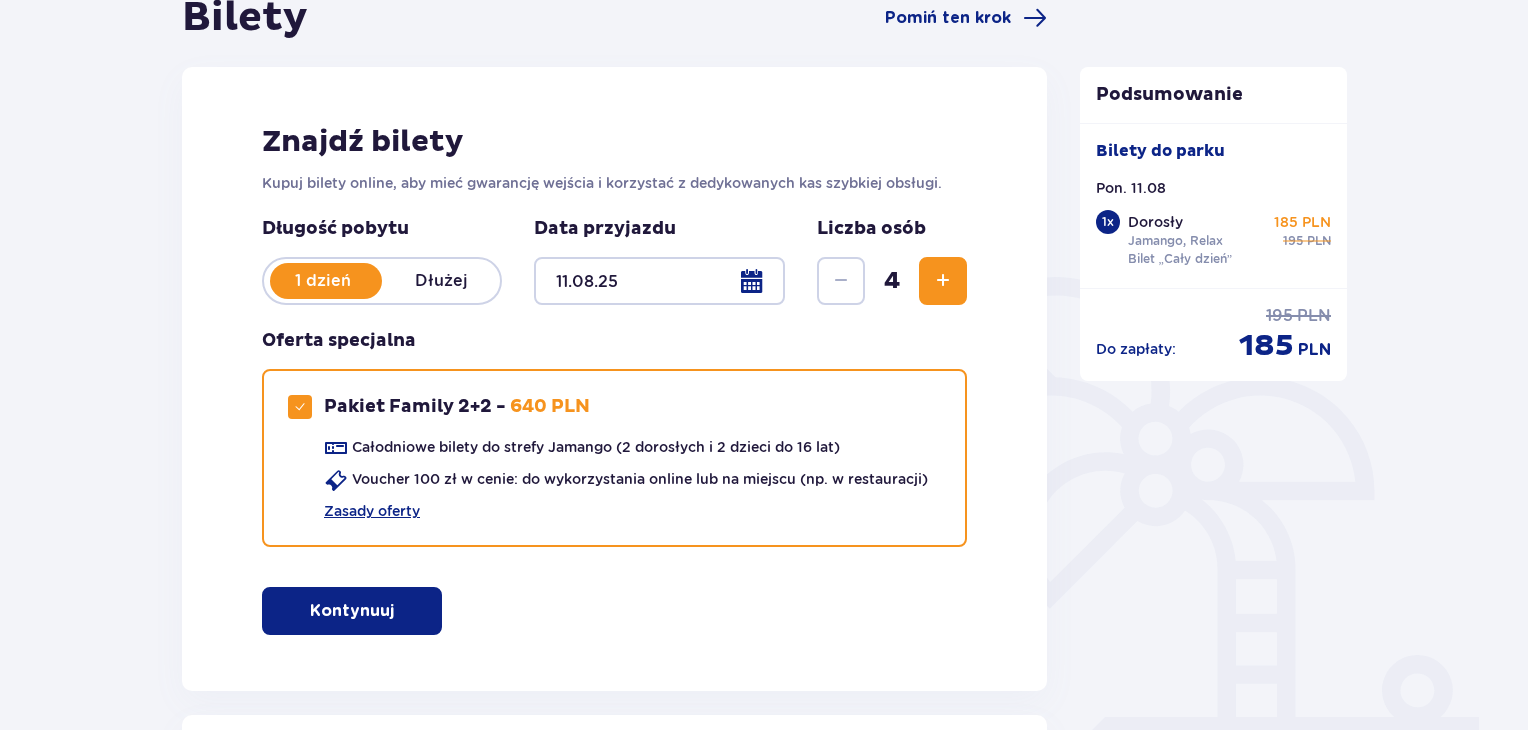 click on "Kontynuuj" at bounding box center (352, 611) 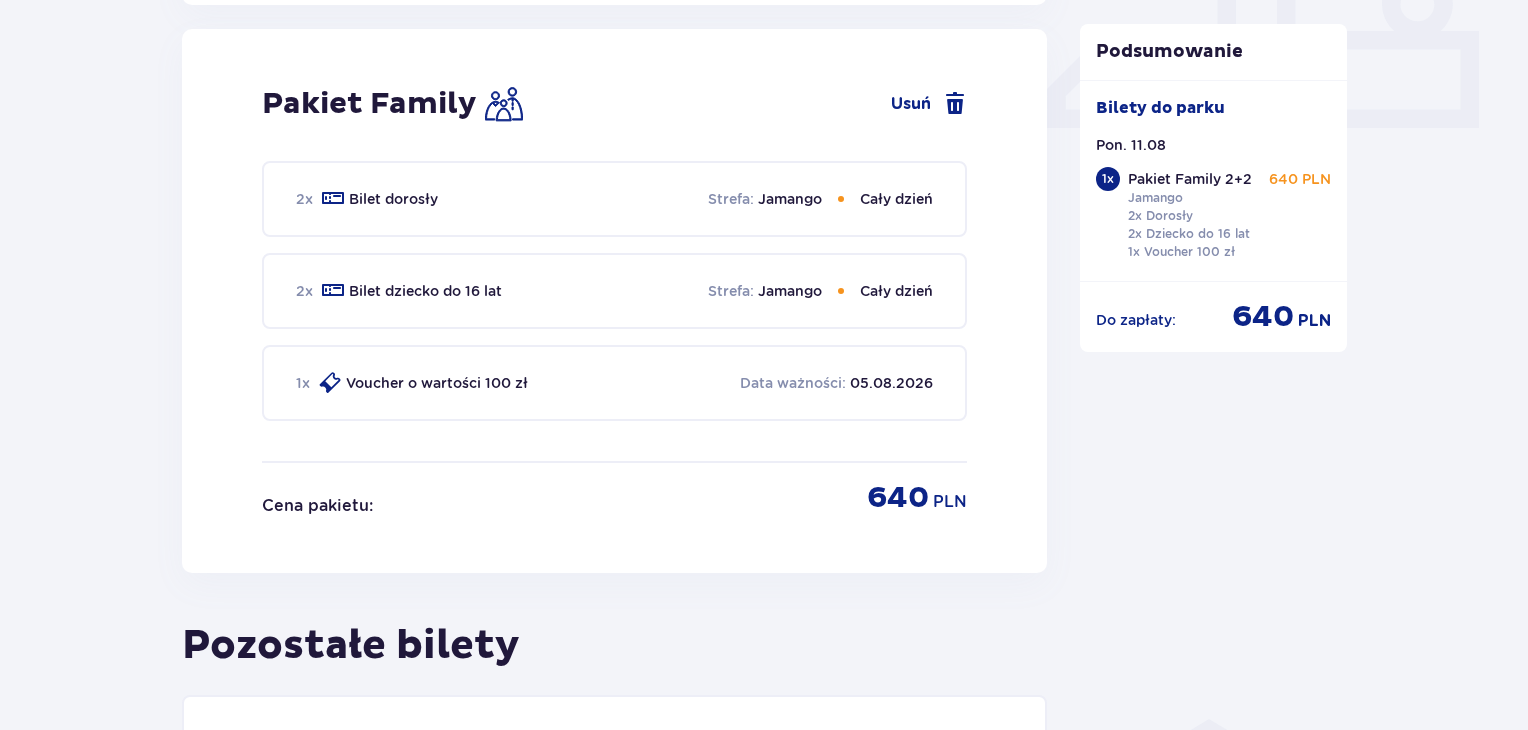 scroll, scrollTop: 909, scrollLeft: 0, axis: vertical 